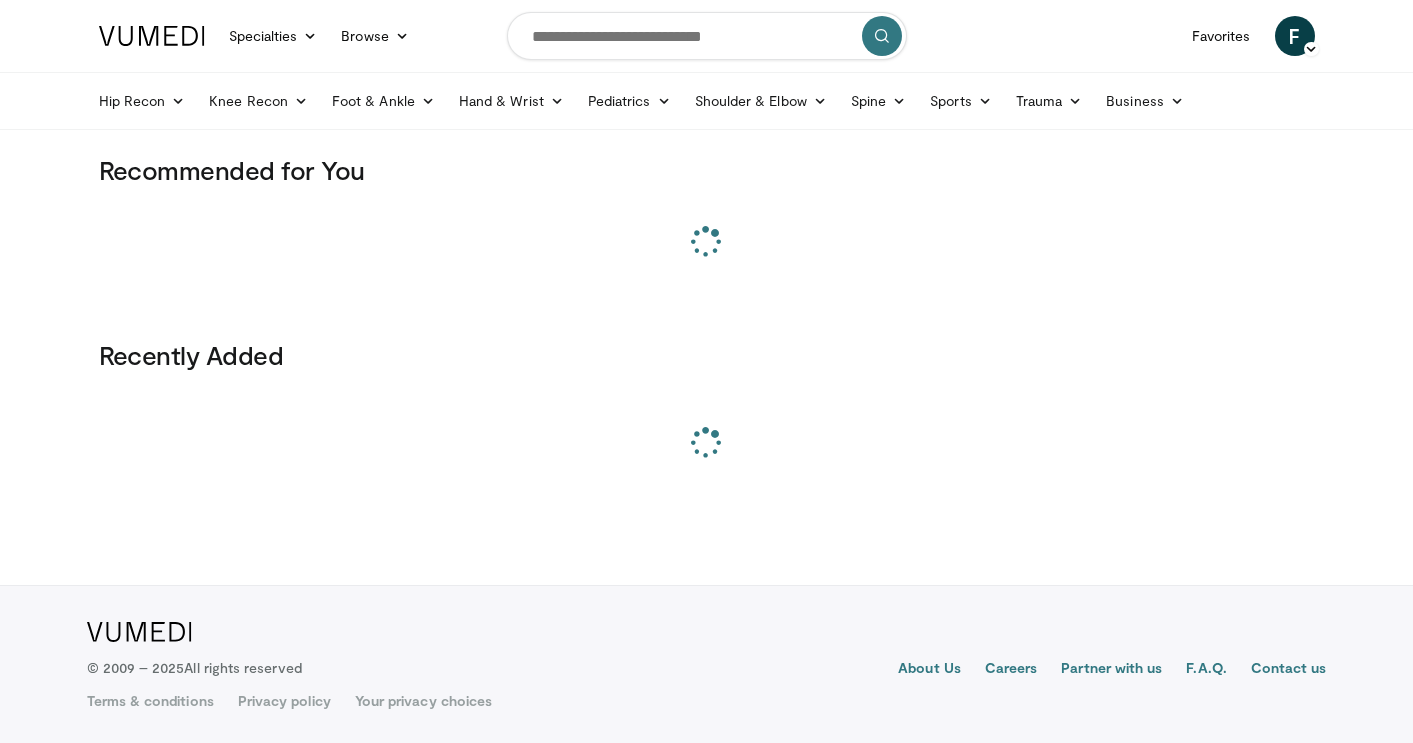scroll, scrollTop: 0, scrollLeft: 0, axis: both 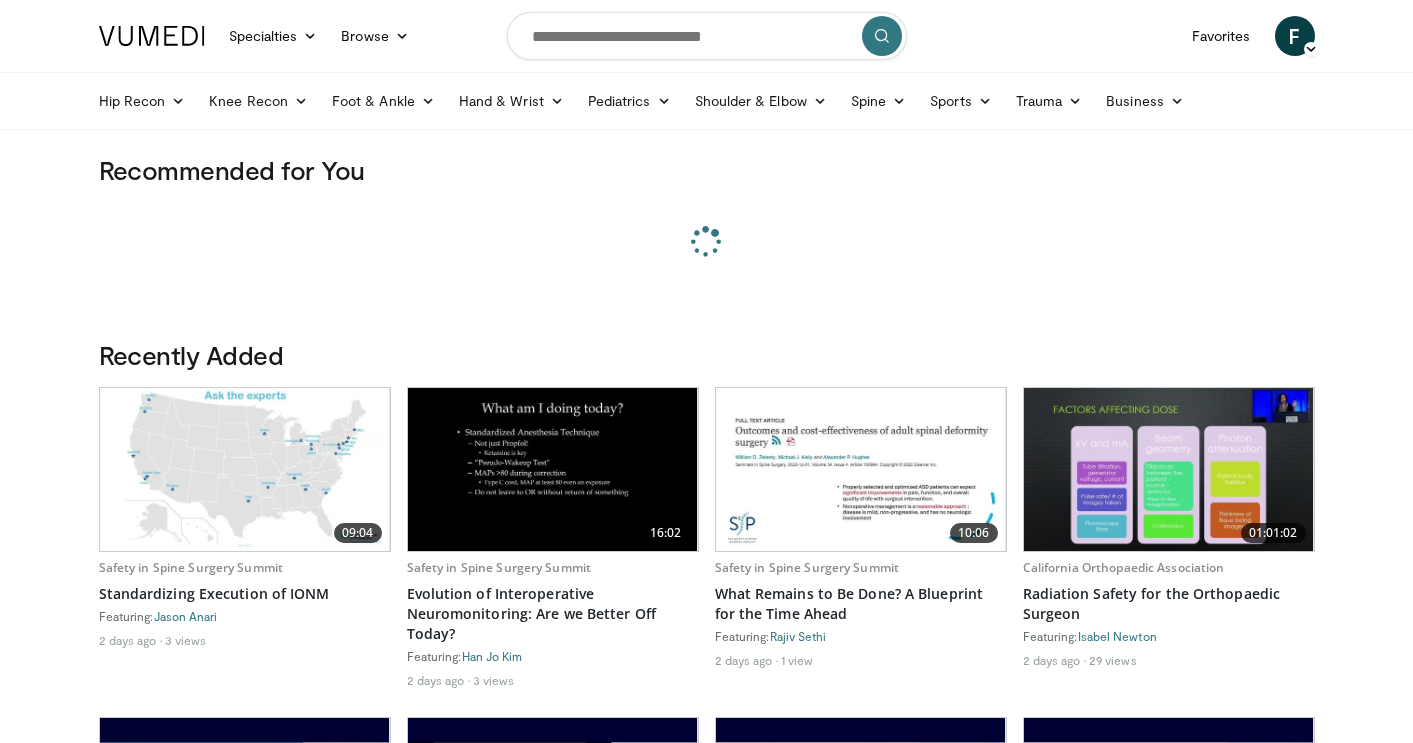 click at bounding box center [707, 36] 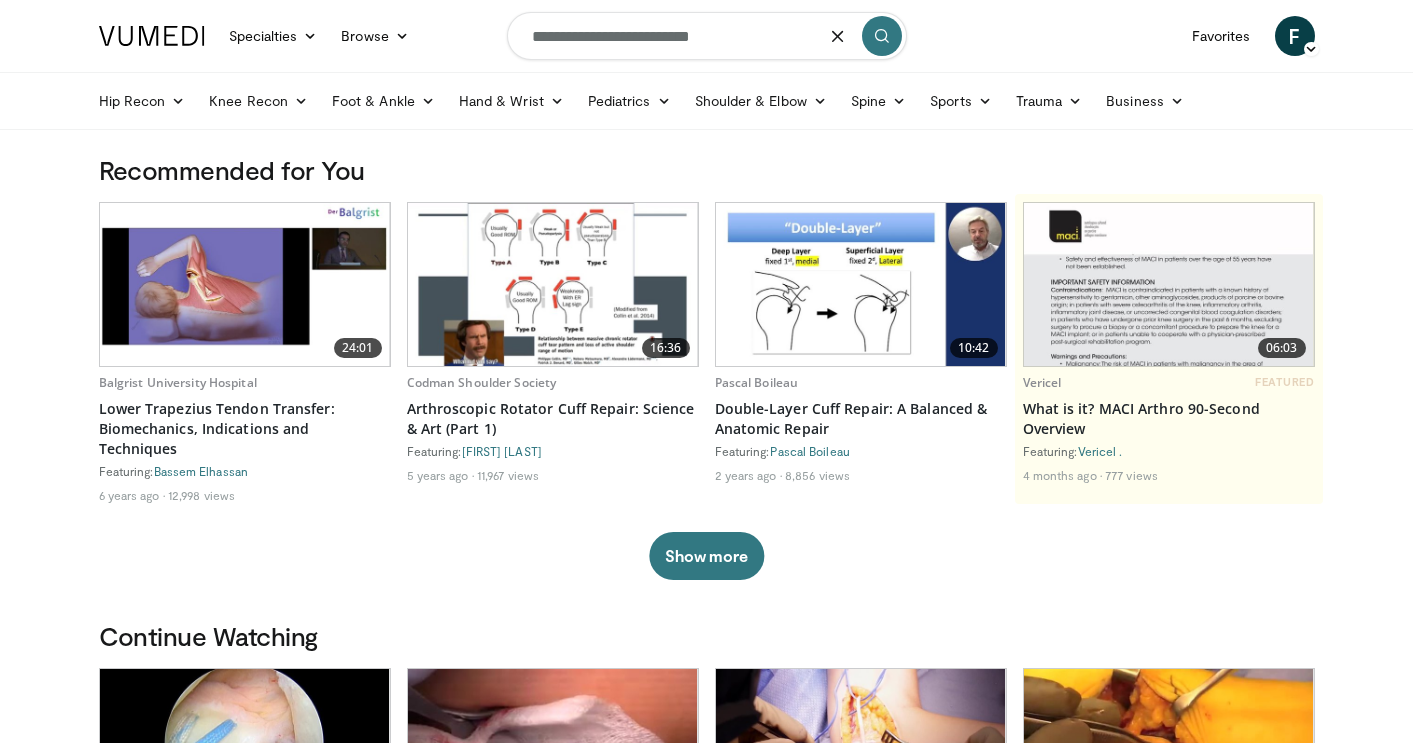 type on "**********" 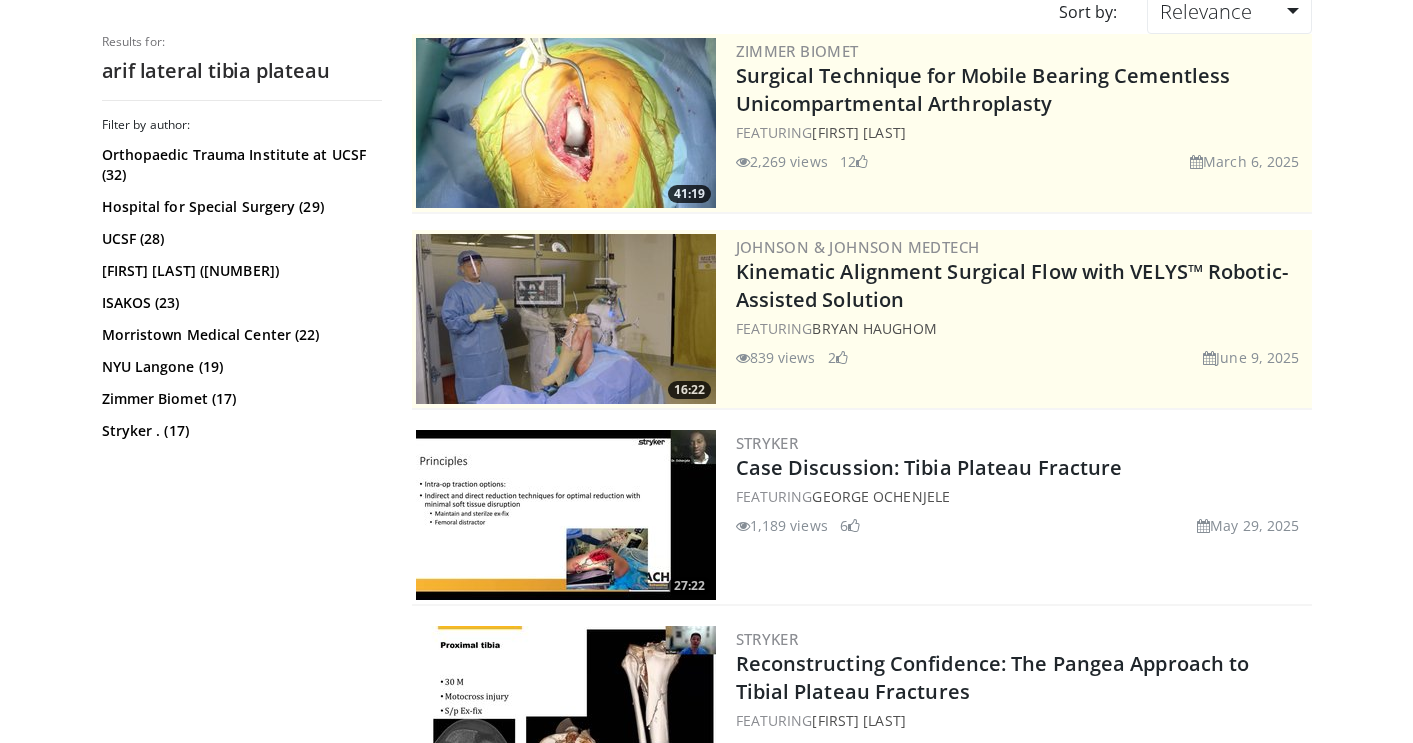 scroll, scrollTop: 0, scrollLeft: 0, axis: both 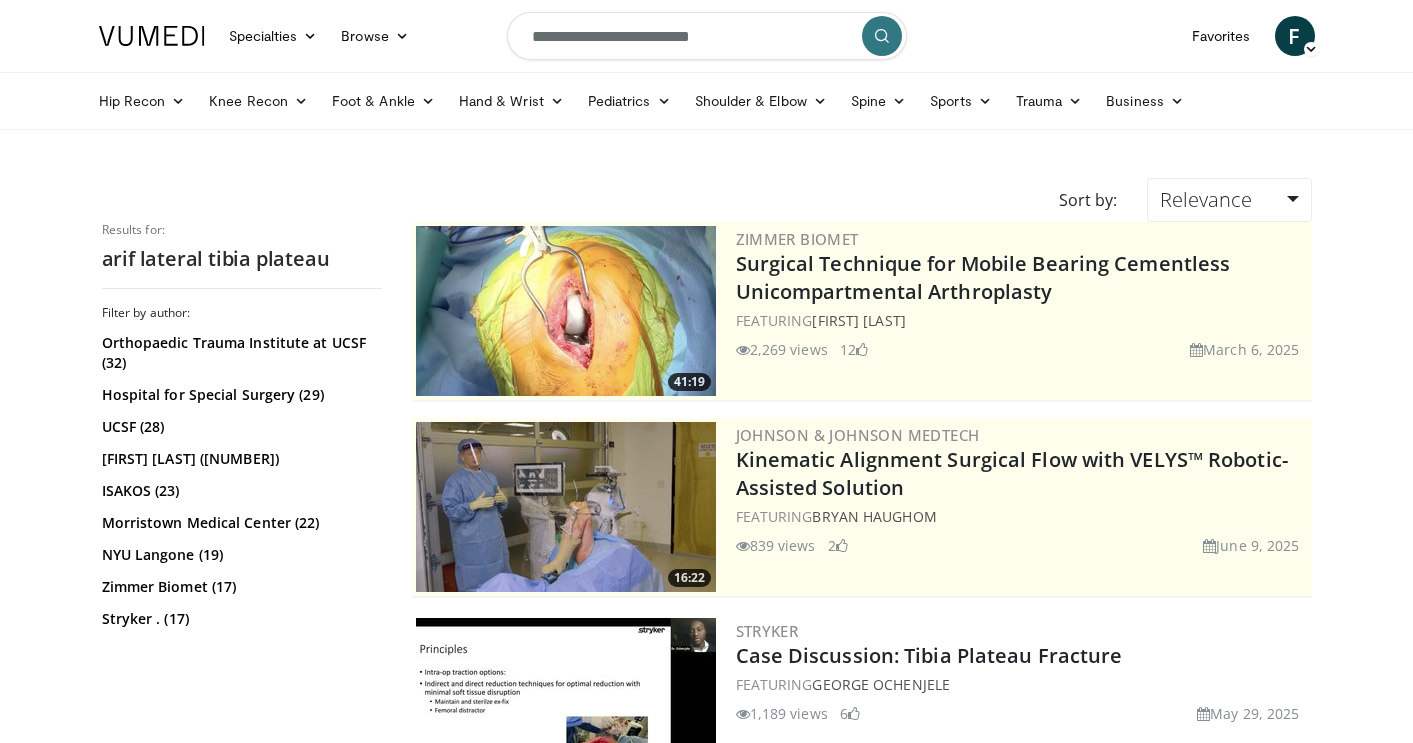 click on "**********" at bounding box center (707, 36) 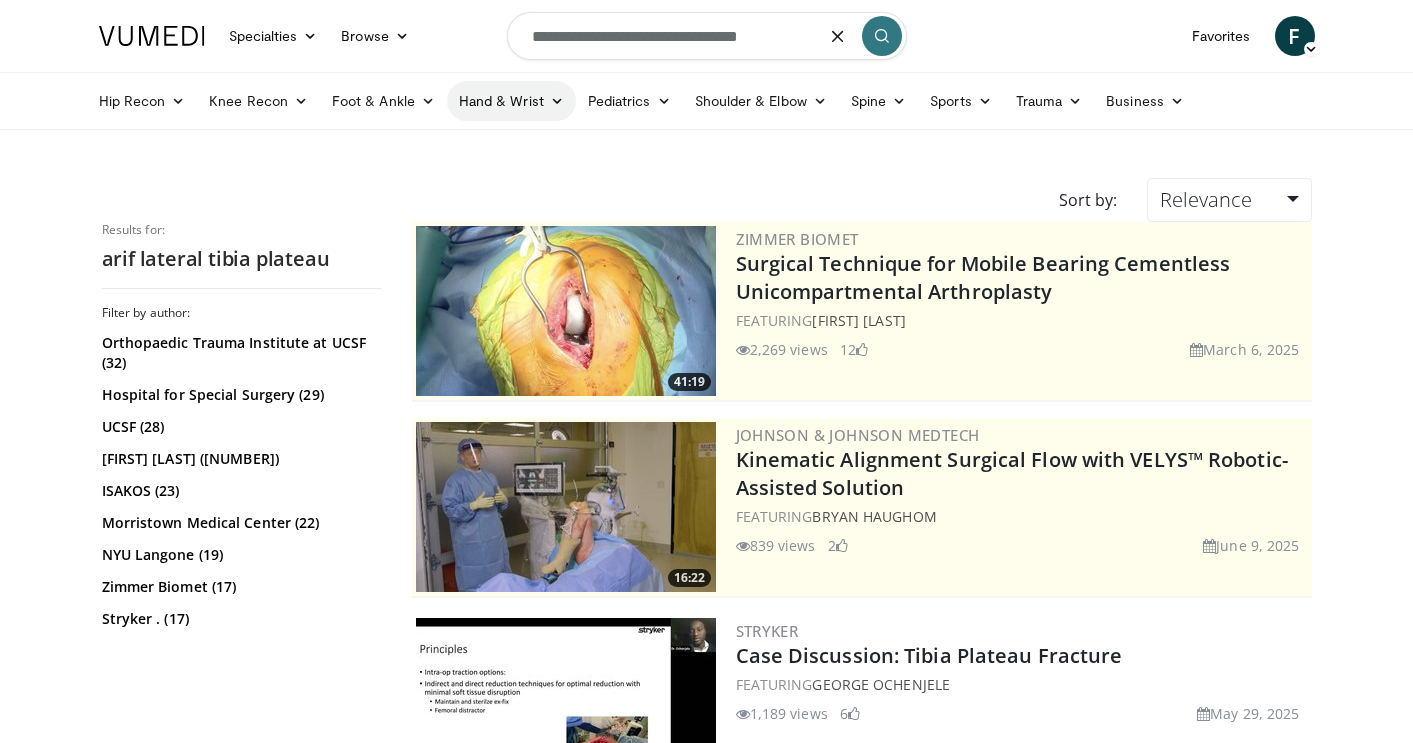 type on "**********" 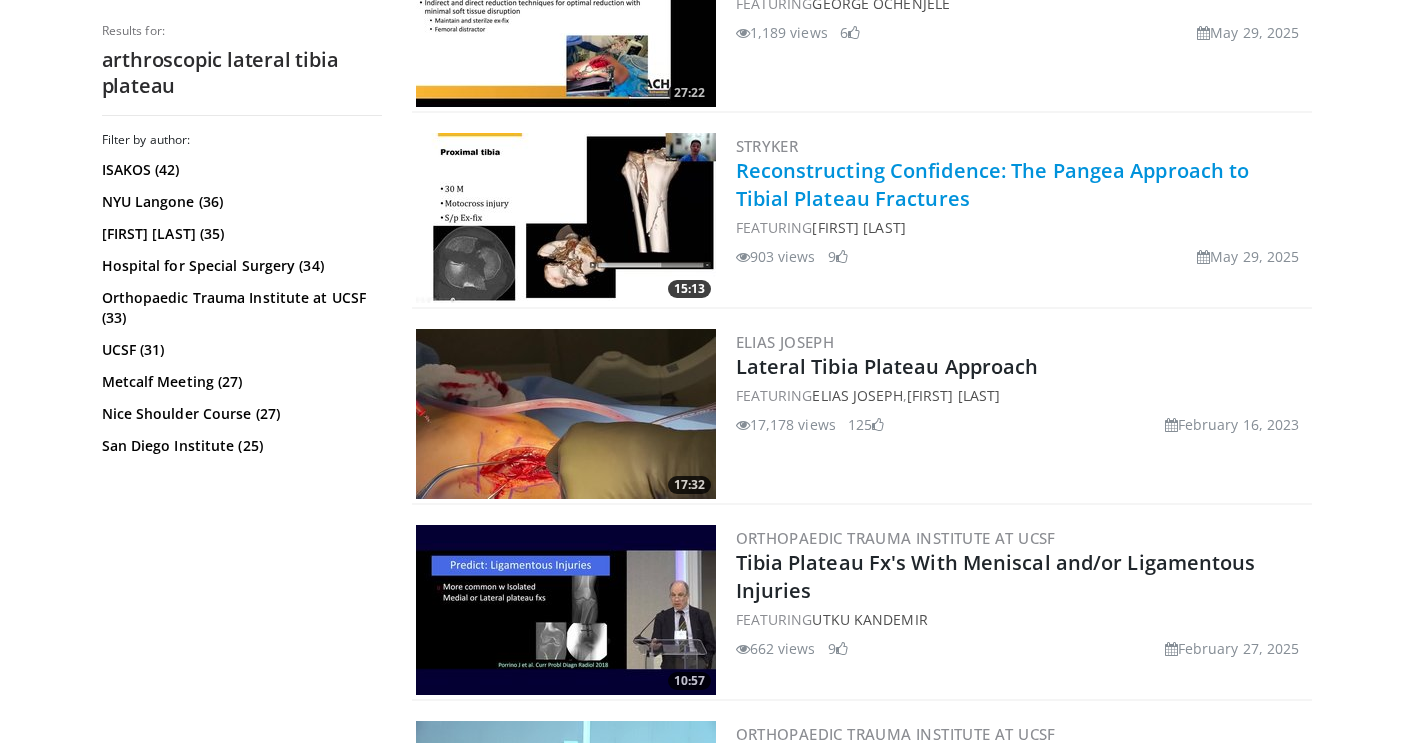scroll, scrollTop: 0, scrollLeft: 0, axis: both 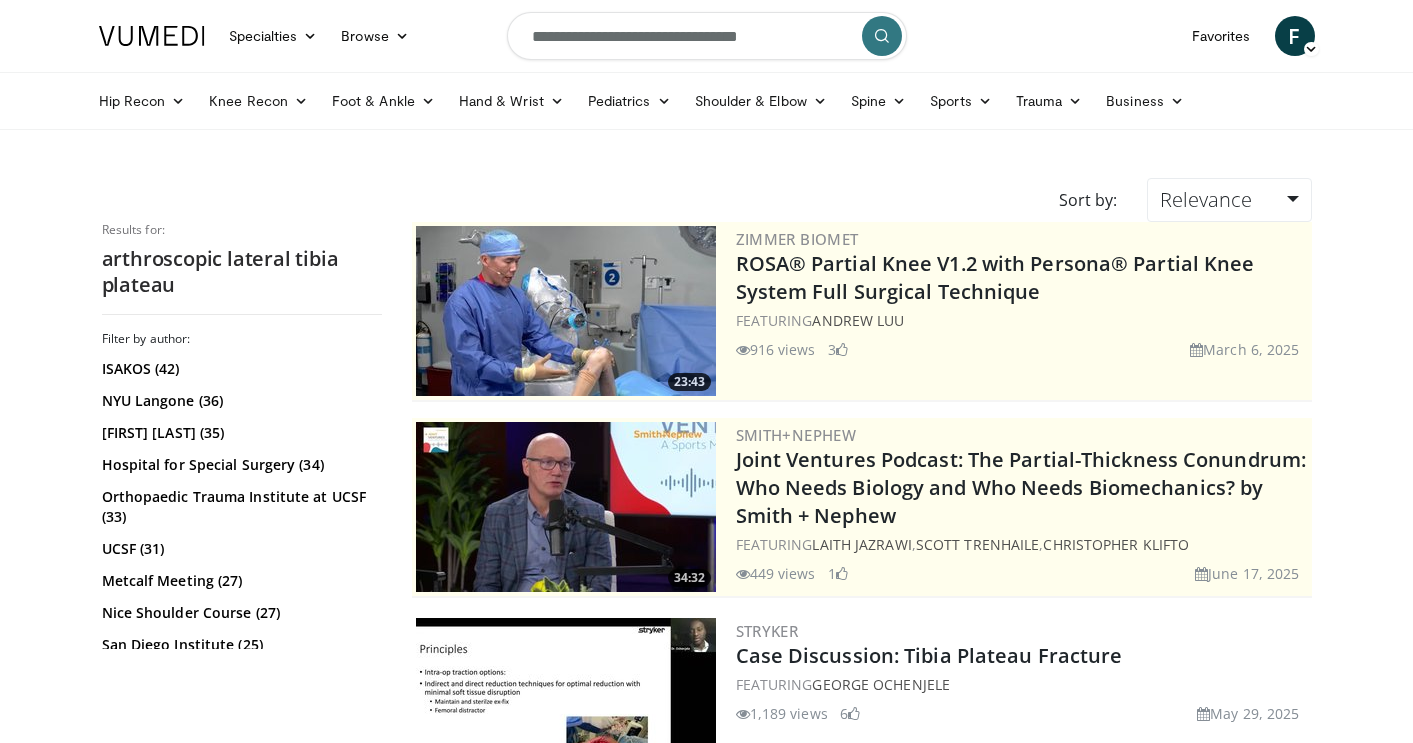 click on "**********" at bounding box center [707, 36] 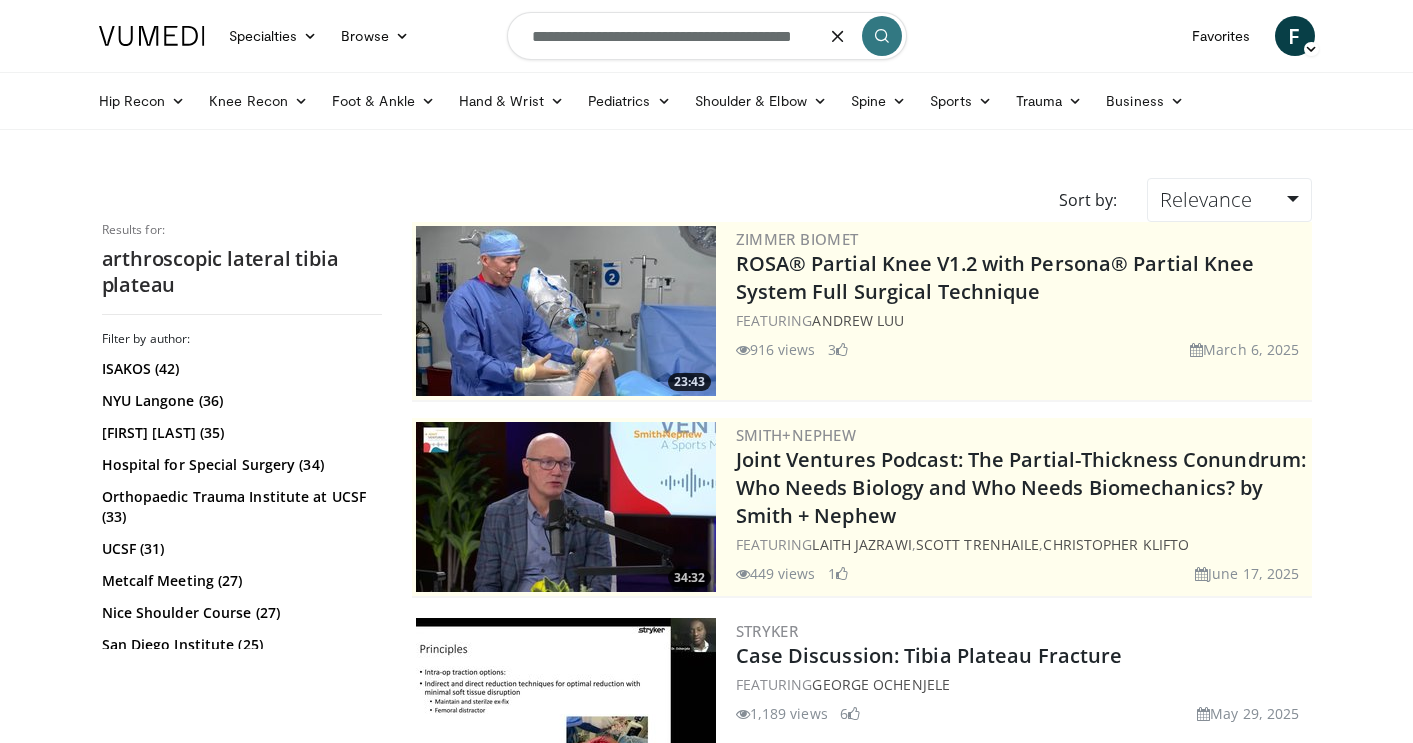 scroll, scrollTop: 0, scrollLeft: 1, axis: horizontal 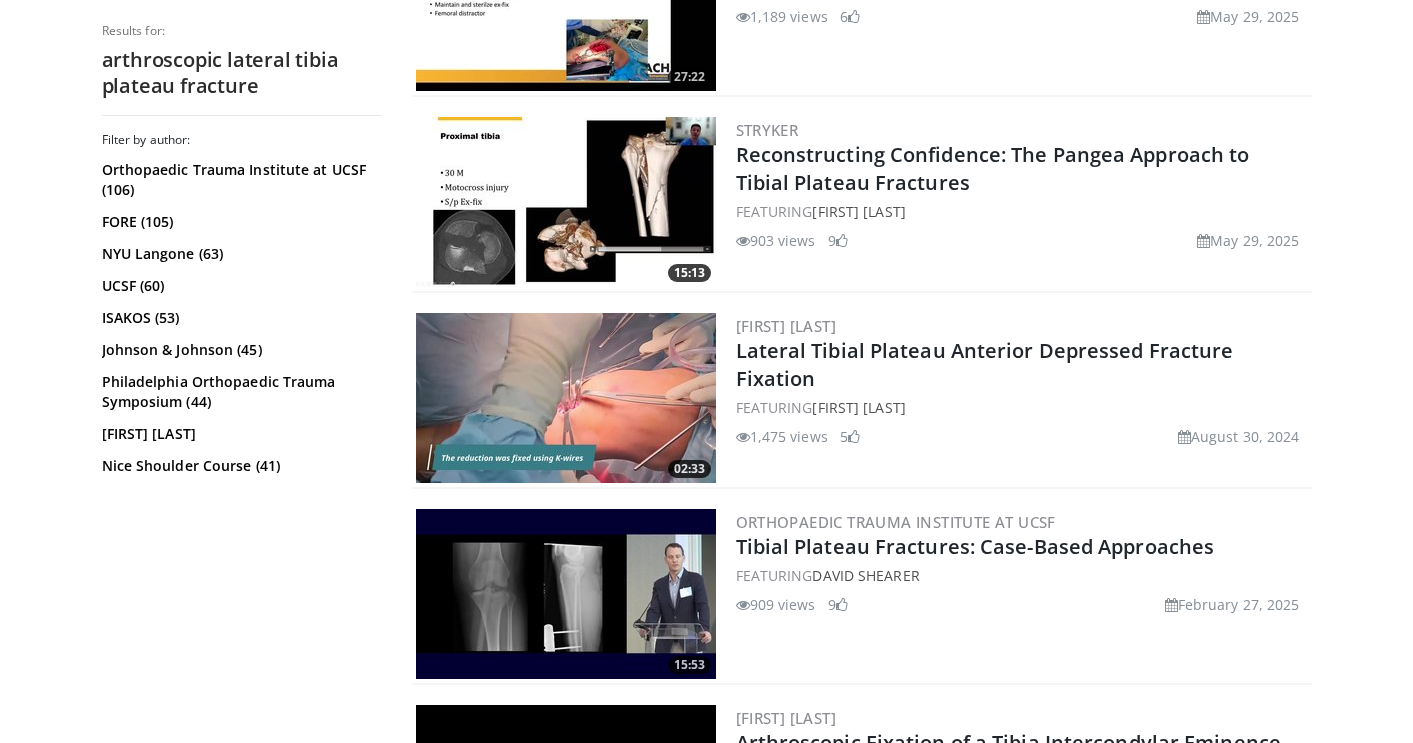 click on "Bancha Chernchujit
Lateral Tibial Plateau Anterior Depressed Fracture Fixation
FEATURING
Qariah Maulidiah
1,475 views
August 30, 2024
5" at bounding box center (1022, 398) 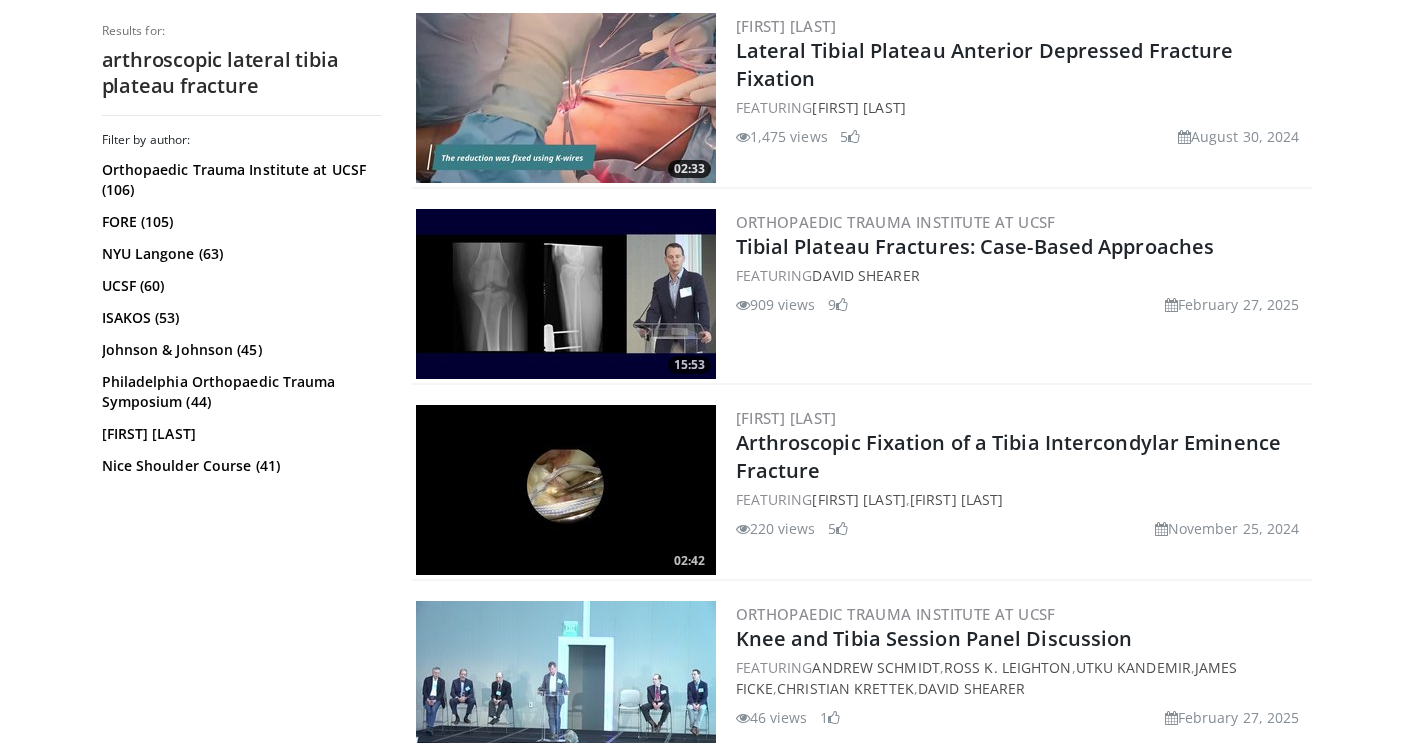 scroll, scrollTop: 1241, scrollLeft: 0, axis: vertical 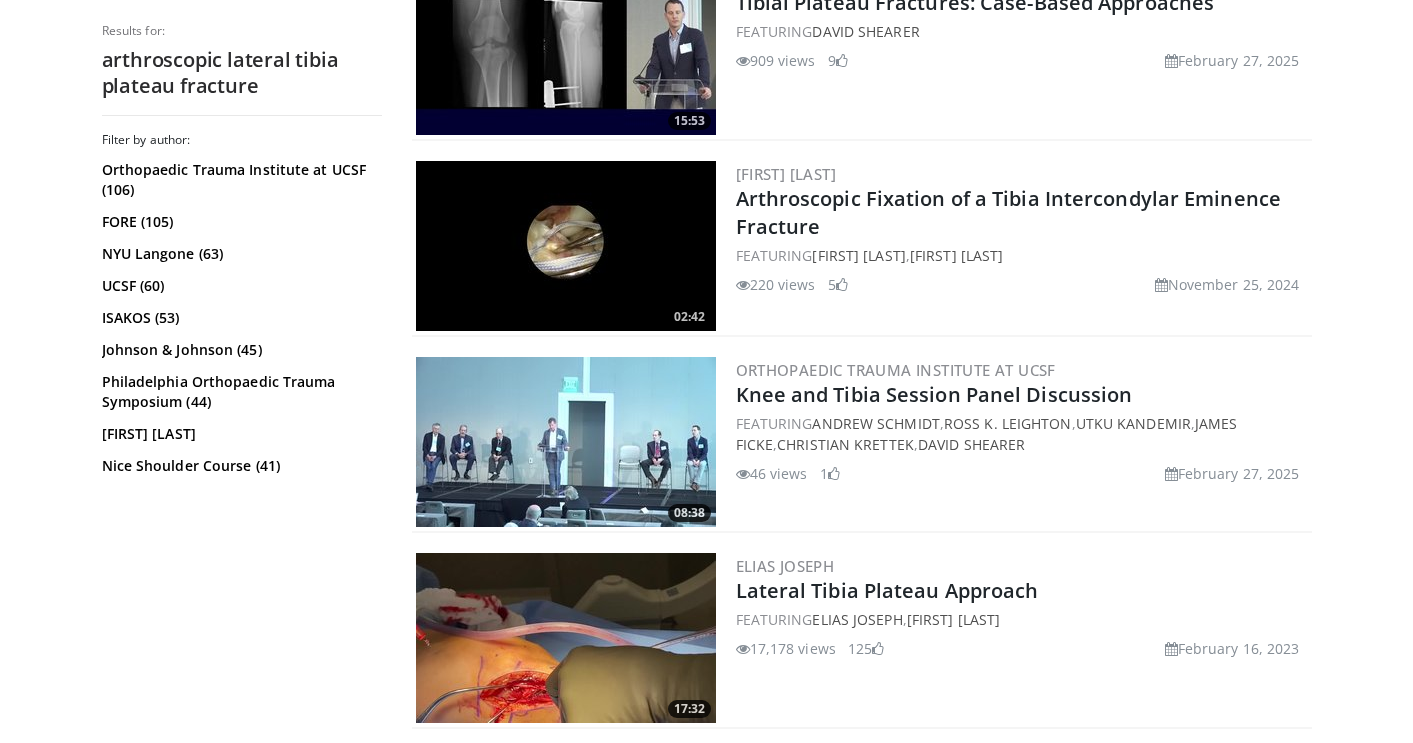 click on "02:42
Daria Naida
Arthroscopic Fixation of a Tibia Intercondylar Eminence Fracture
FEATURING
Alexey Rybnikov
,
Daria Naida
220 views
November 25, 2024
5" at bounding box center (862, 247) 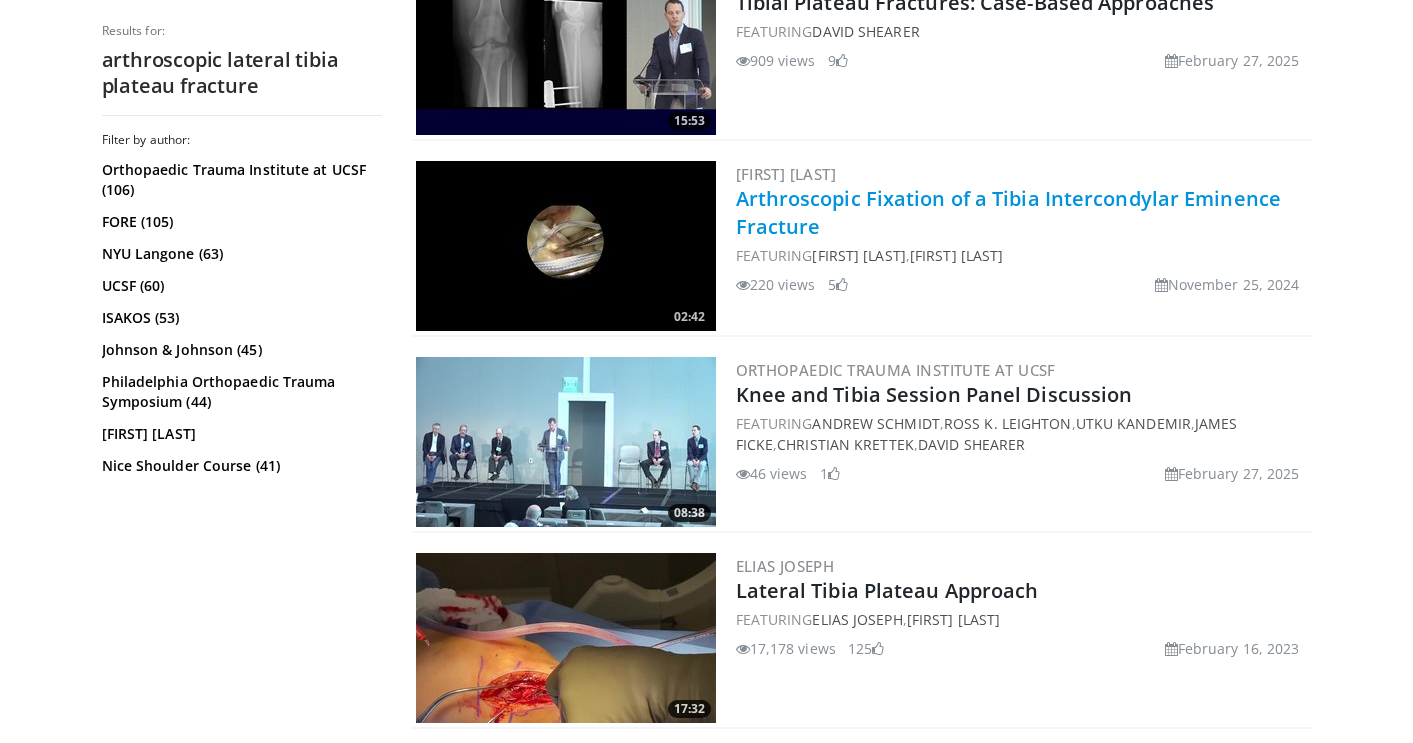 click on "Arthroscopic Fixation of a Tibia Intercondylar Eminence Fracture" at bounding box center [1009, 212] 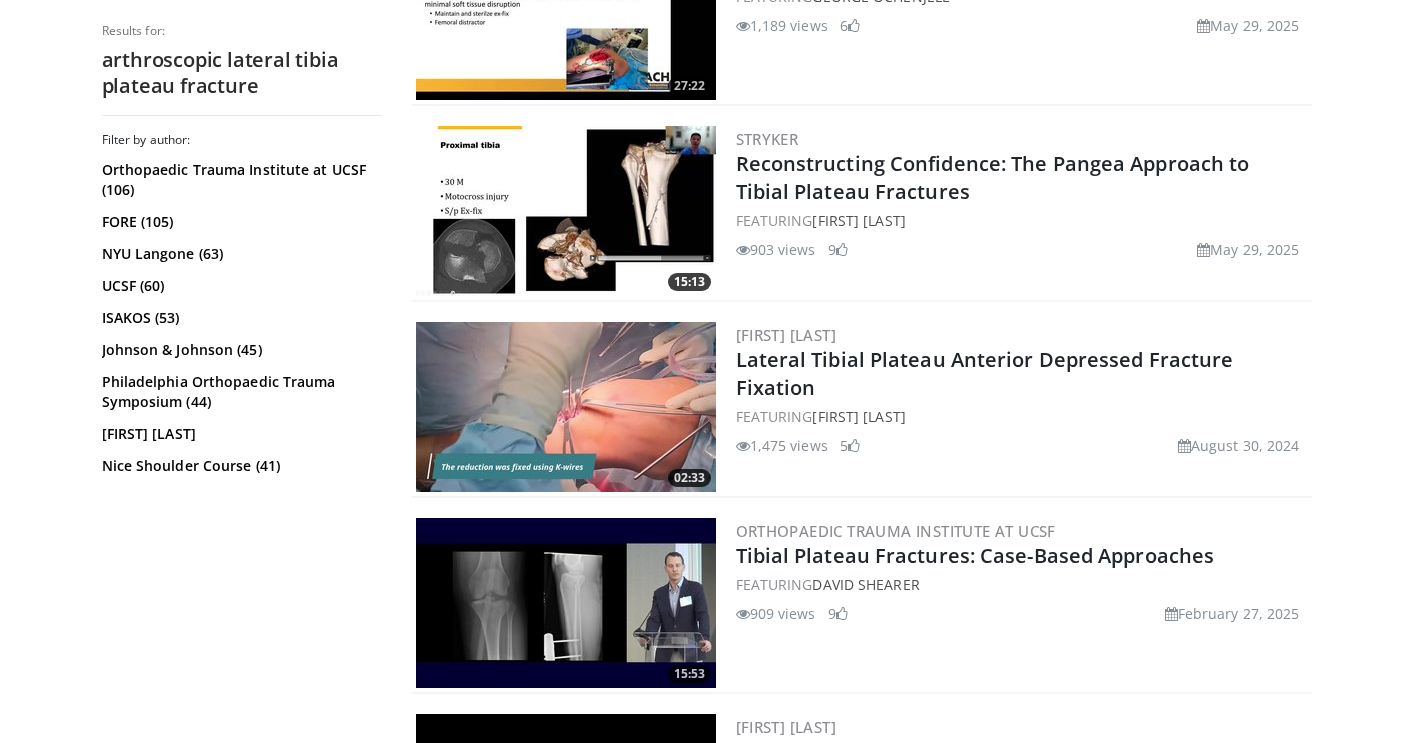 scroll, scrollTop: 0, scrollLeft: 0, axis: both 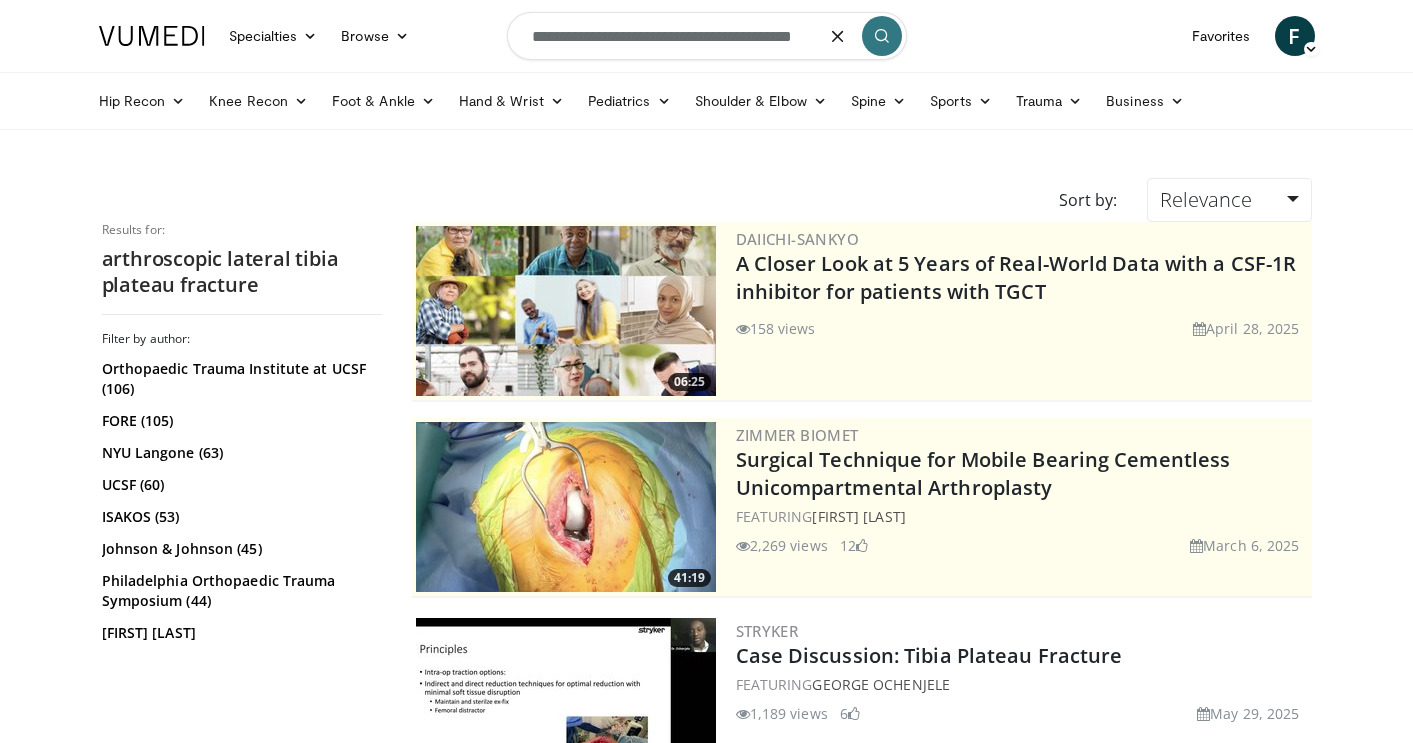 drag, startPoint x: 672, startPoint y: 36, endPoint x: 632, endPoint y: 36, distance: 40 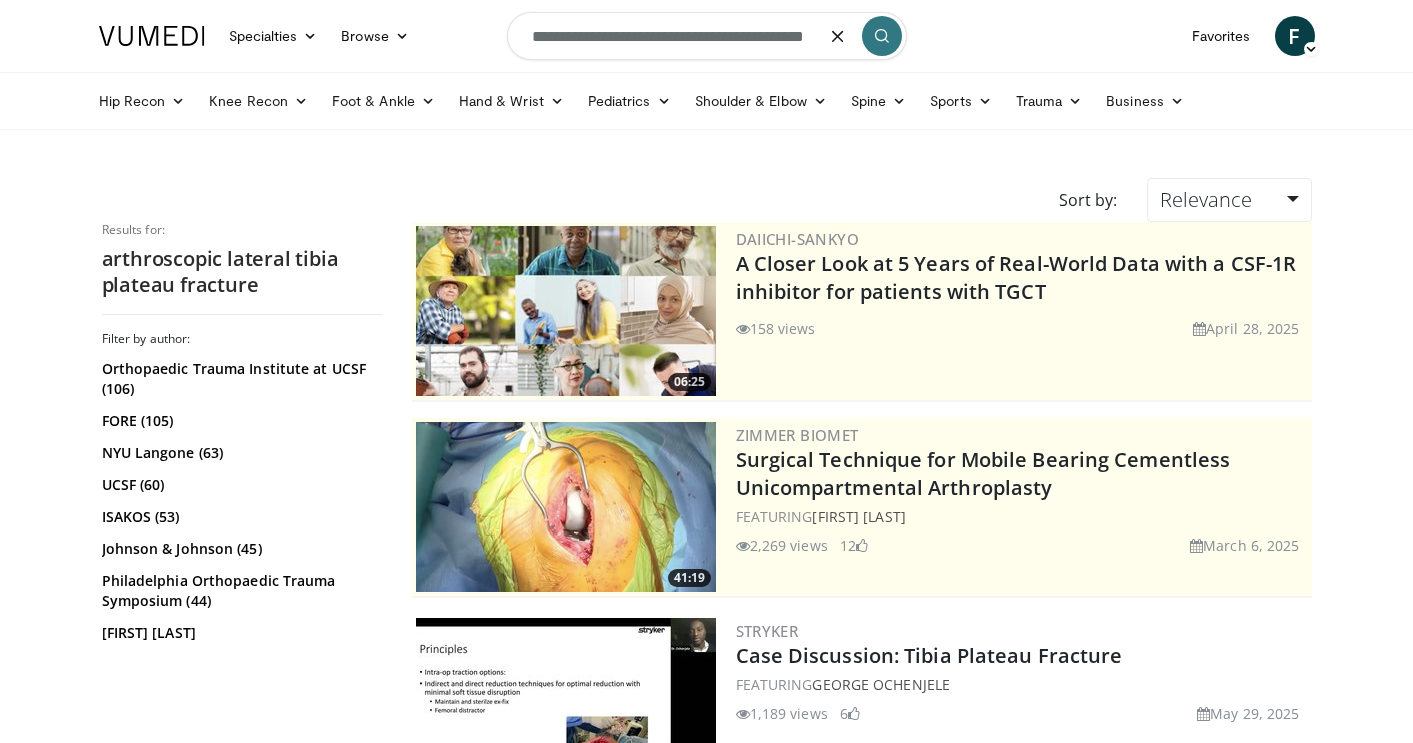 type on "**********" 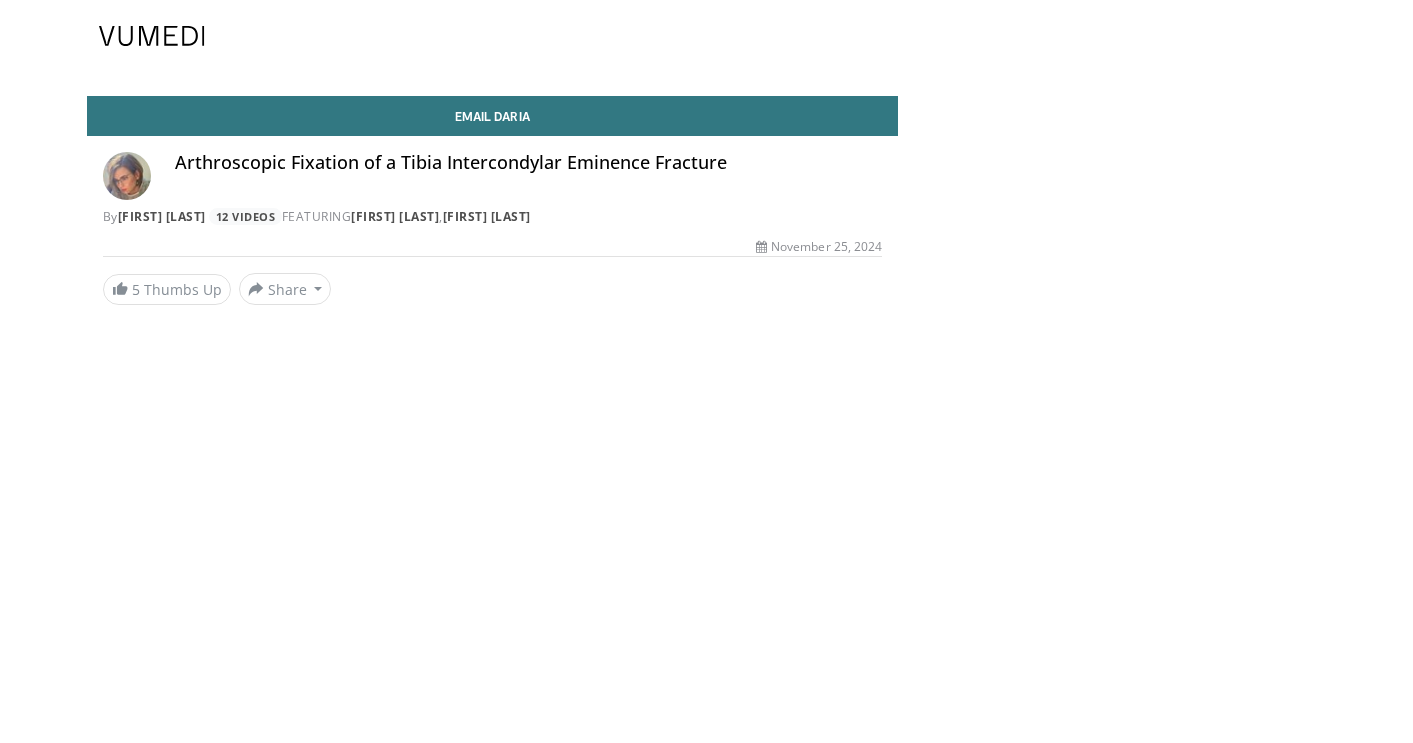 scroll, scrollTop: 0, scrollLeft: 0, axis: both 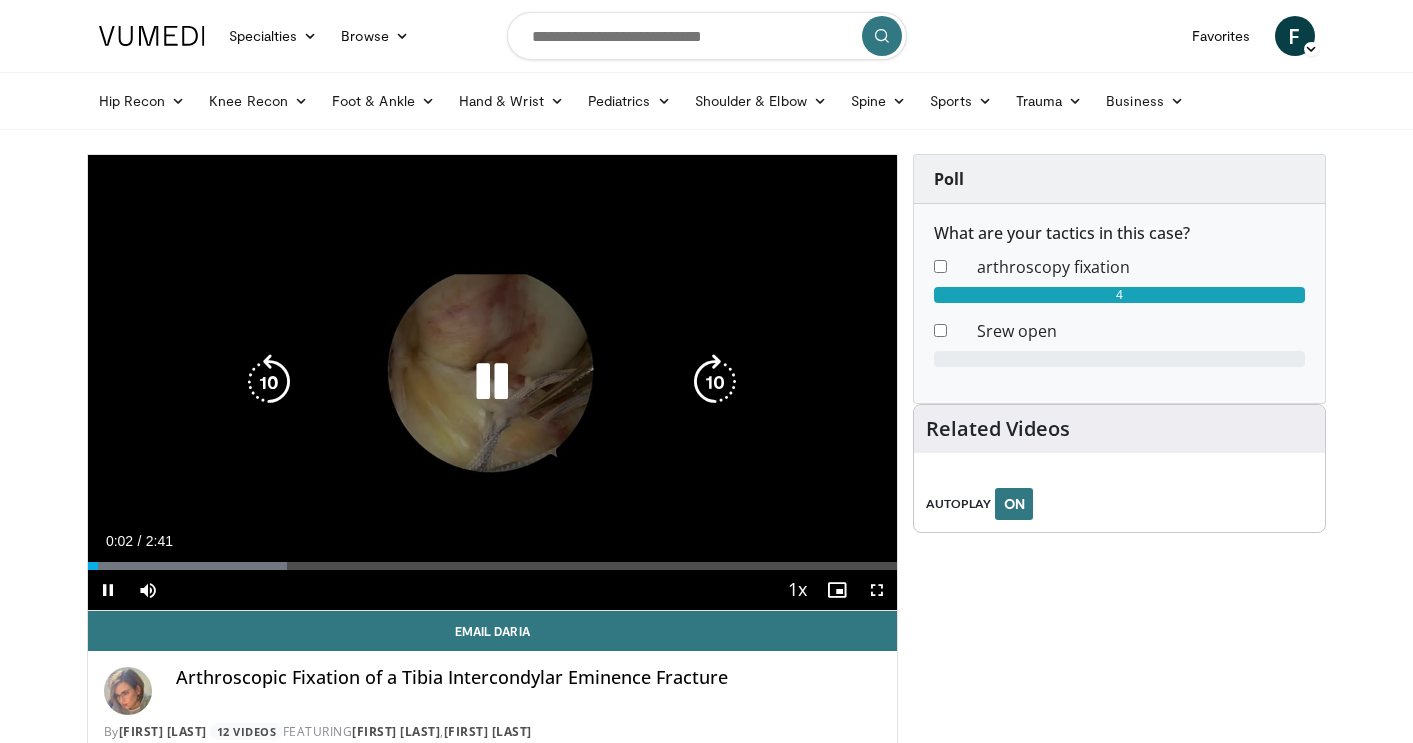 click at bounding box center [715, 382] 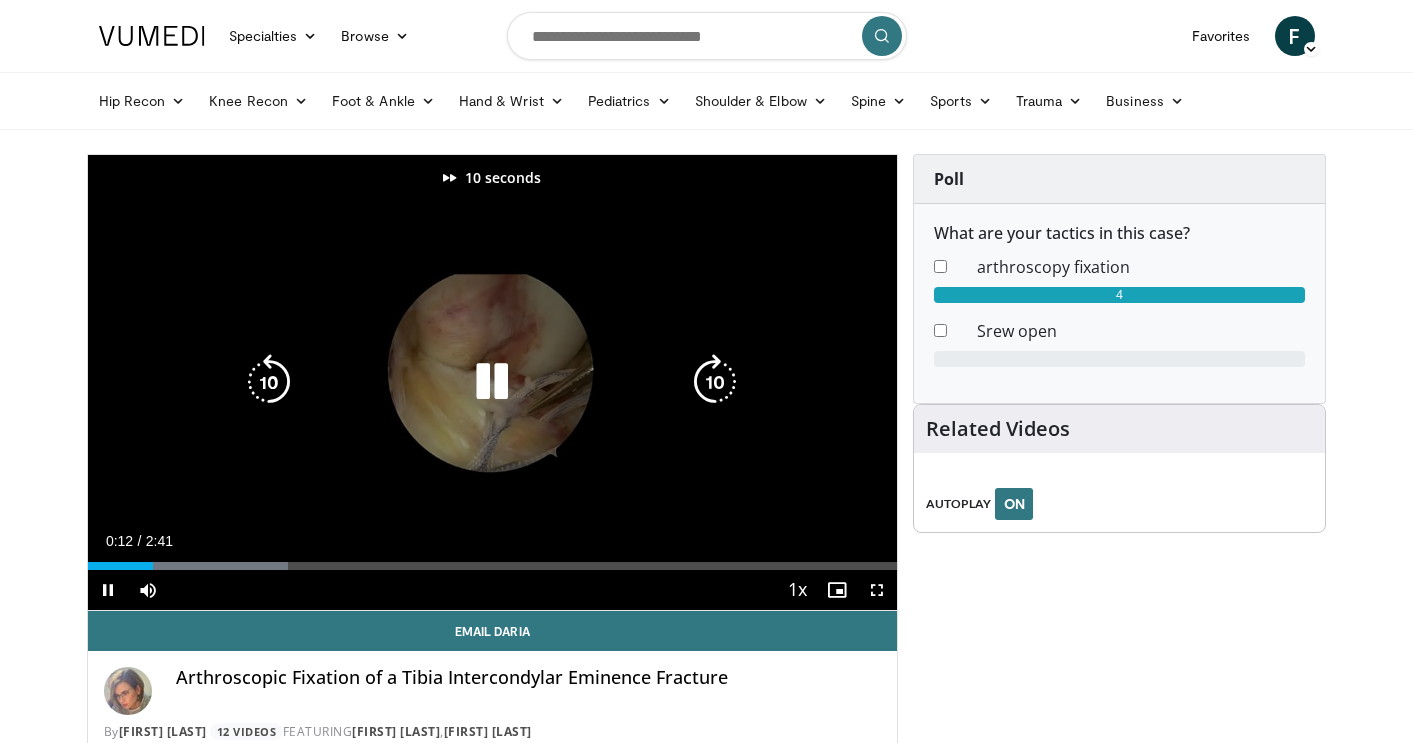 click at bounding box center [715, 382] 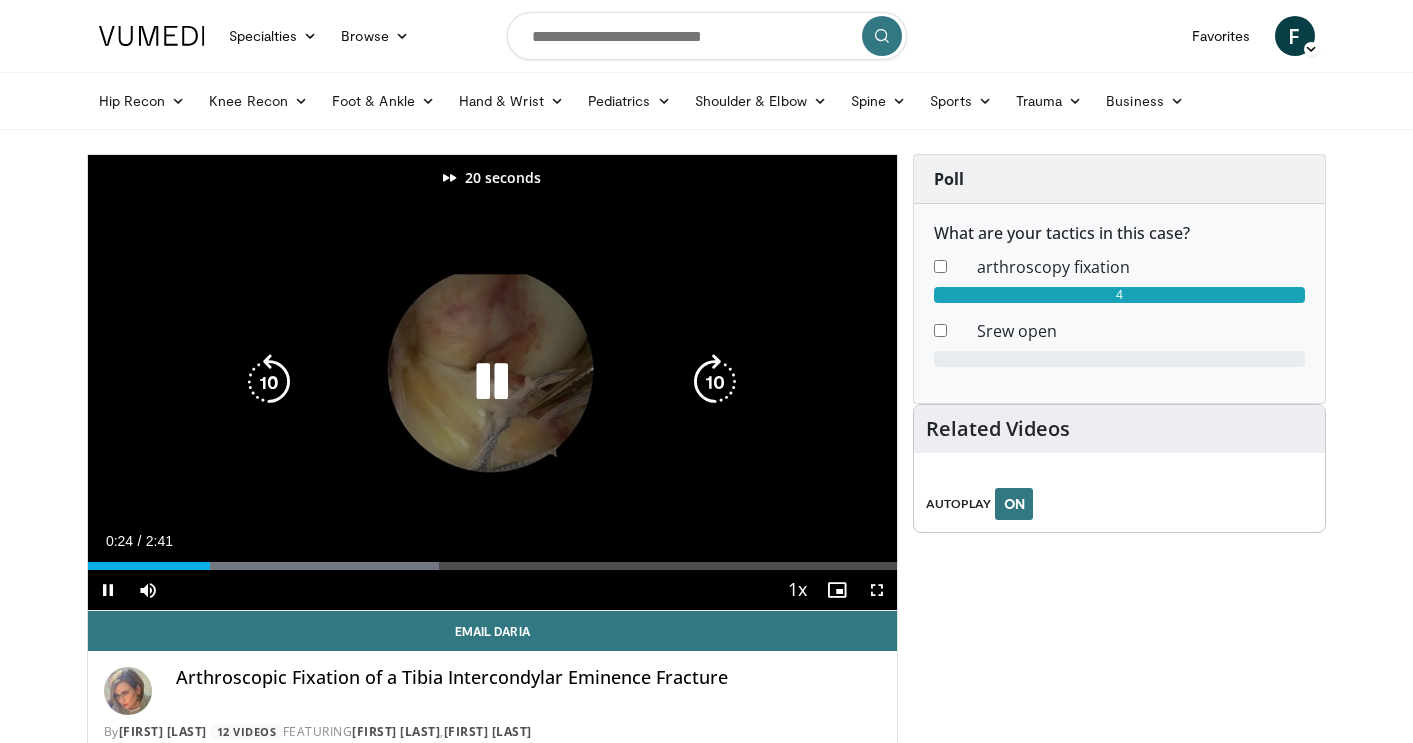 click at bounding box center [269, 382] 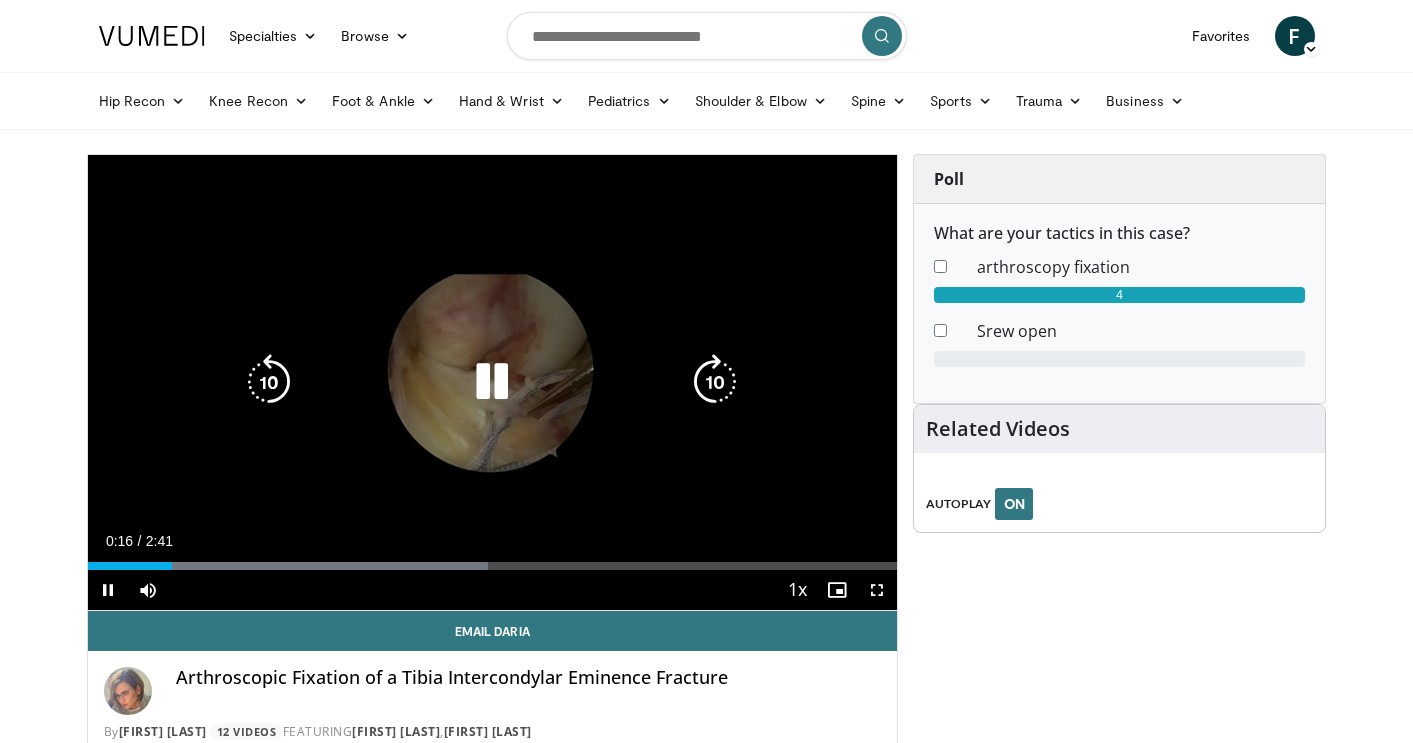 click on "10 seconds
Tap to unmute" at bounding box center [493, 382] 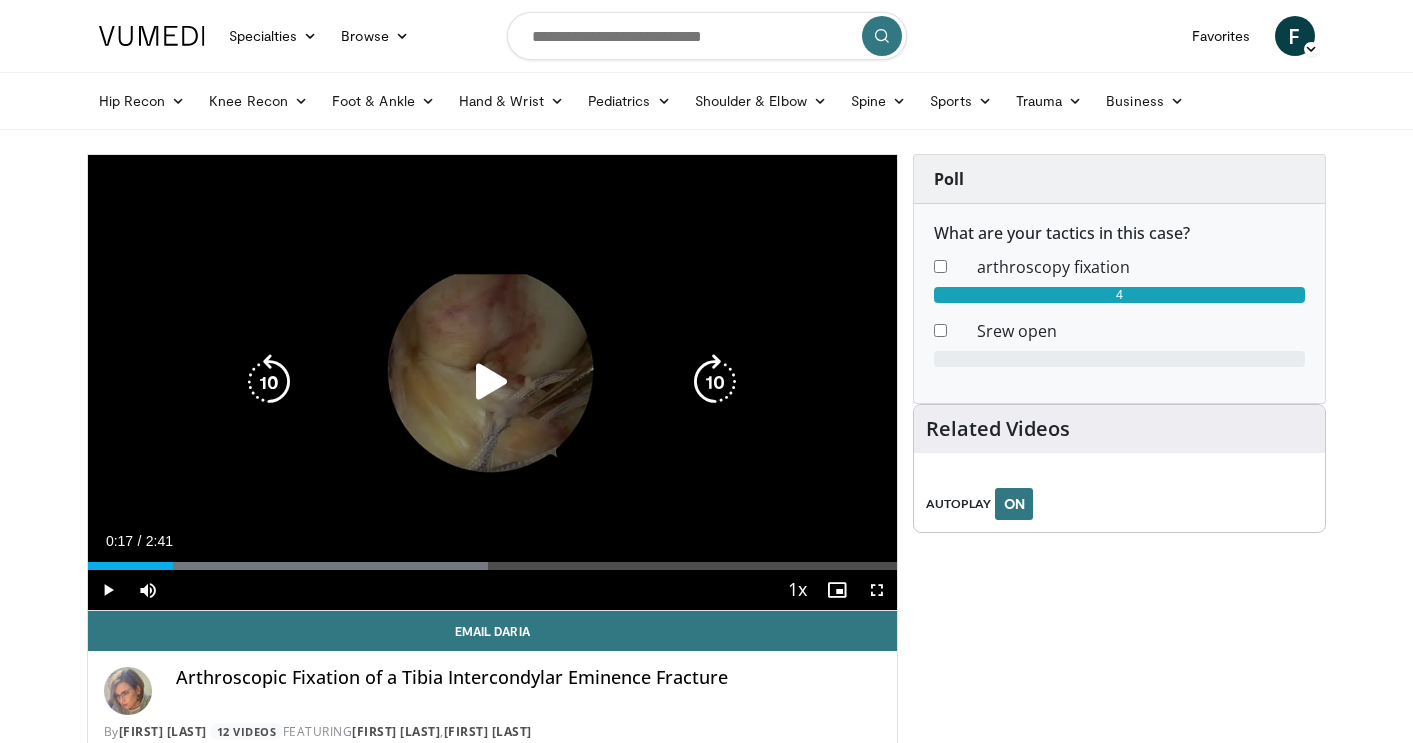 click on "10 seconds
Tap to unmute" at bounding box center (493, 382) 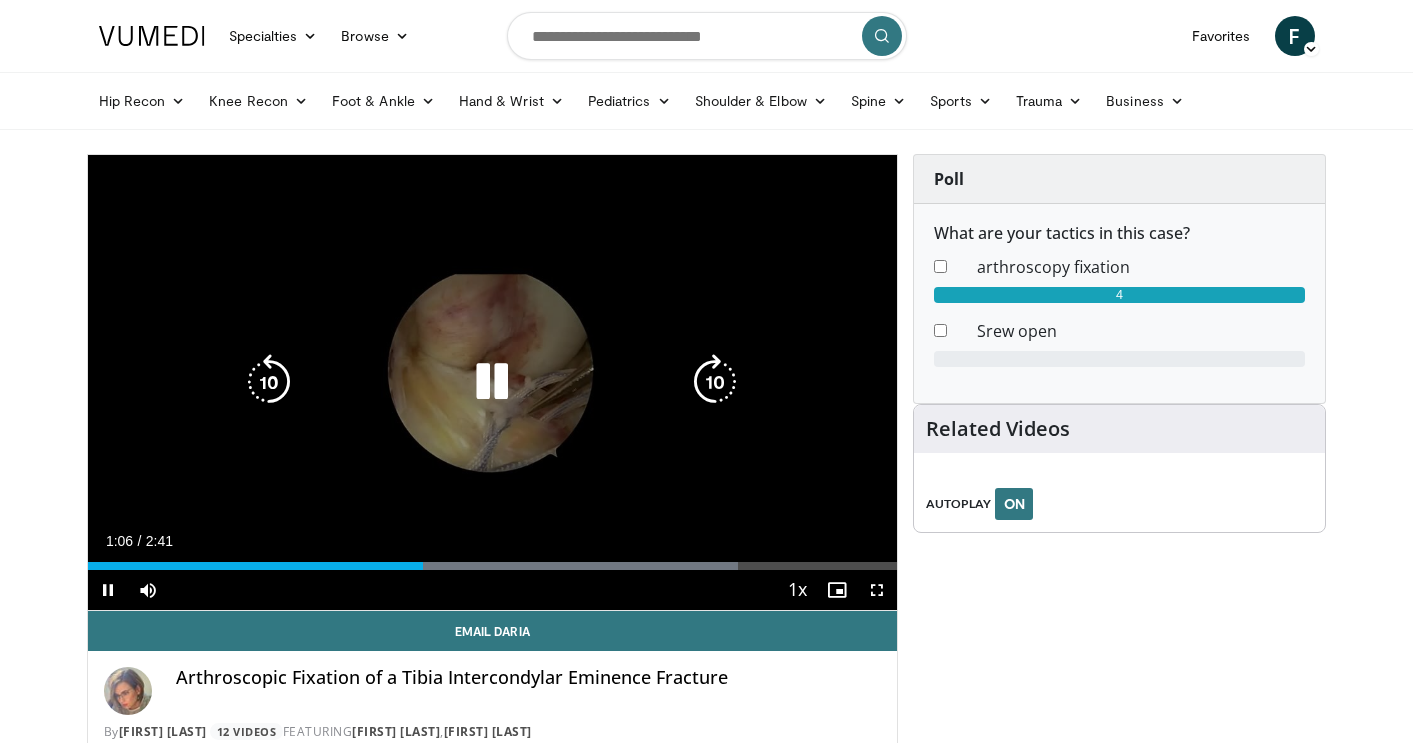click at bounding box center (492, 382) 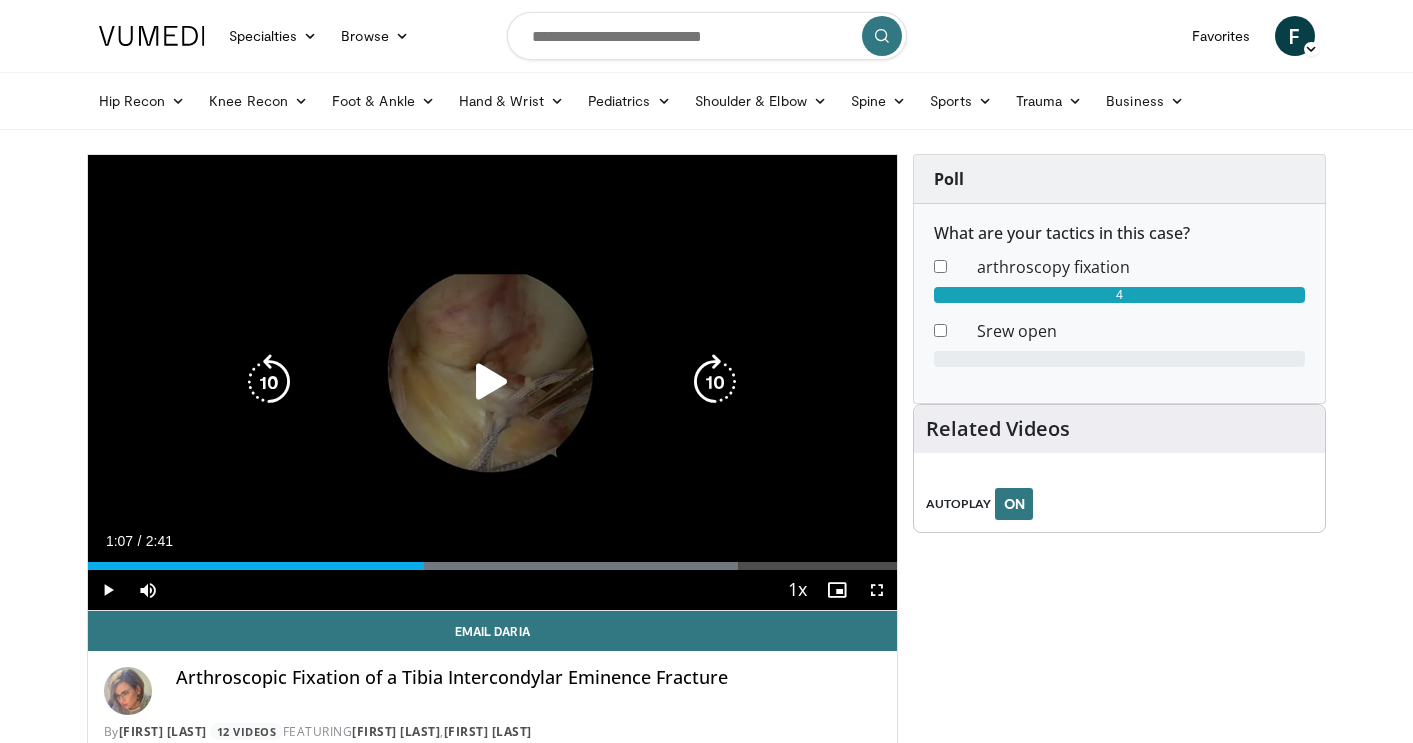 click at bounding box center (492, 382) 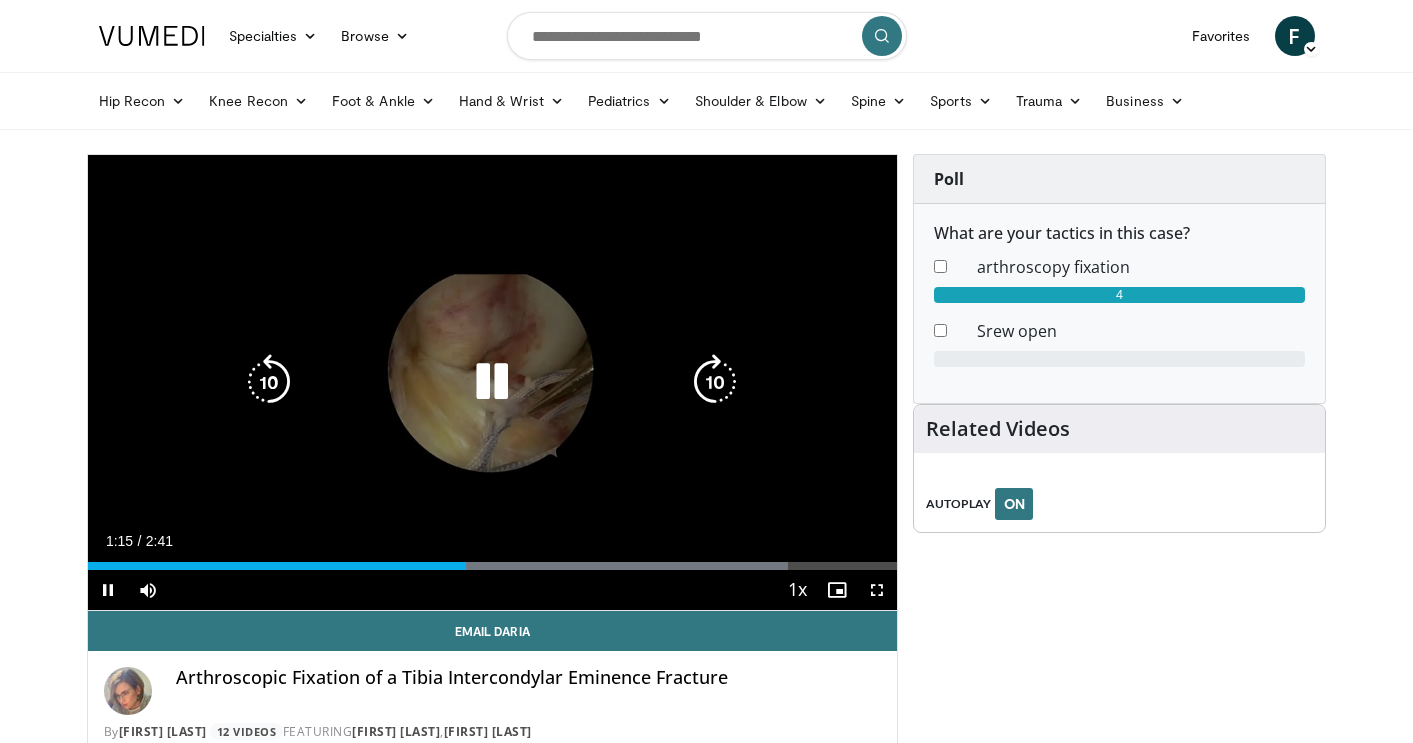 click at bounding box center (269, 382) 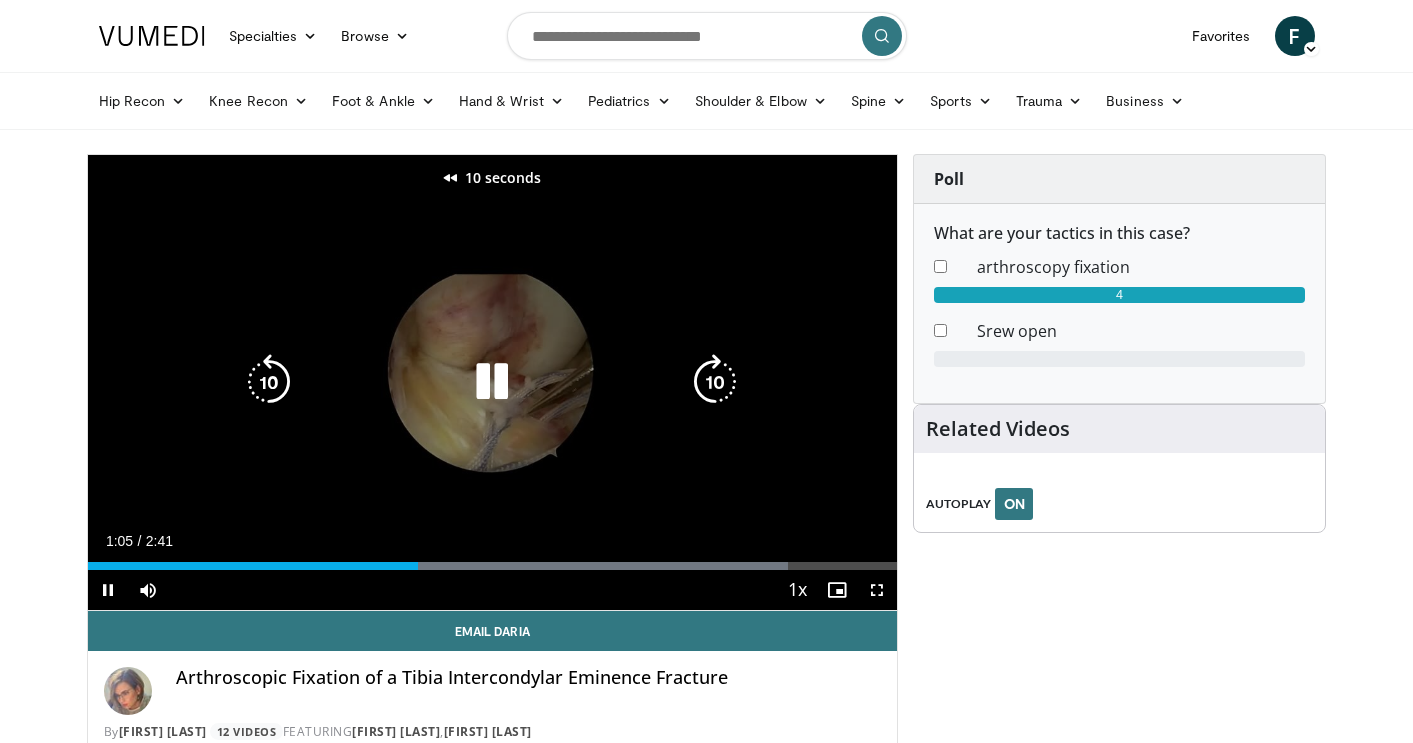 click at bounding box center (269, 382) 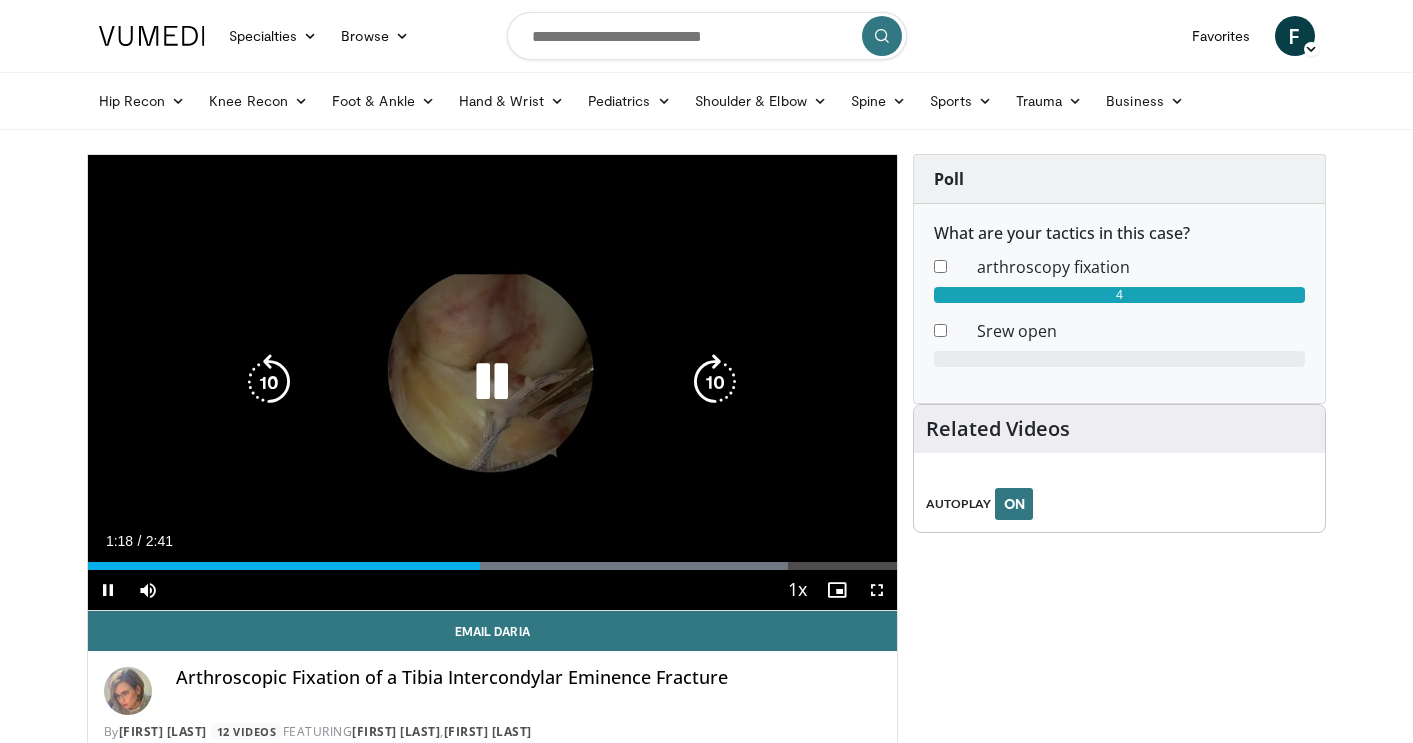 click at bounding box center [492, 382] 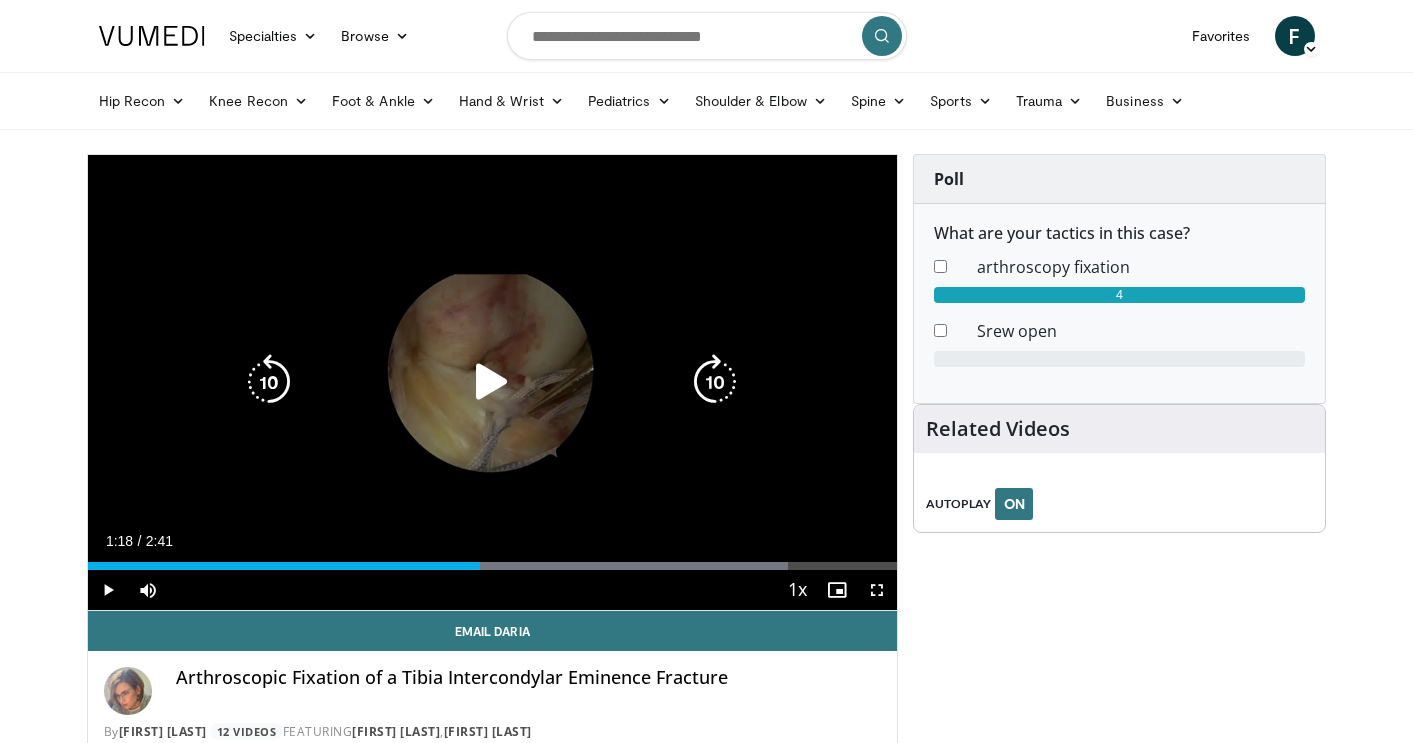 click at bounding box center (492, 382) 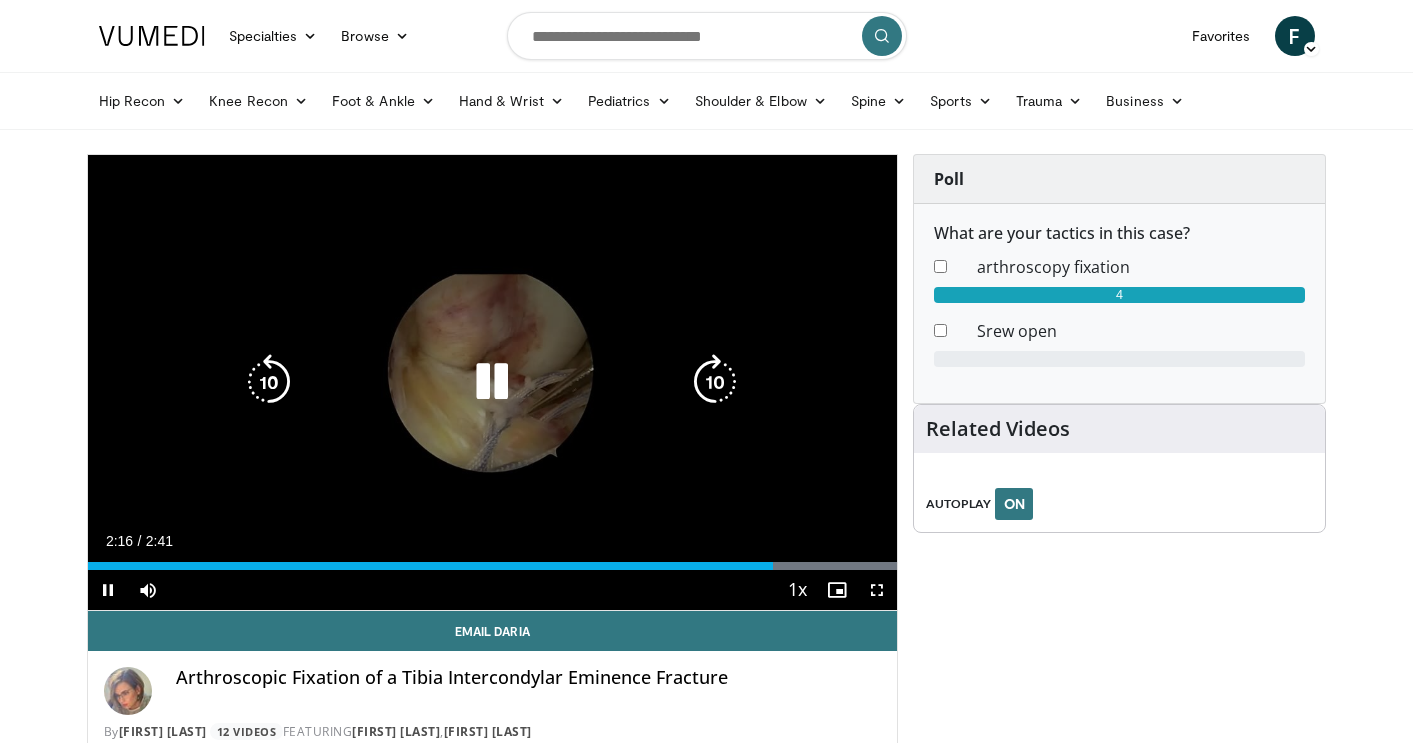 click at bounding box center [492, 382] 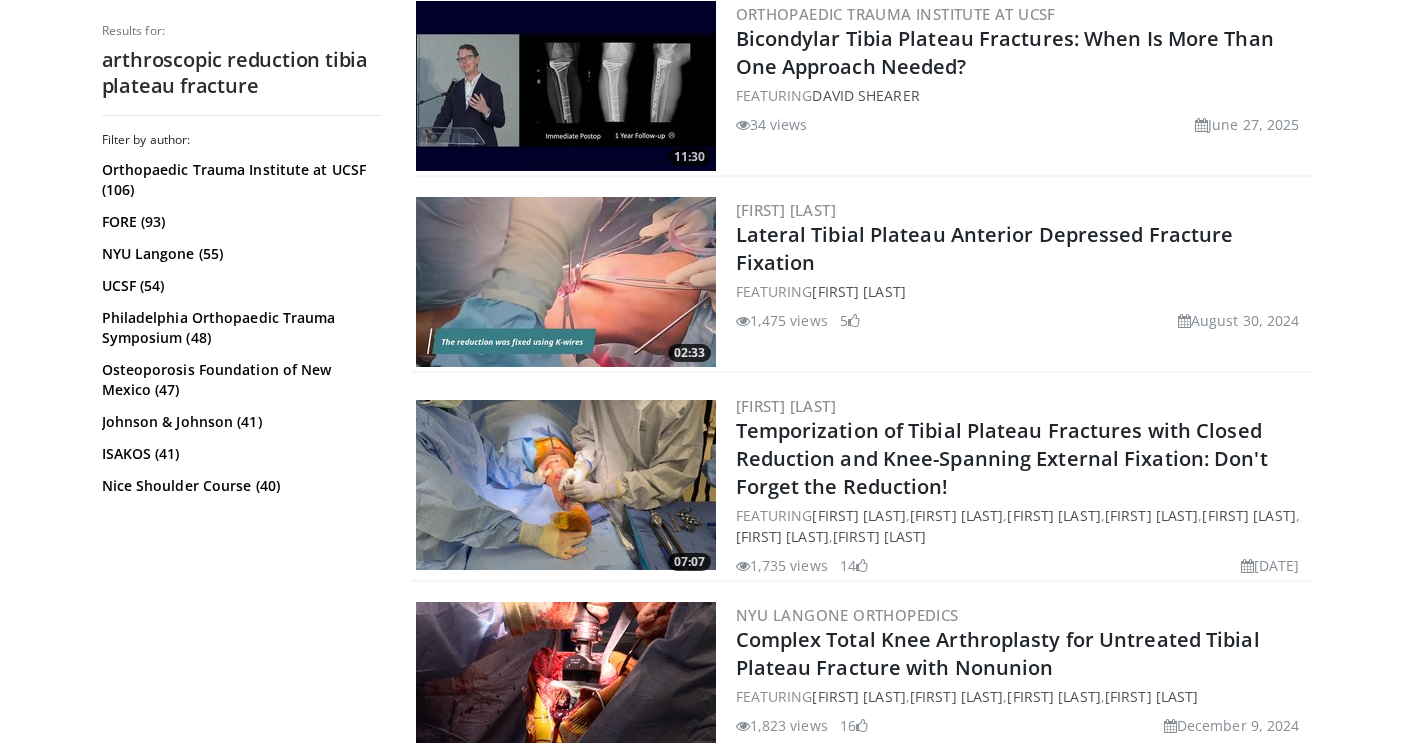 scroll, scrollTop: 1999, scrollLeft: 0, axis: vertical 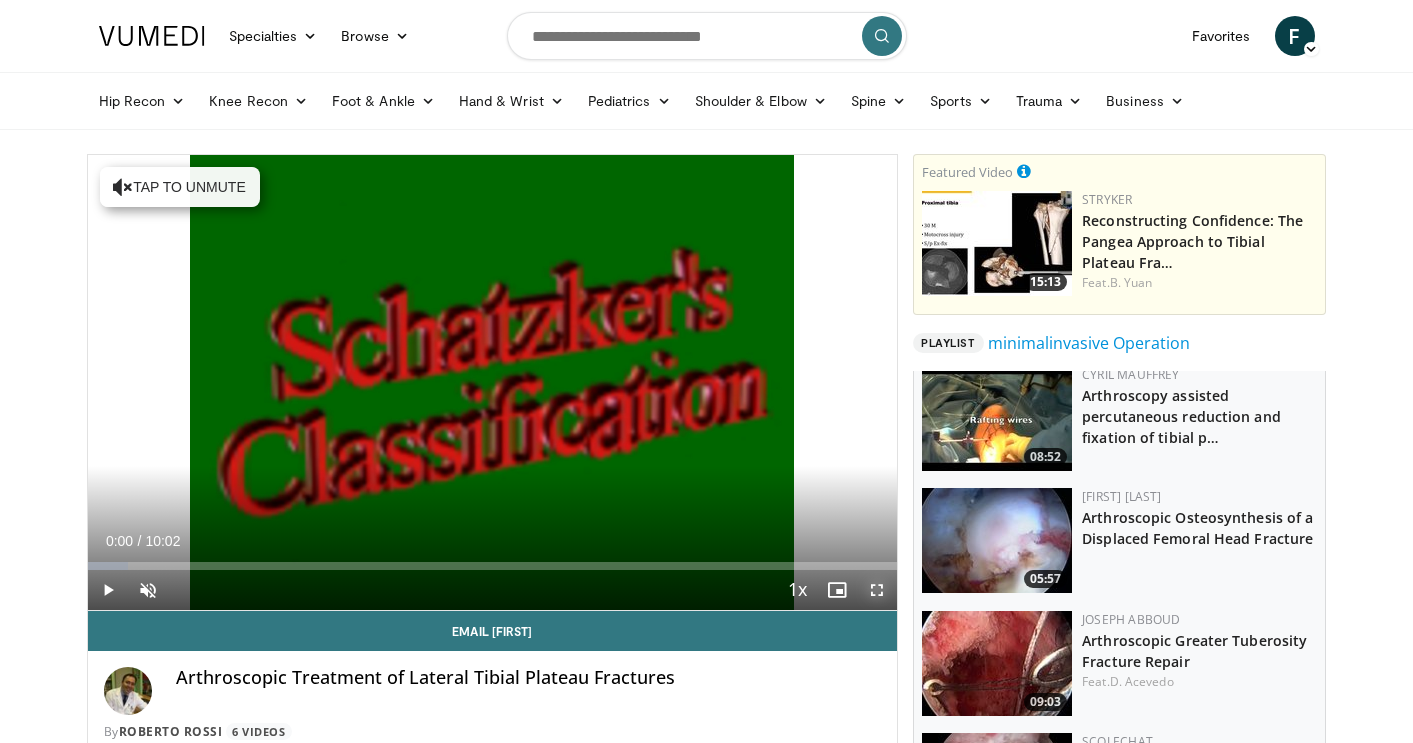 click at bounding box center (877, 590) 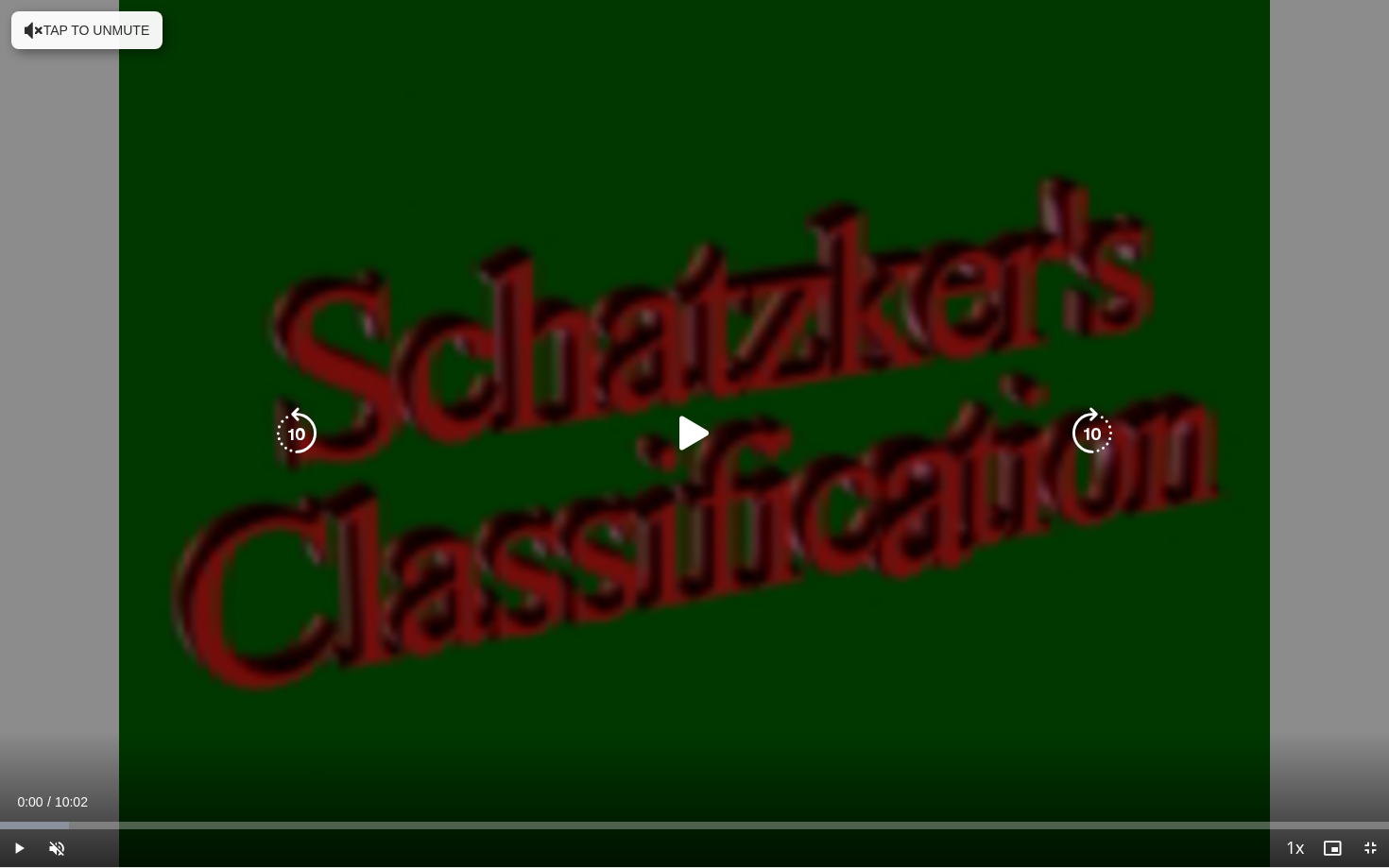 click at bounding box center [694, 434] 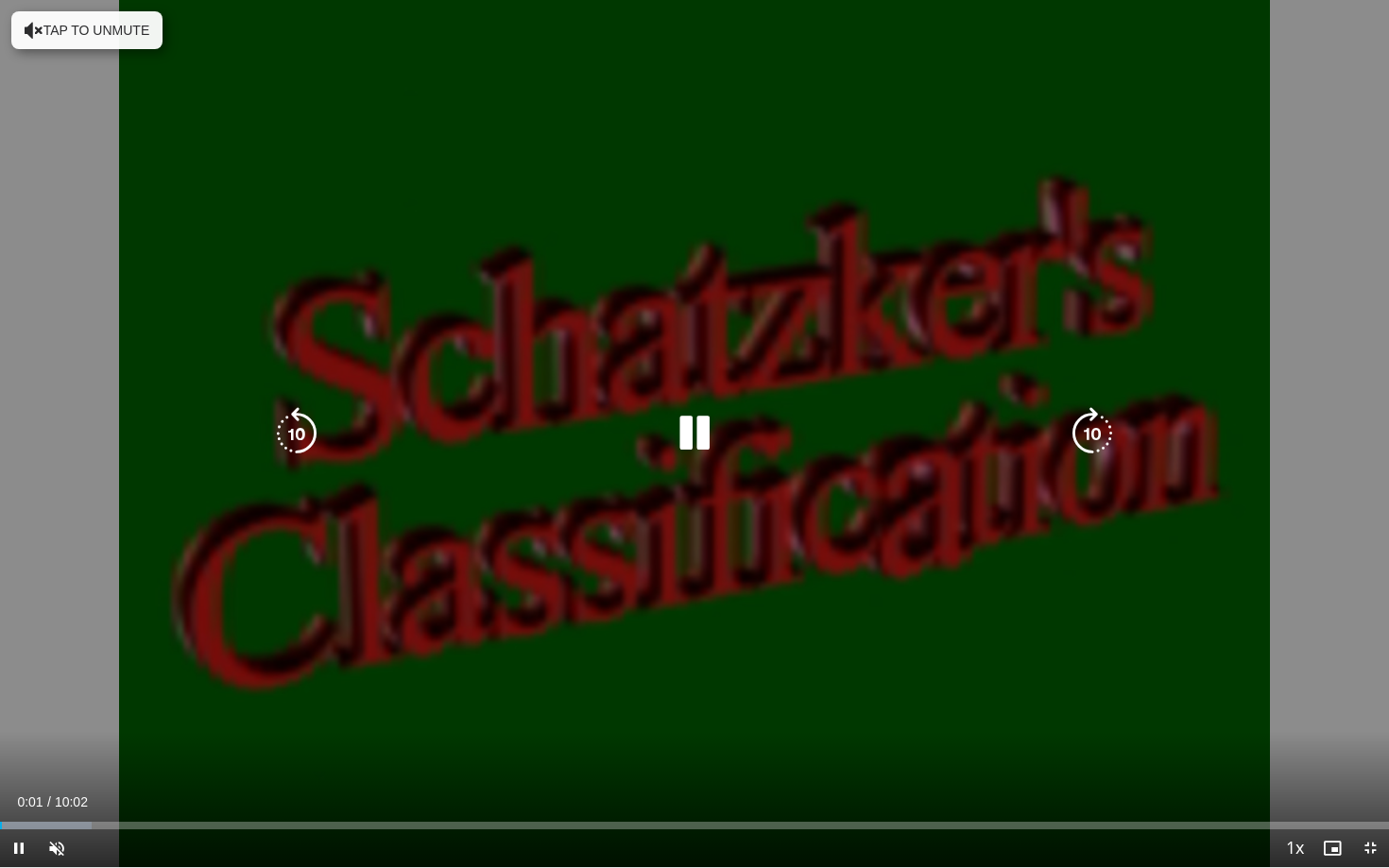 type 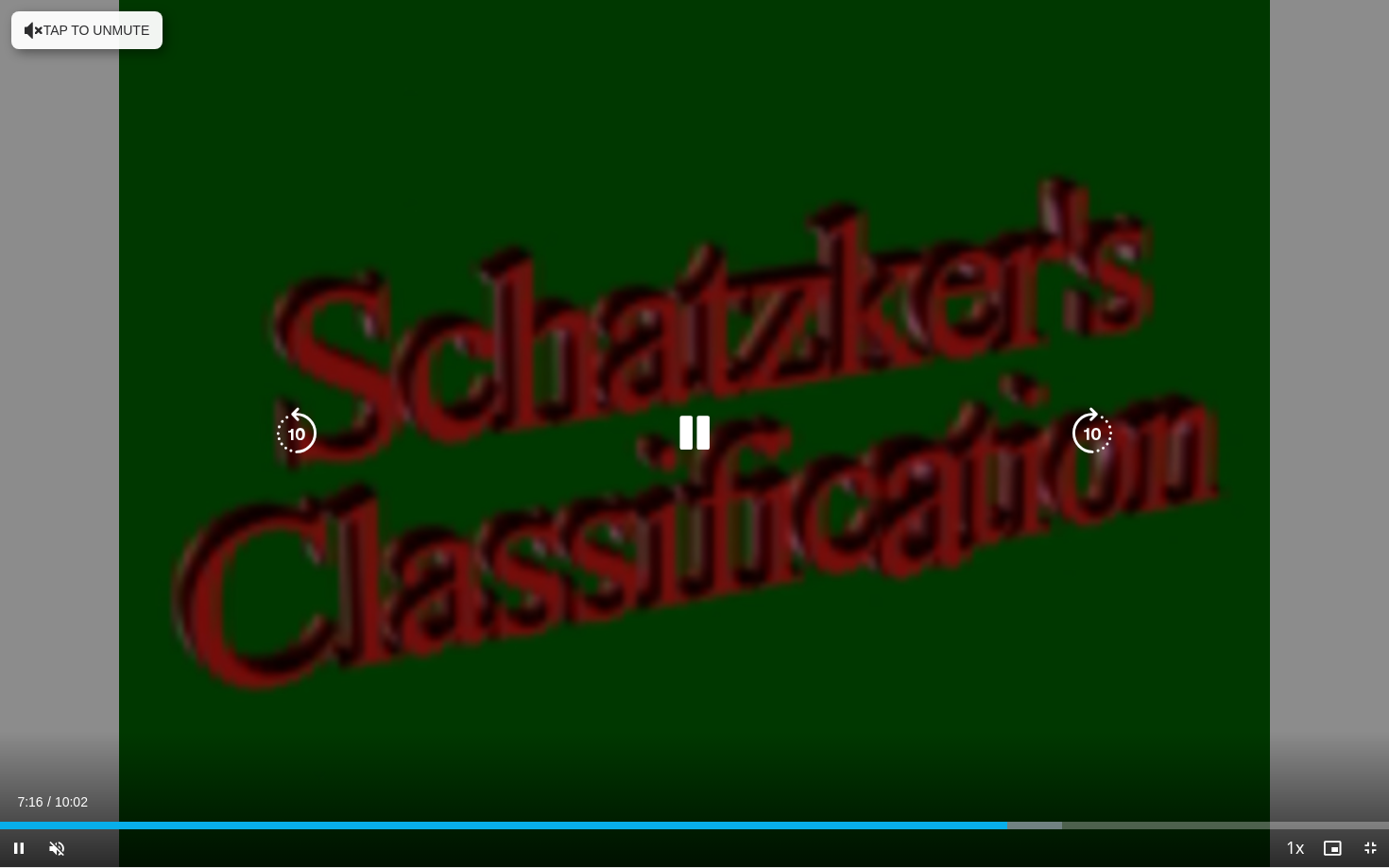 click at bounding box center (1092, 434) 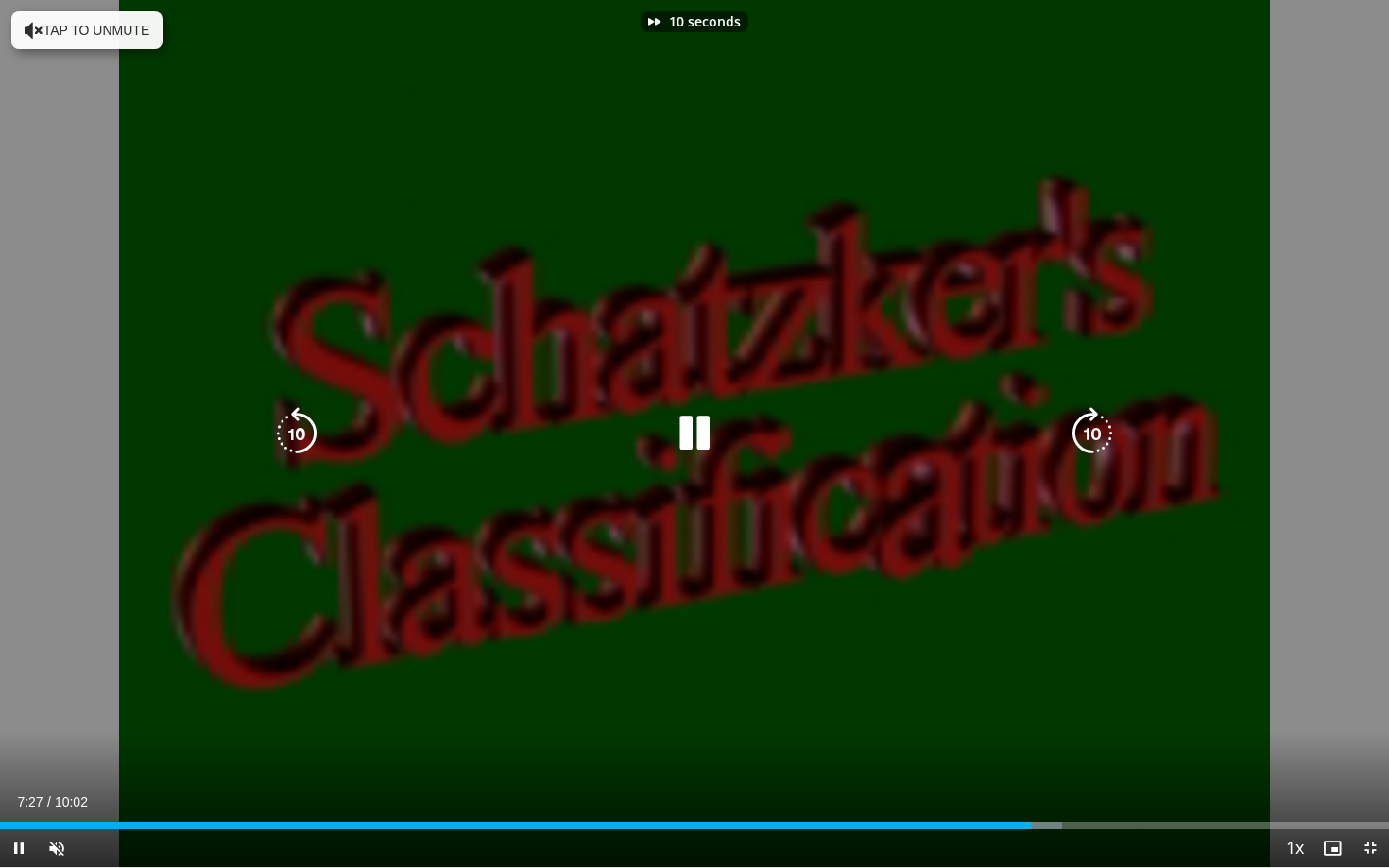 click at bounding box center (1092, 434) 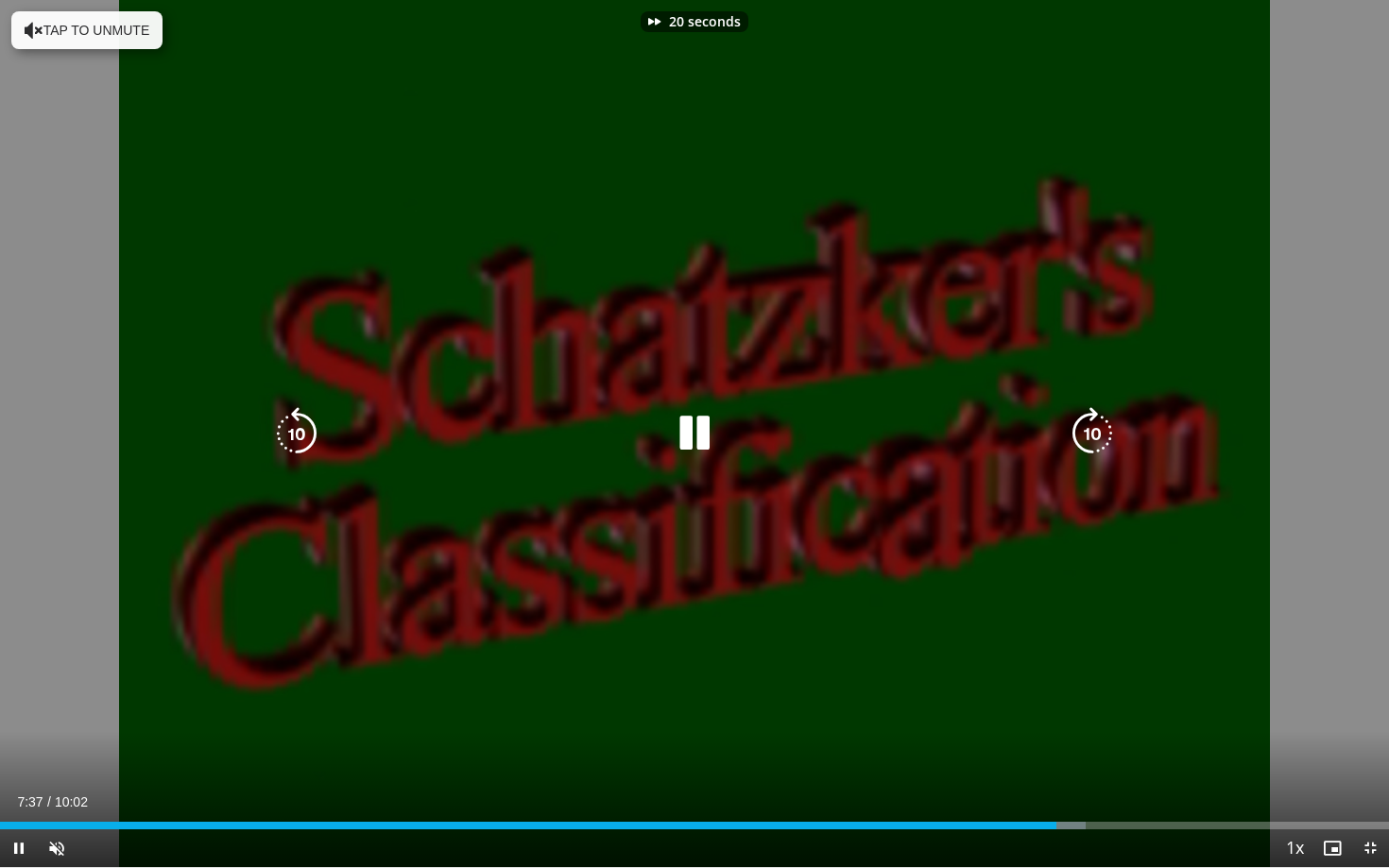 click at bounding box center (1092, 434) 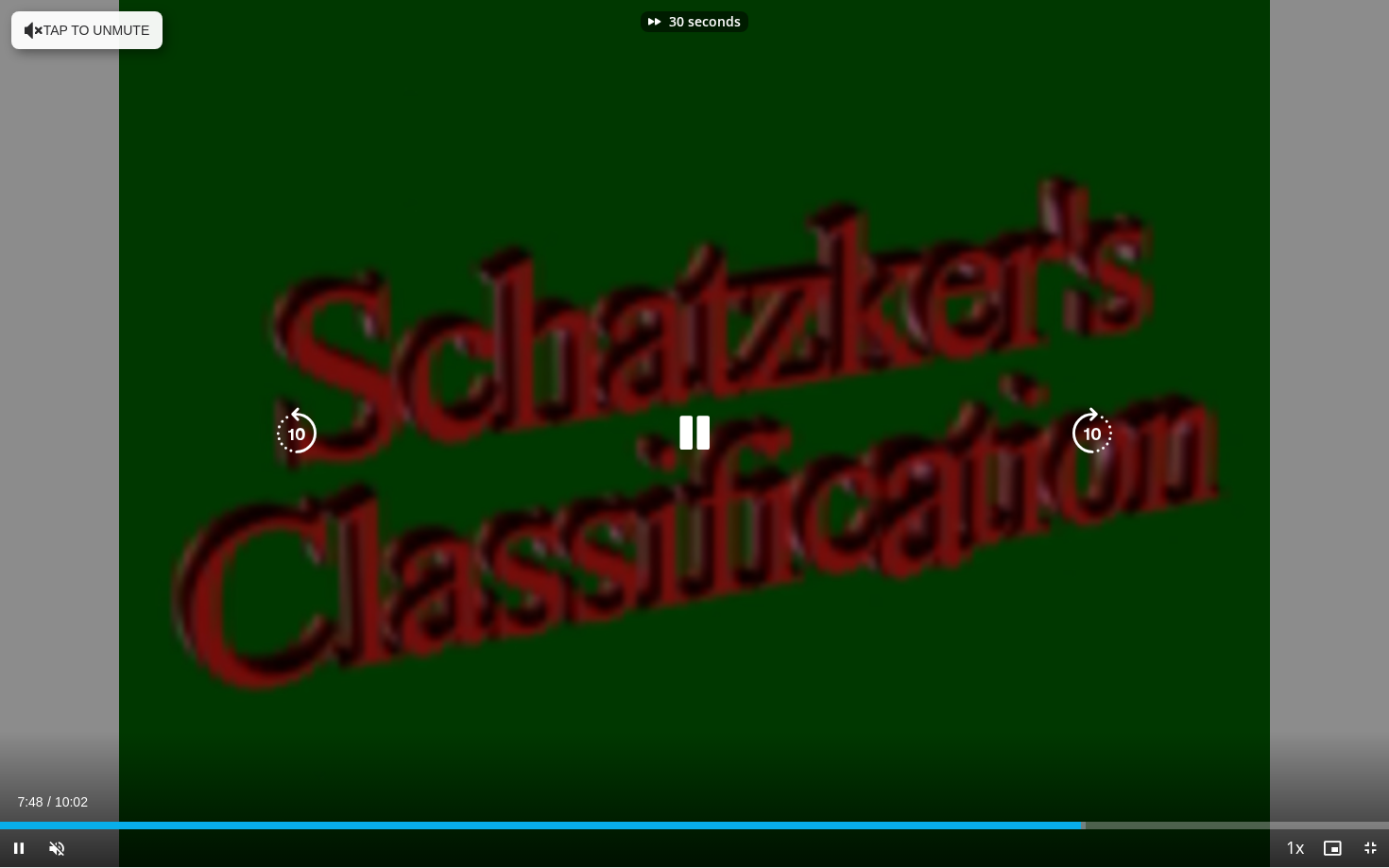 click at bounding box center (1092, 434) 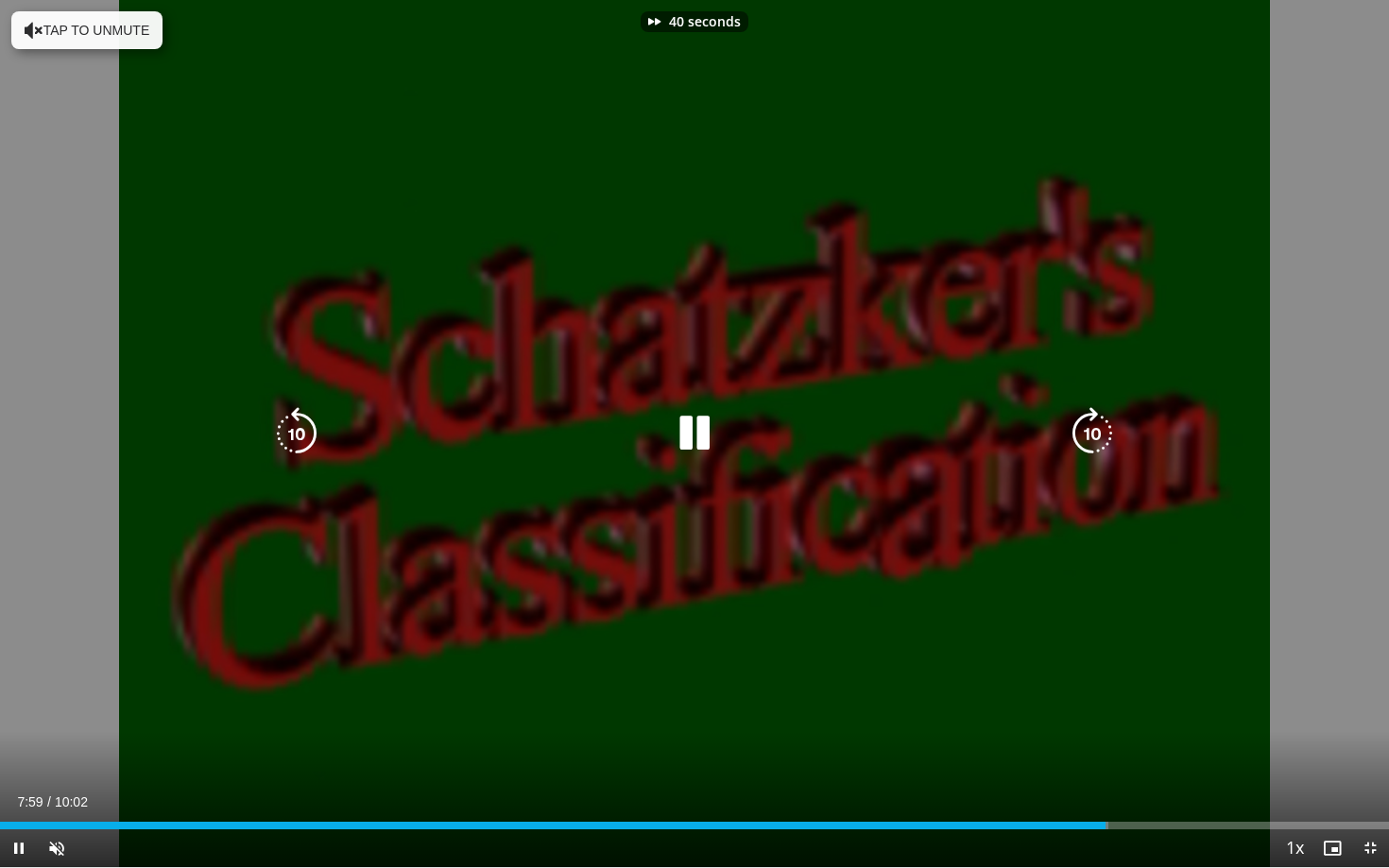 click at bounding box center [1092, 434] 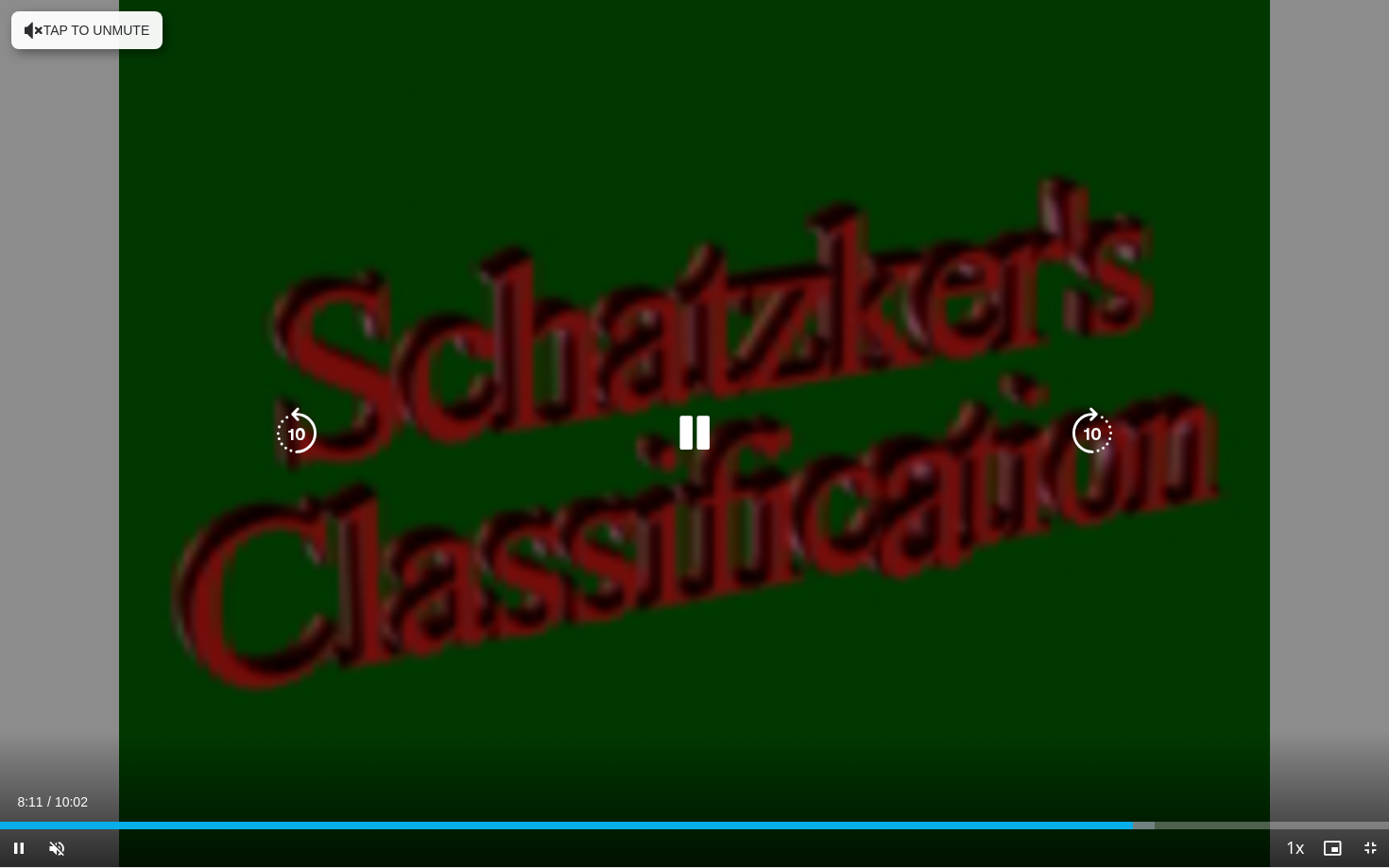 click at bounding box center (1092, 434) 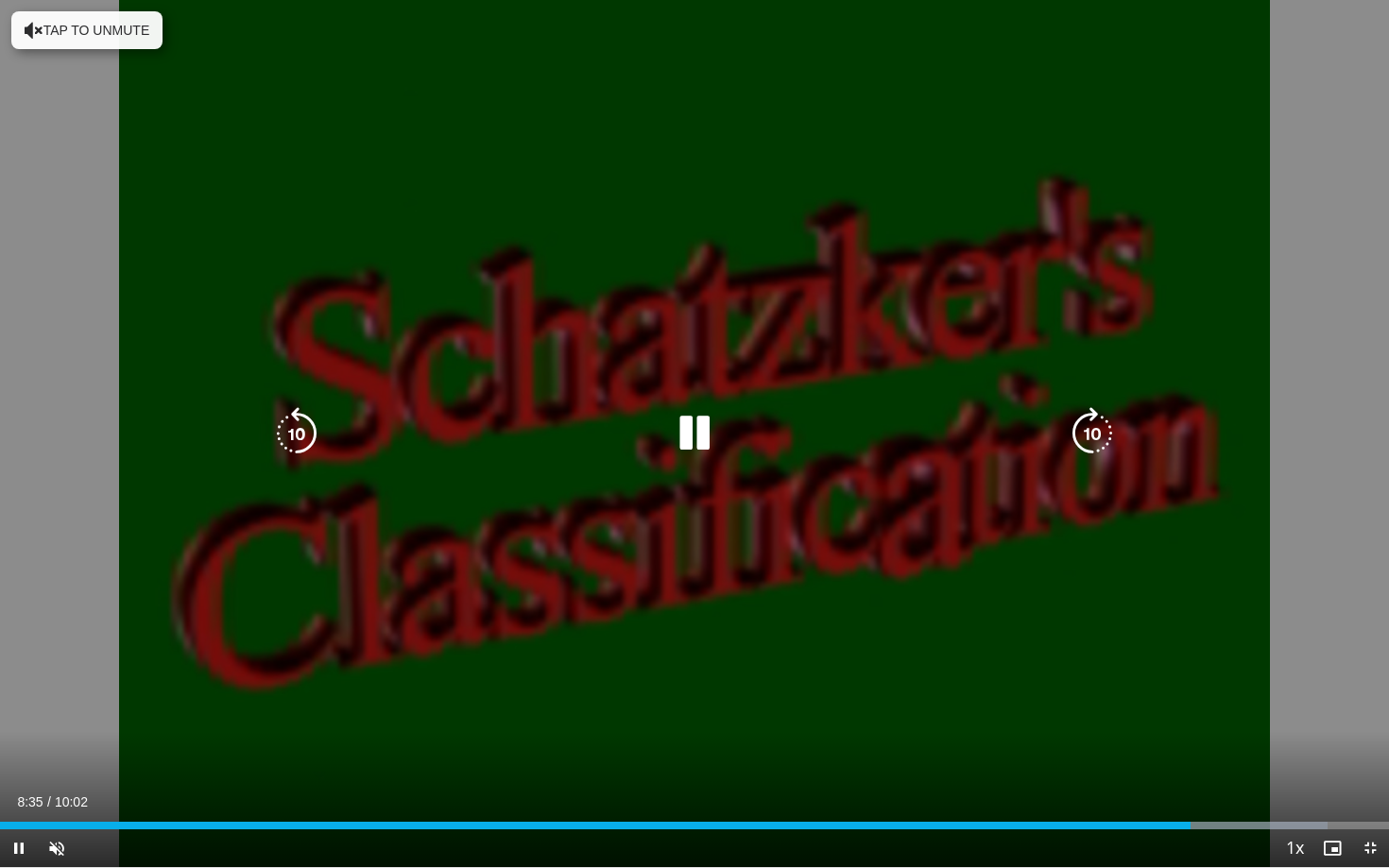 click at bounding box center (1092, 434) 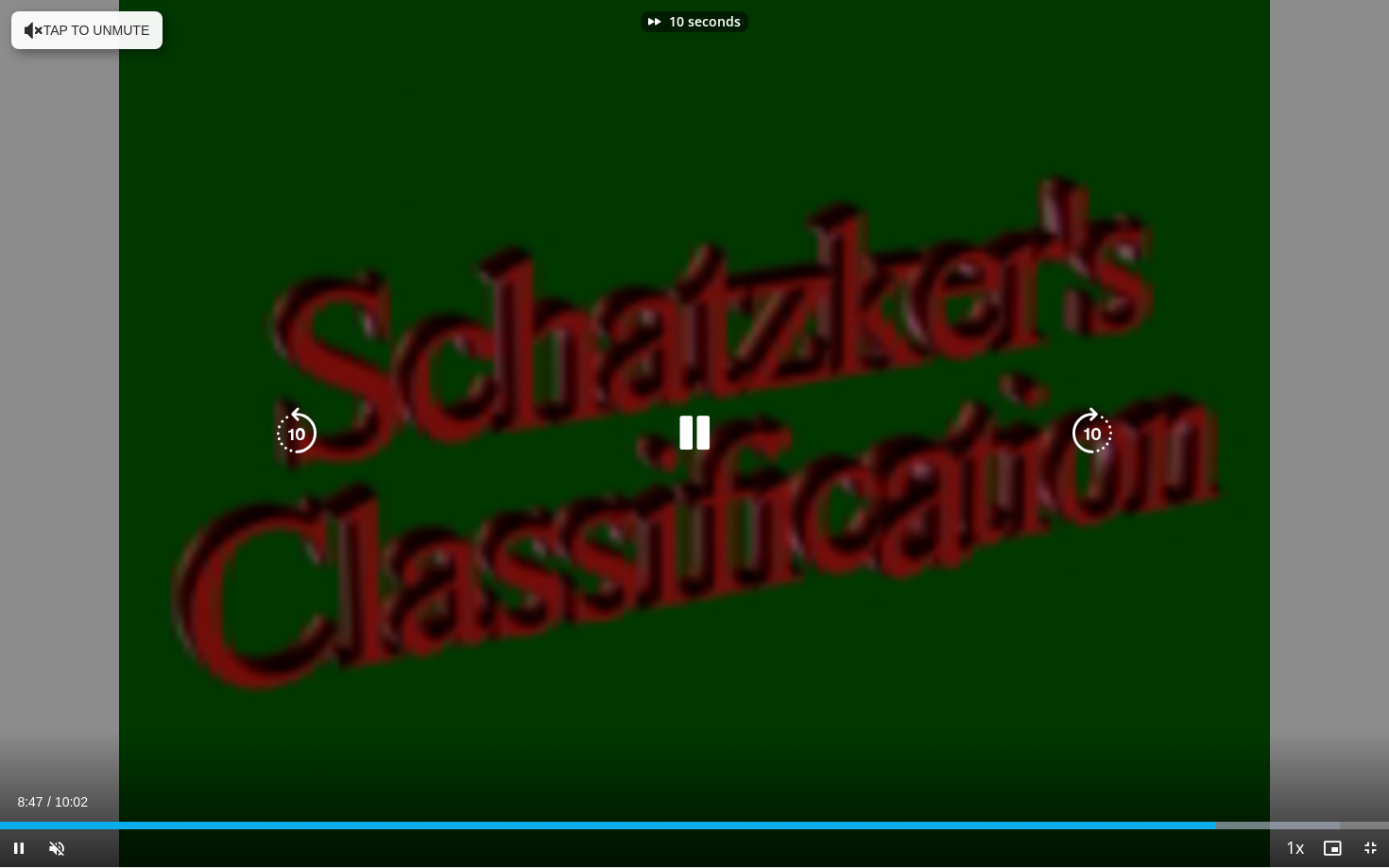 click at bounding box center [1092, 434] 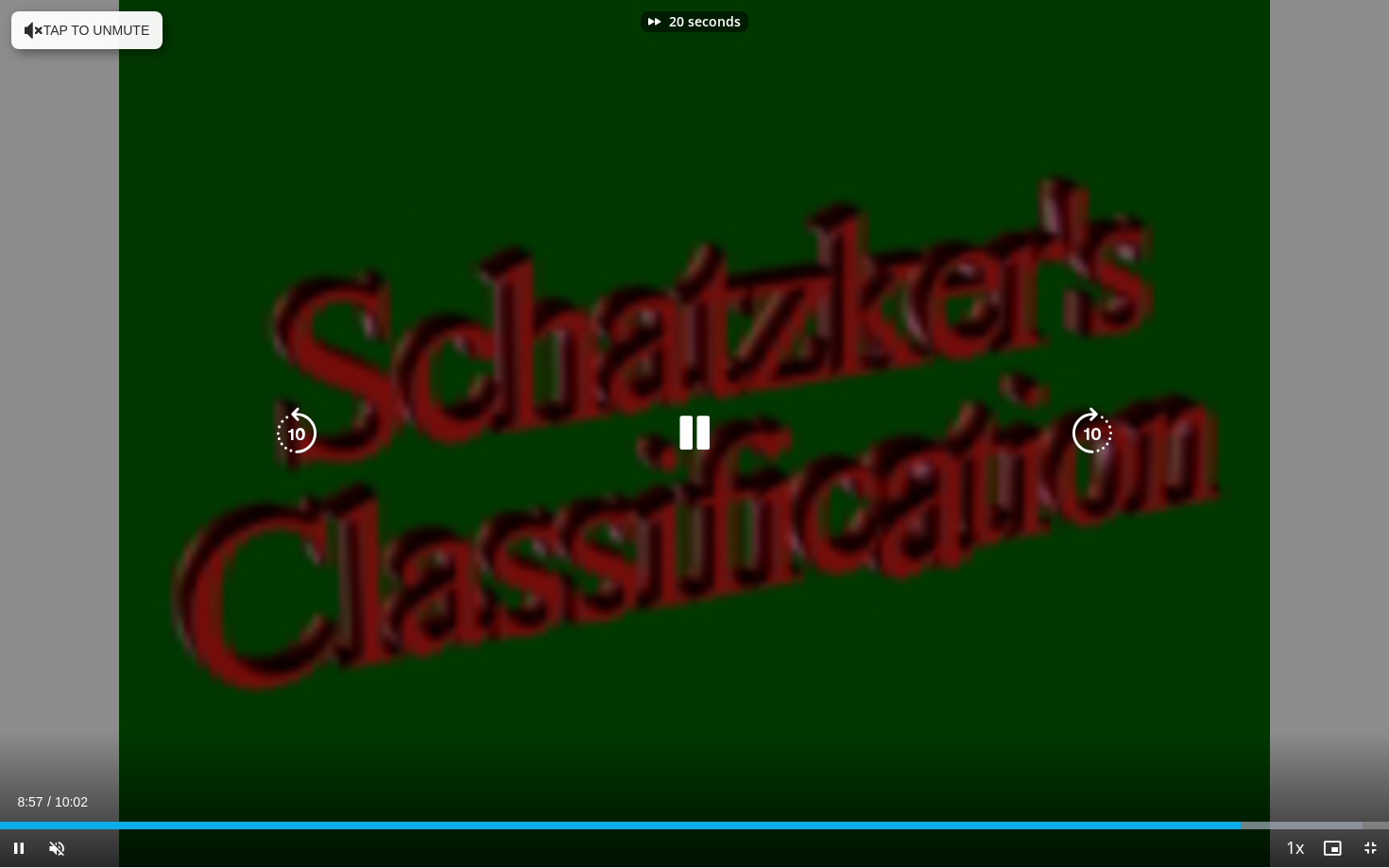 click at bounding box center (1092, 434) 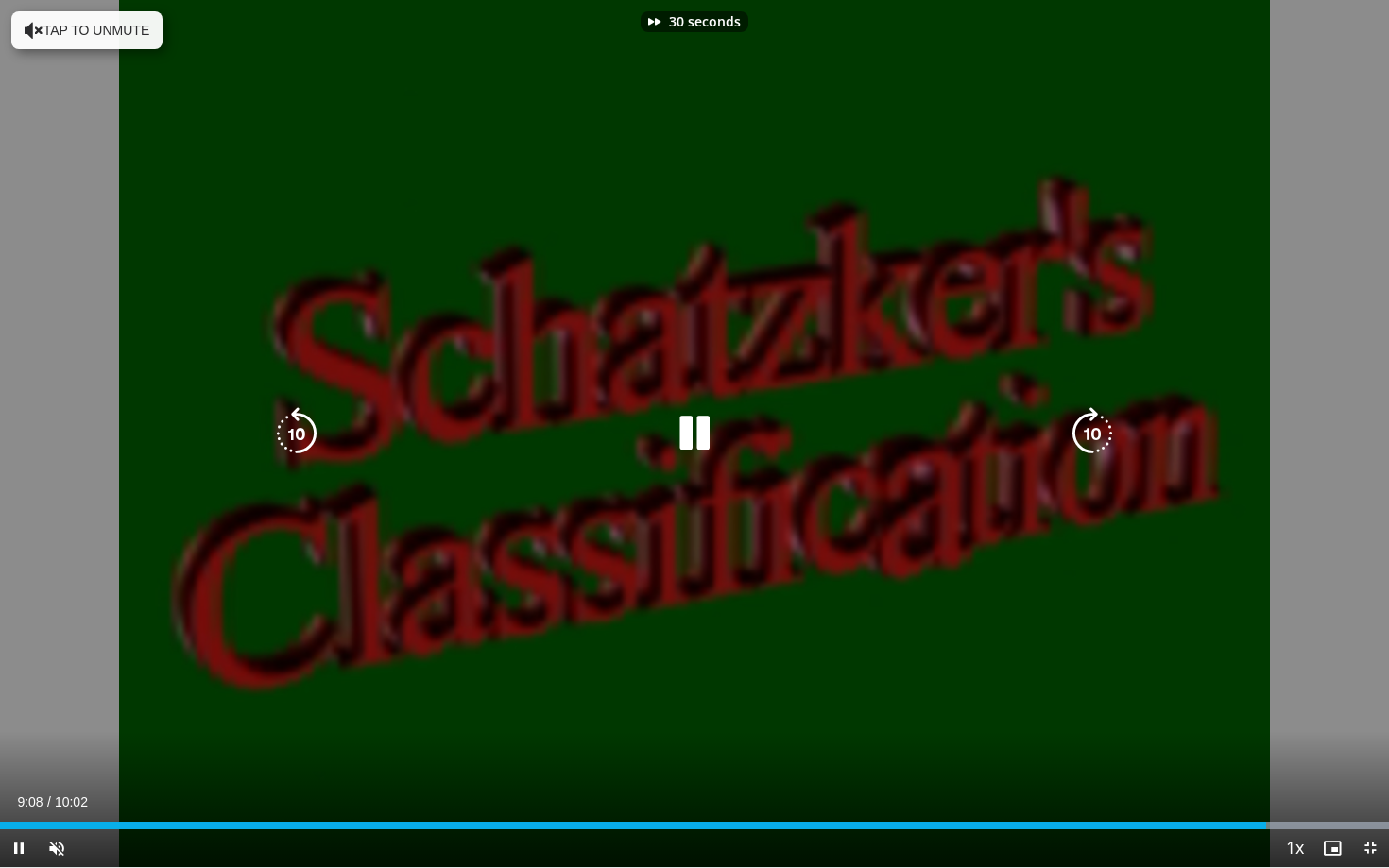 click at bounding box center (1092, 434) 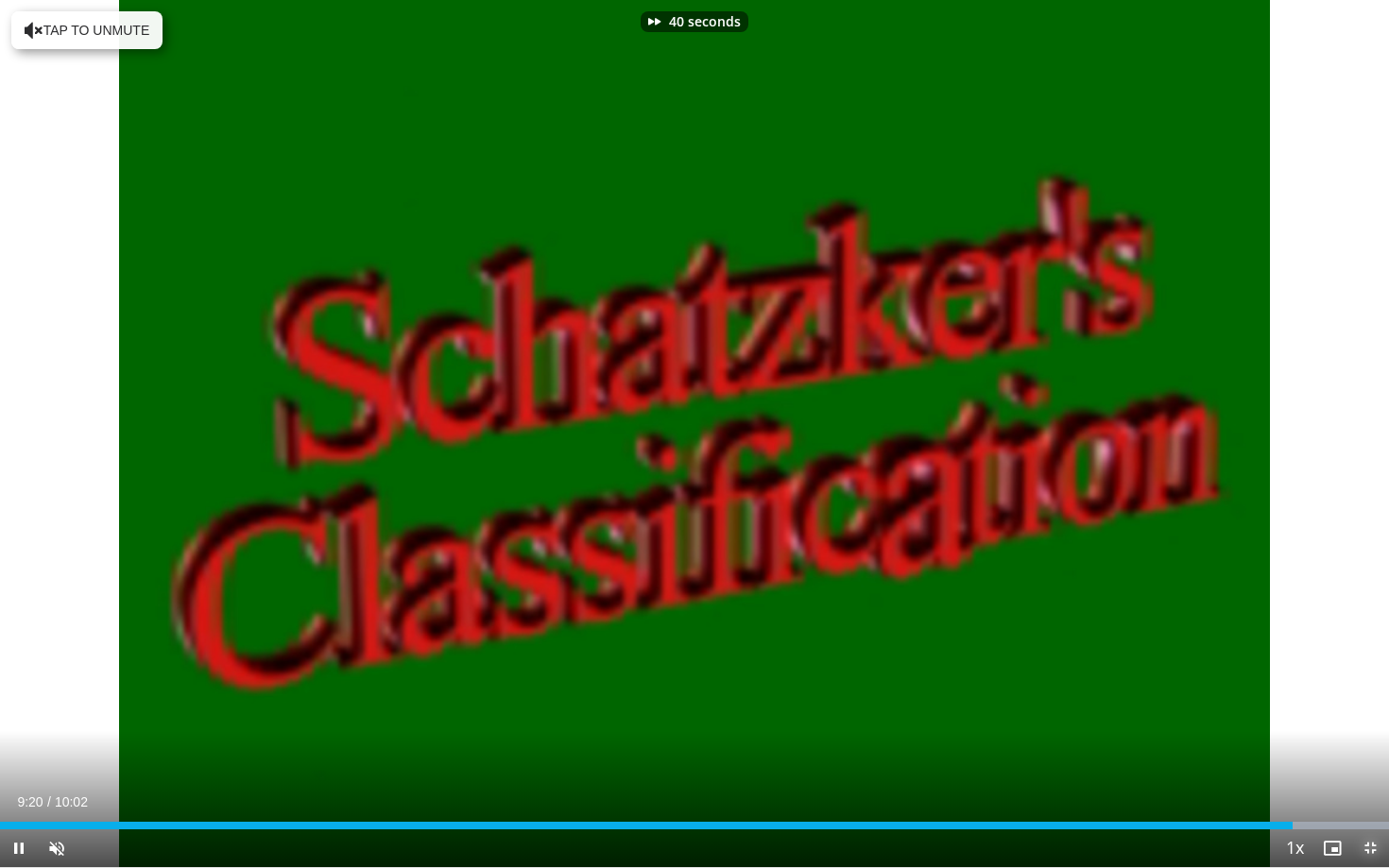 click at bounding box center [1370, 848] 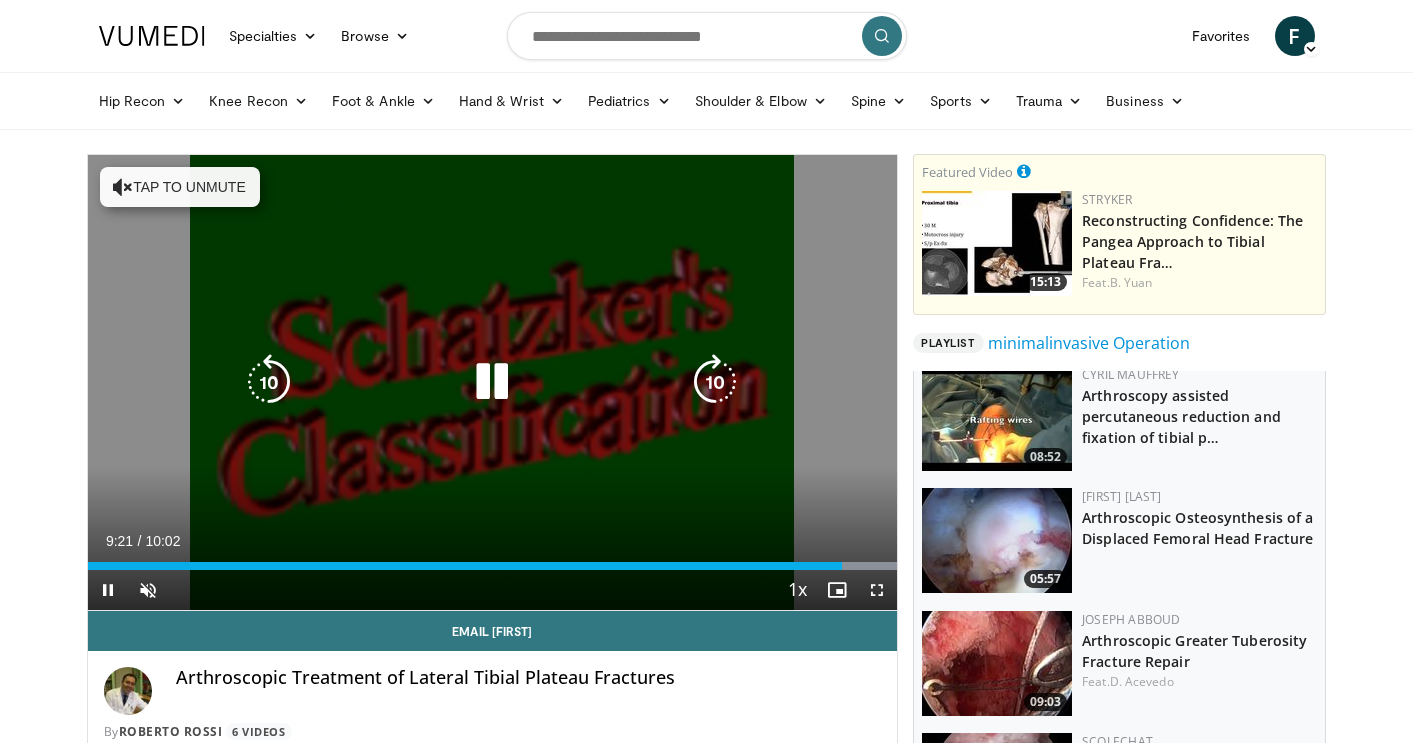 click at bounding box center [492, 382] 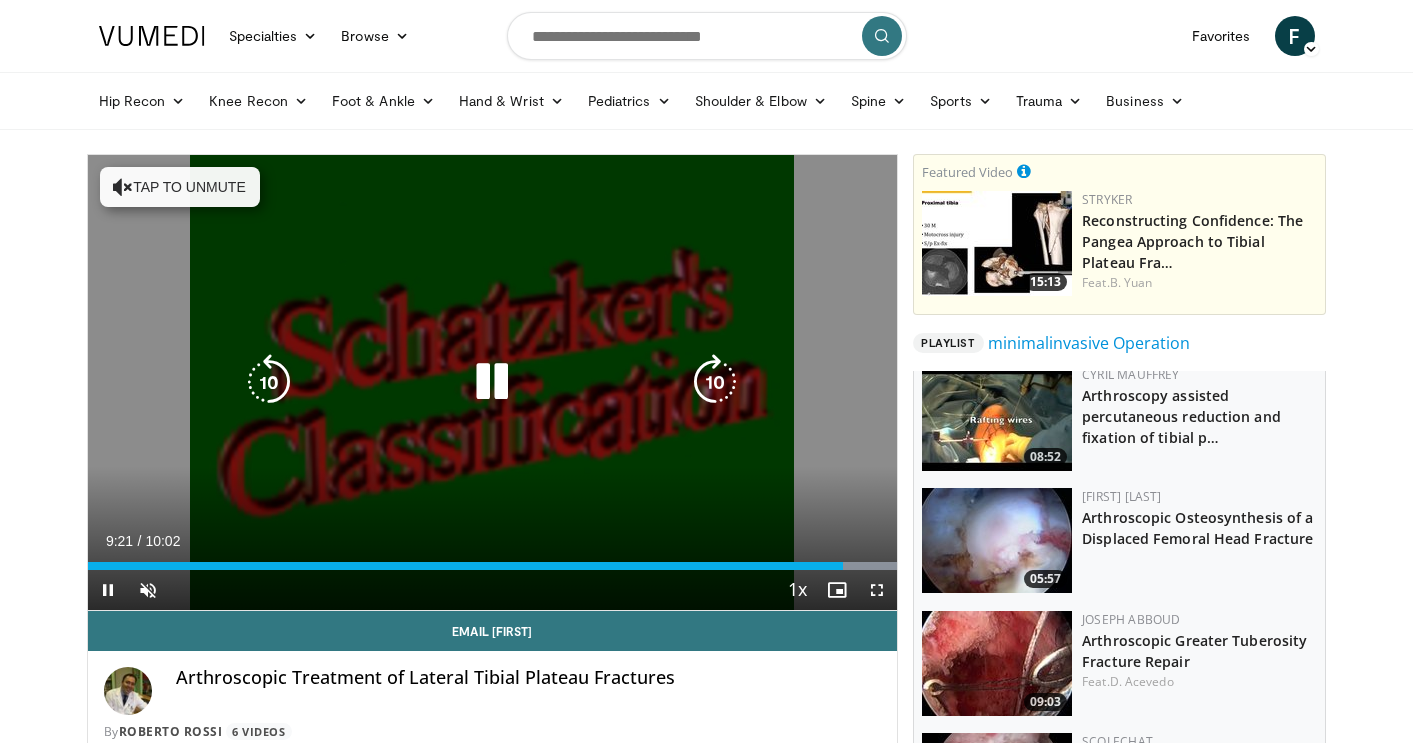 click at bounding box center [492, 382] 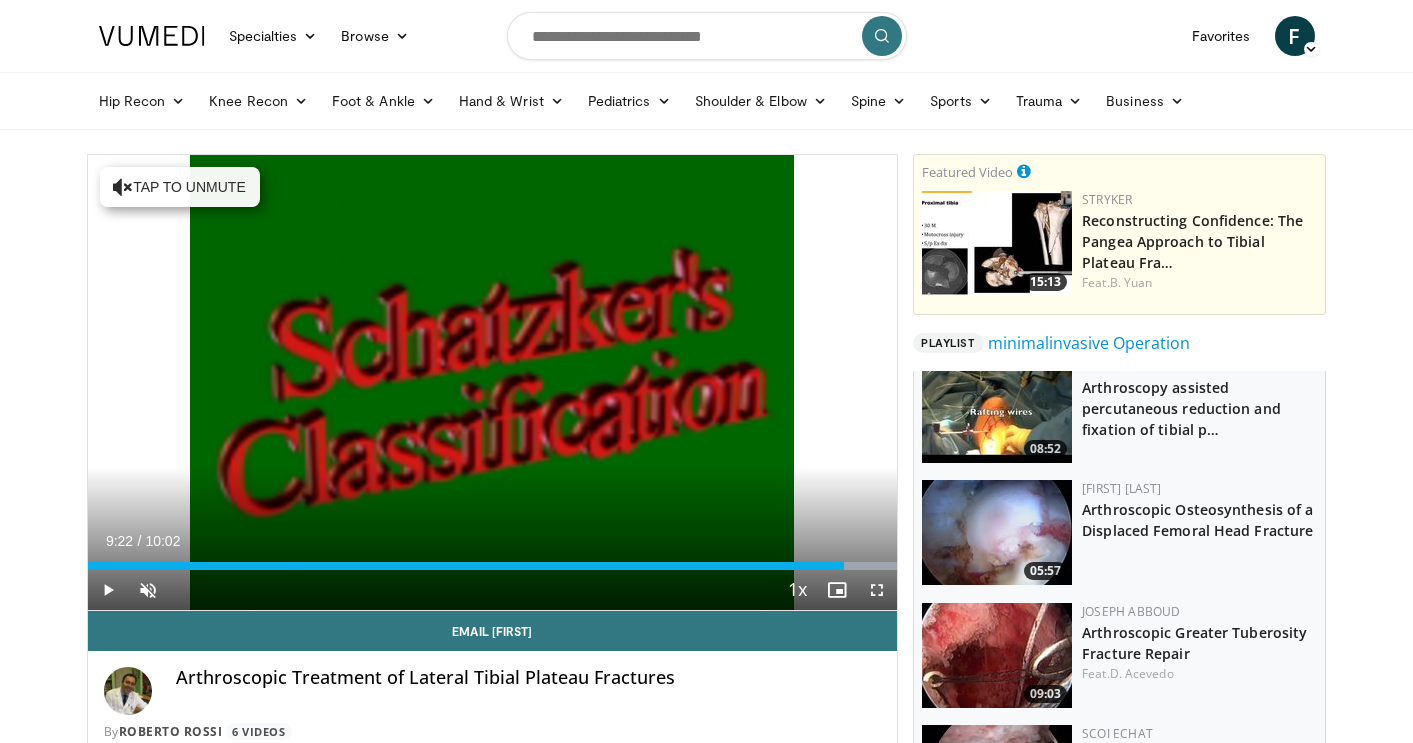 scroll, scrollTop: 18, scrollLeft: 0, axis: vertical 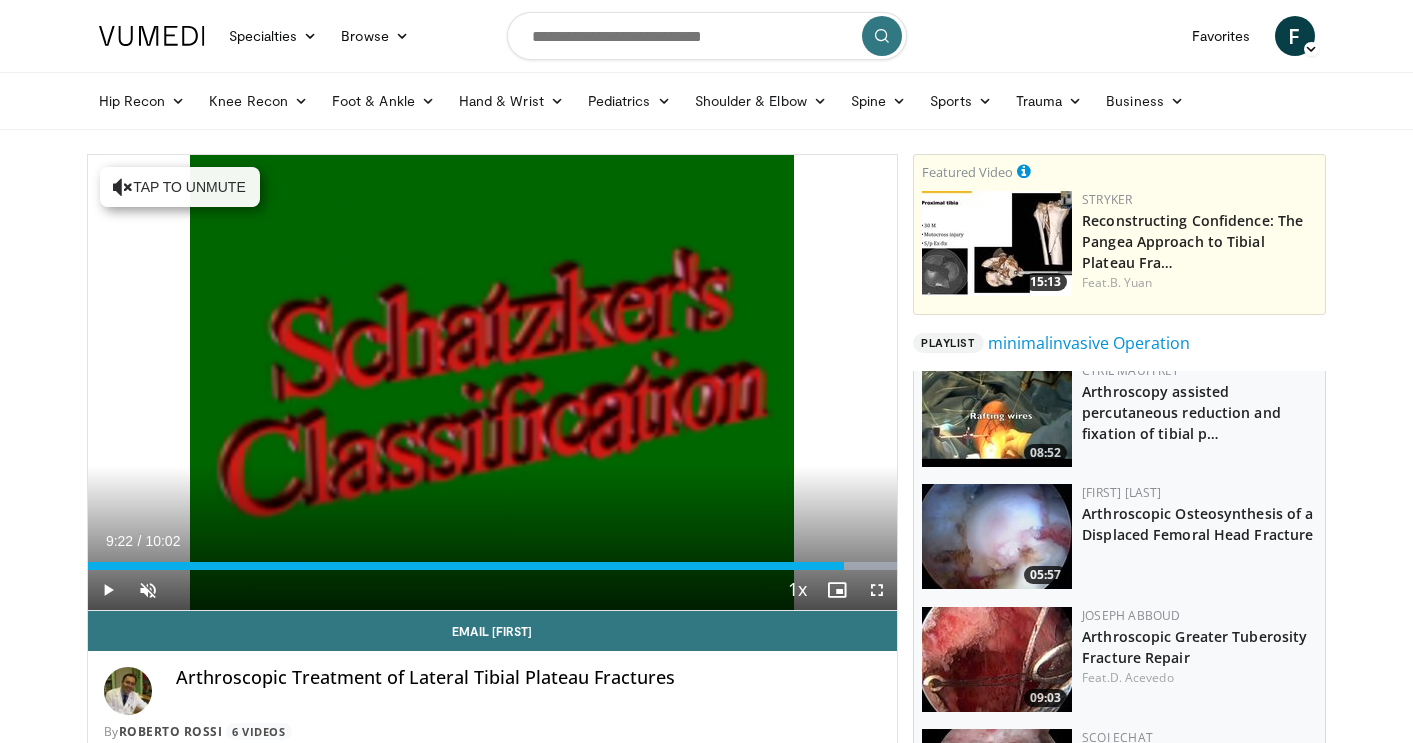 click at bounding box center (997, 414) 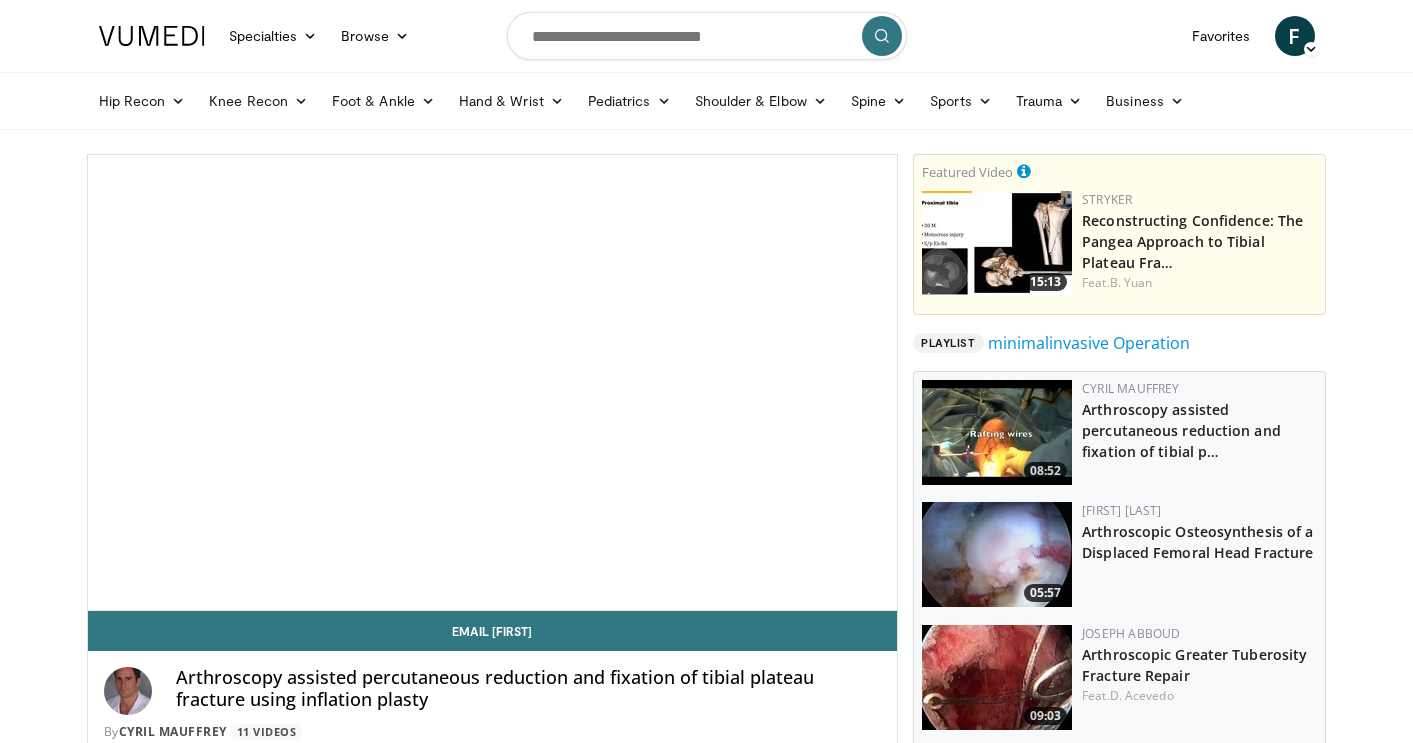 scroll, scrollTop: 0, scrollLeft: 0, axis: both 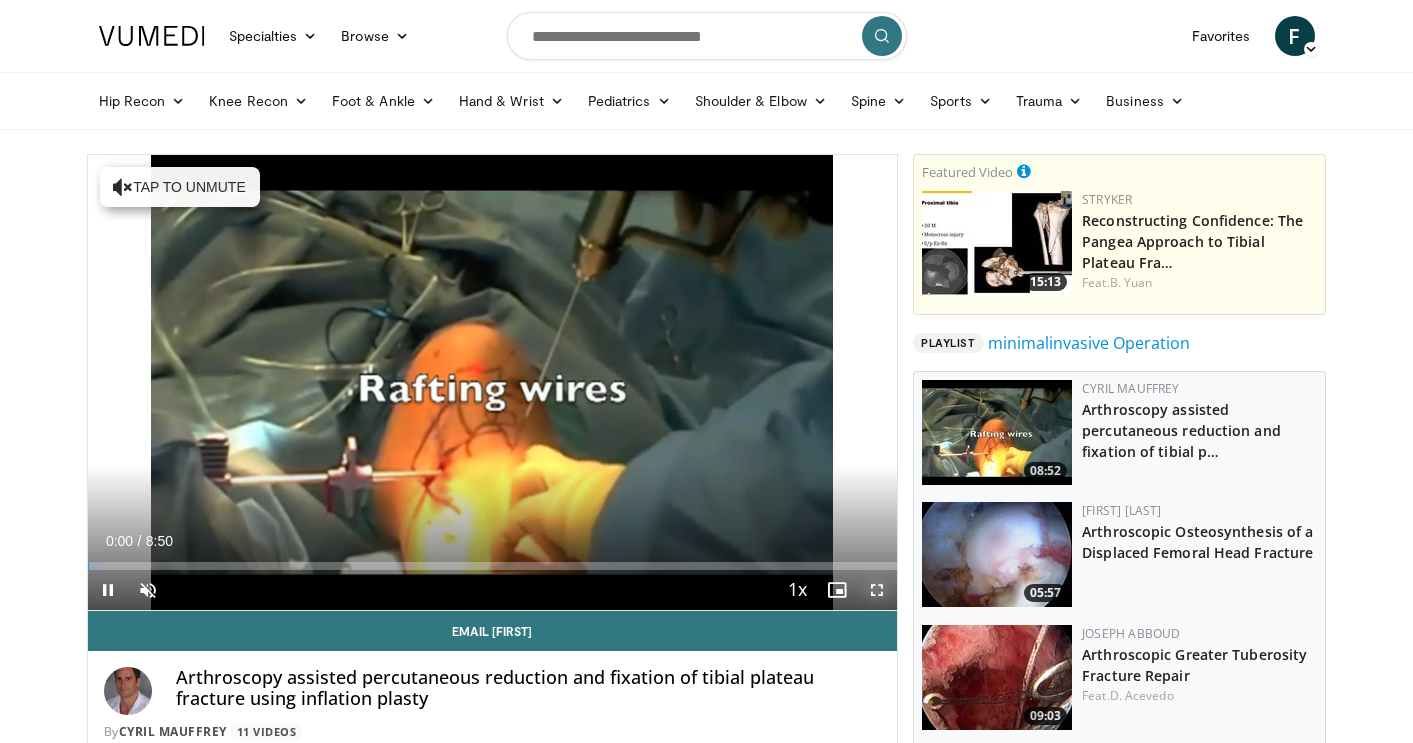 click at bounding box center [877, 590] 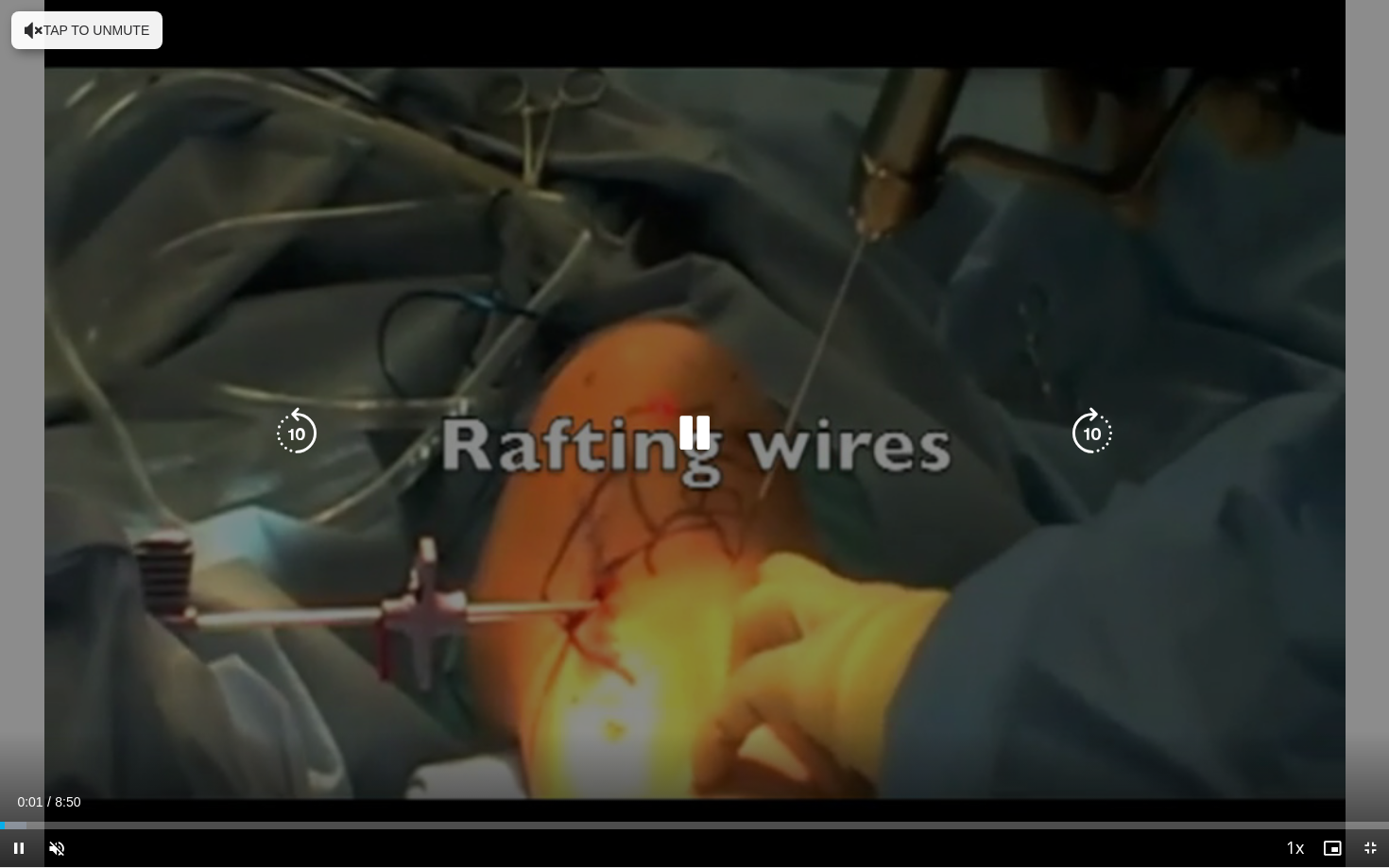 click at bounding box center (1092, 434) 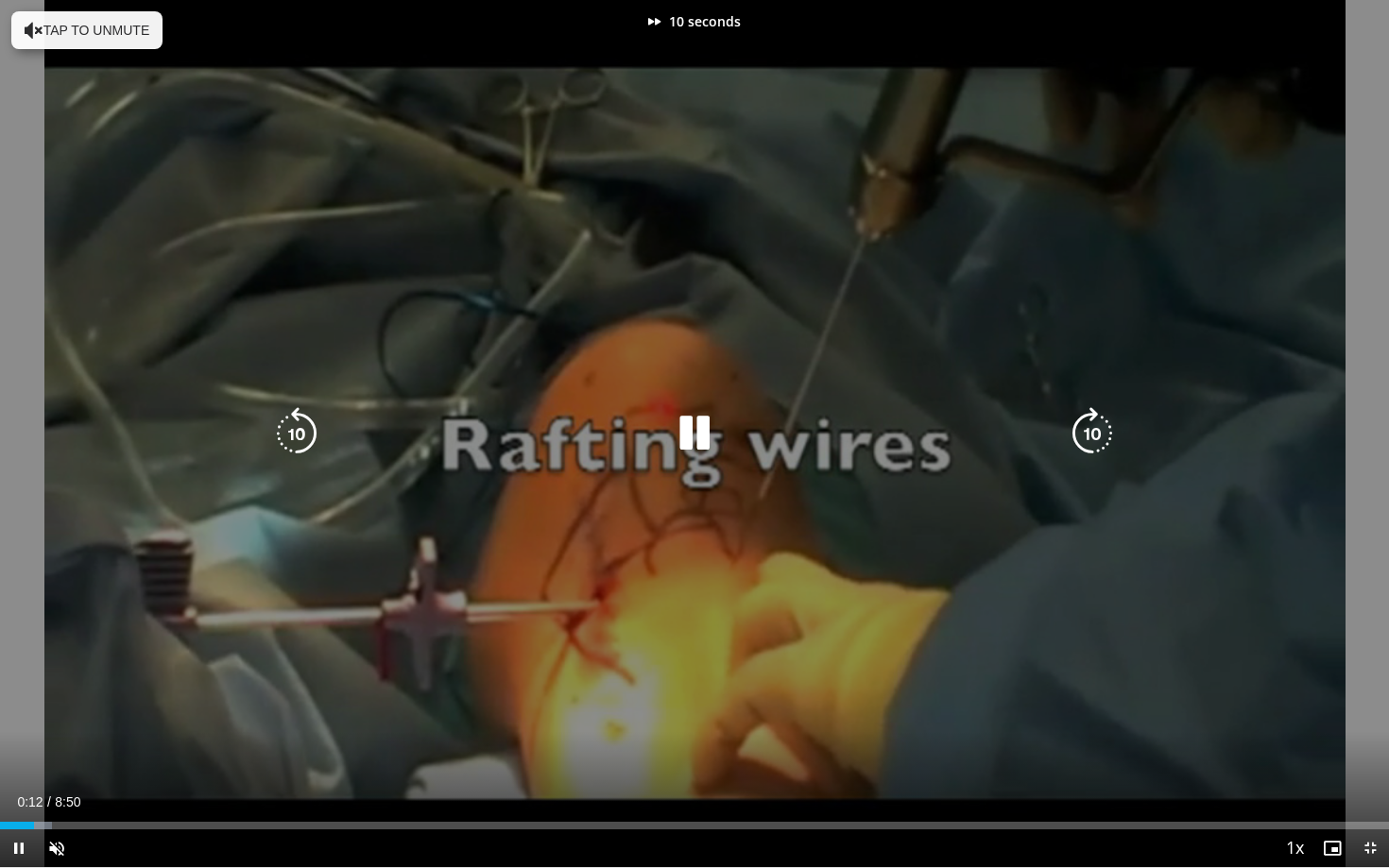 click at bounding box center [1092, 434] 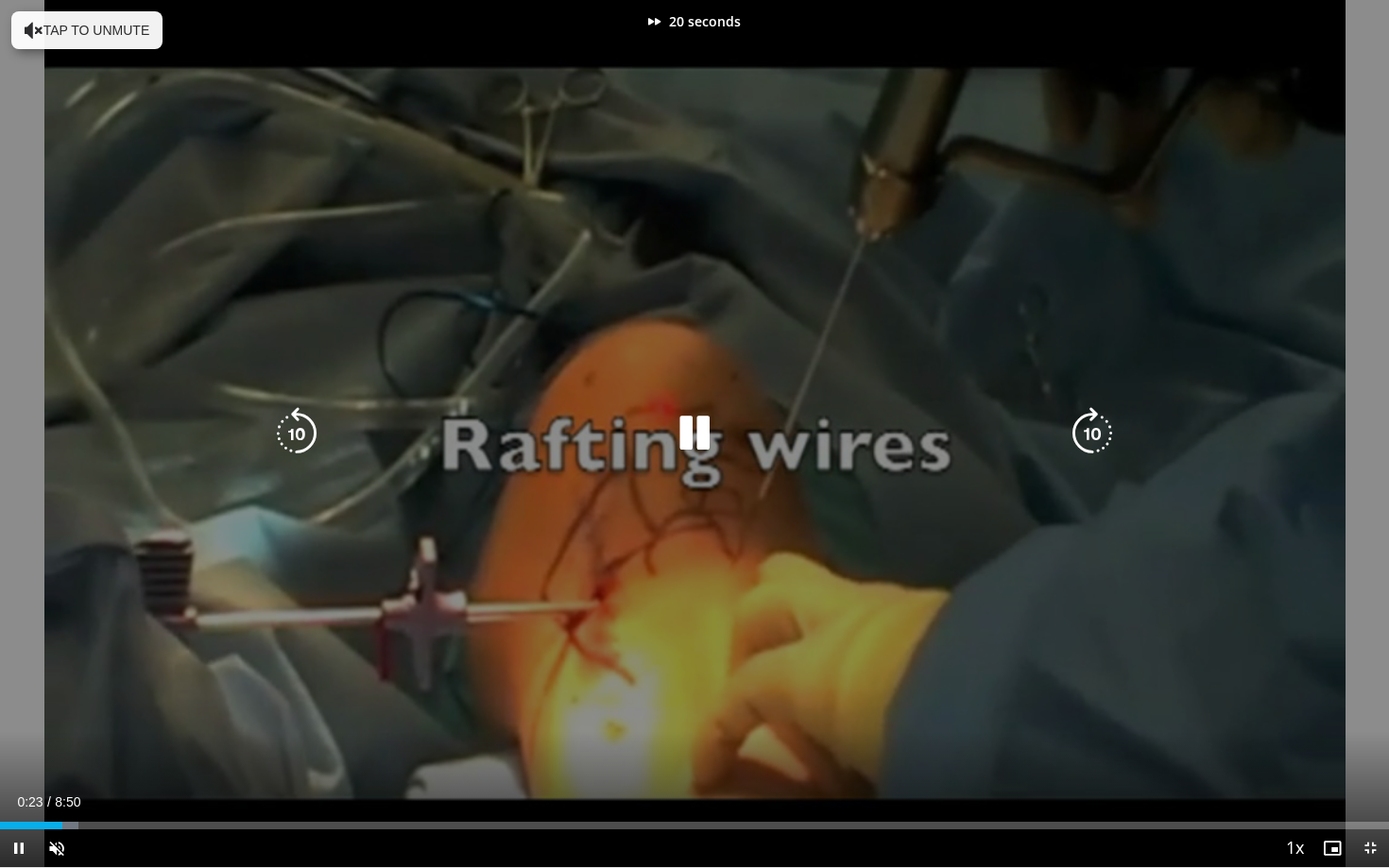 click at bounding box center (1092, 434) 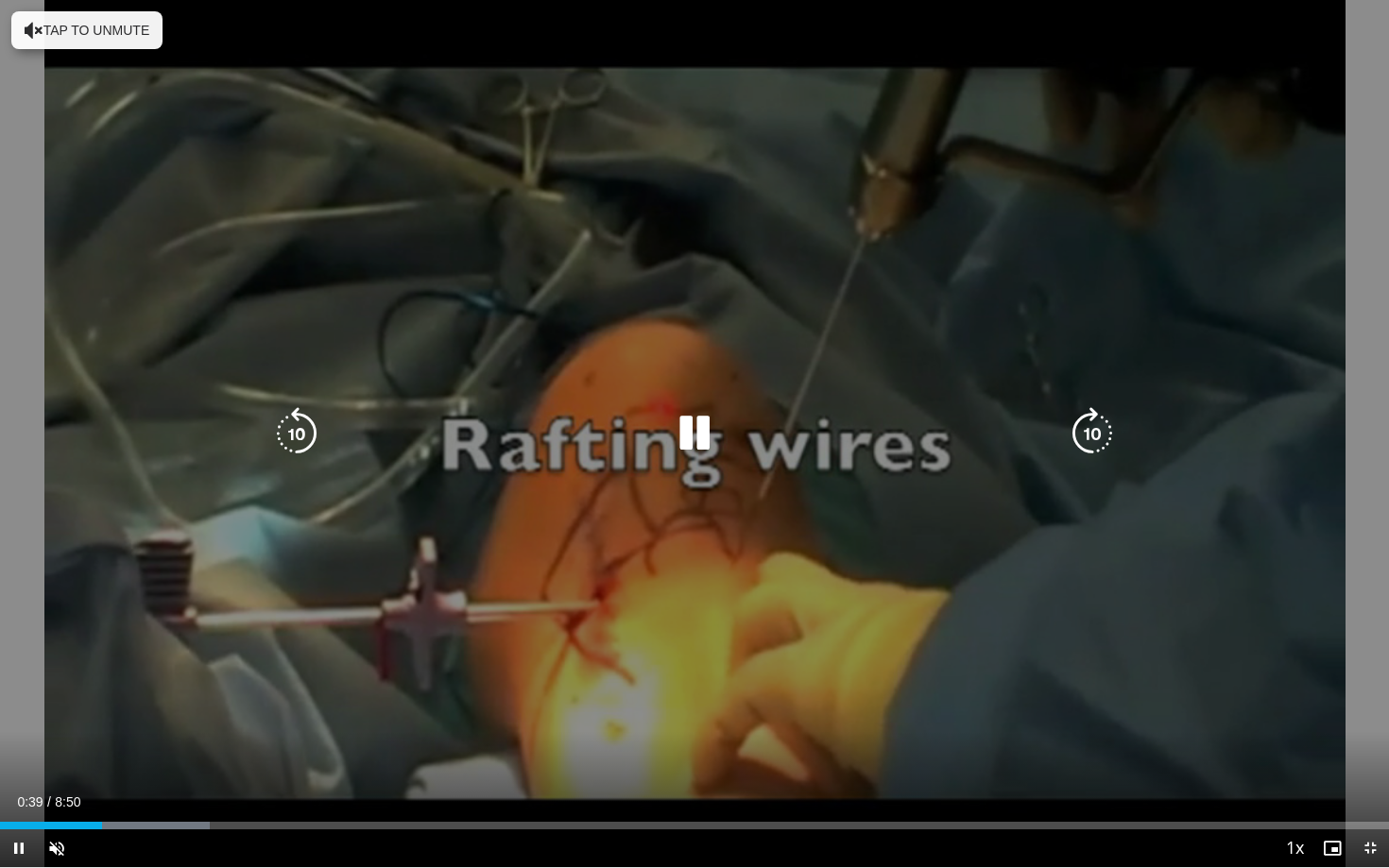 click at bounding box center (297, 434) 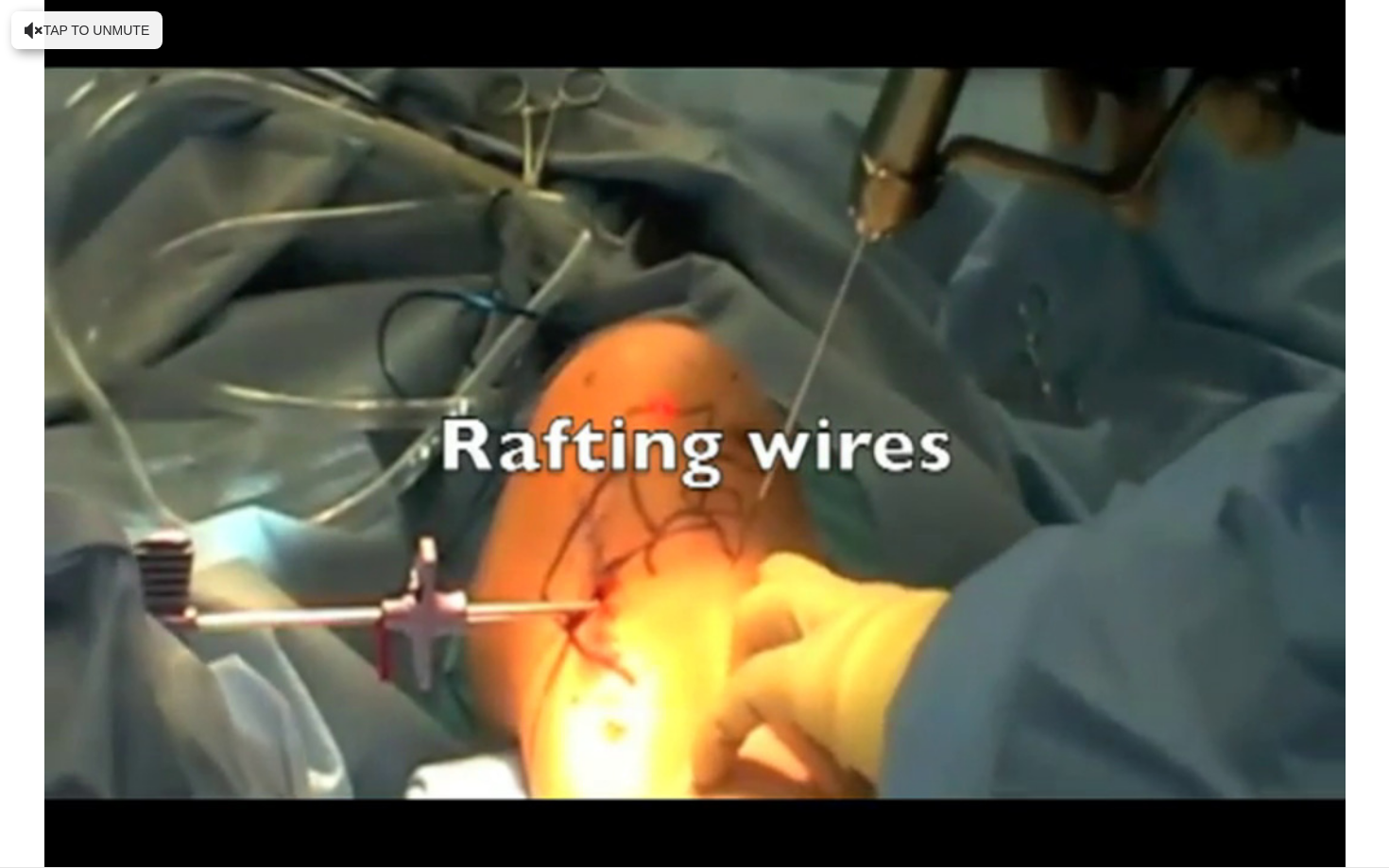 type 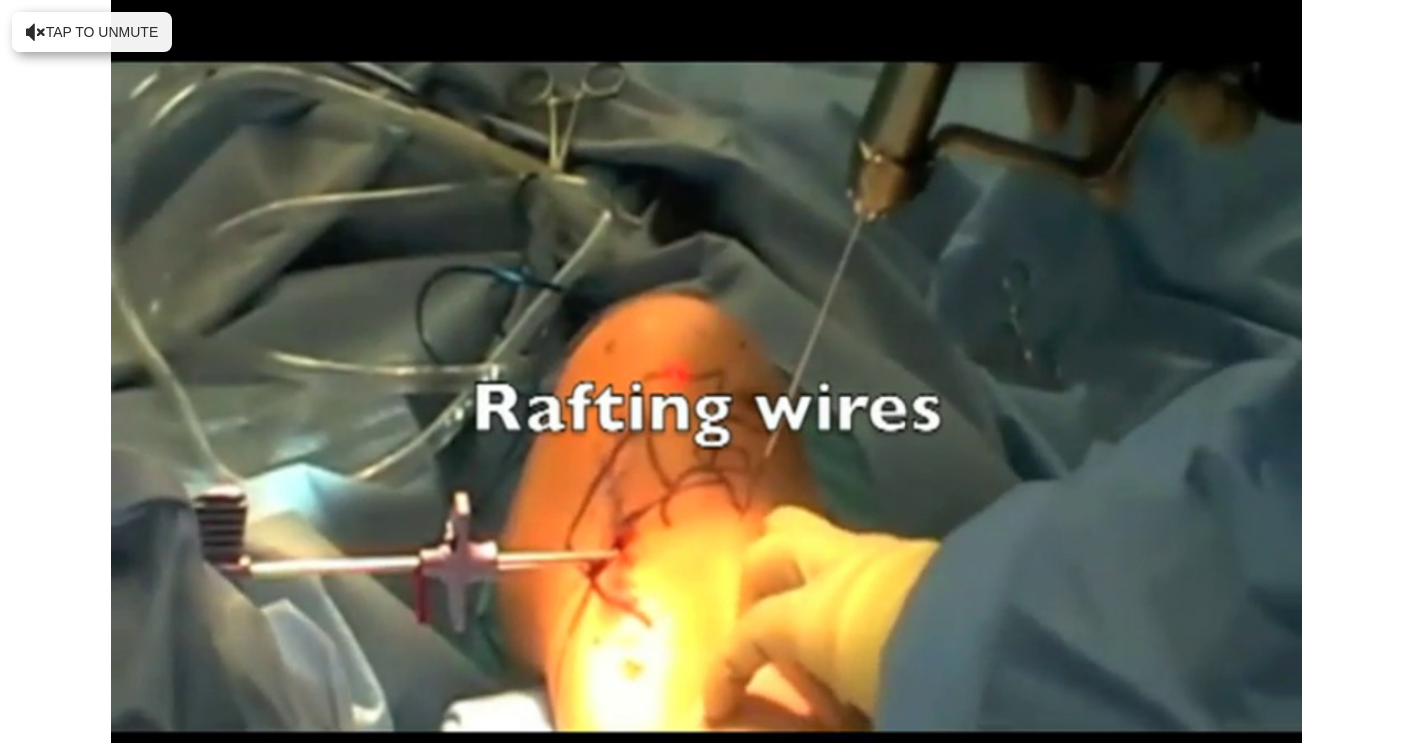 scroll, scrollTop: 758, scrollLeft: 0, axis: vertical 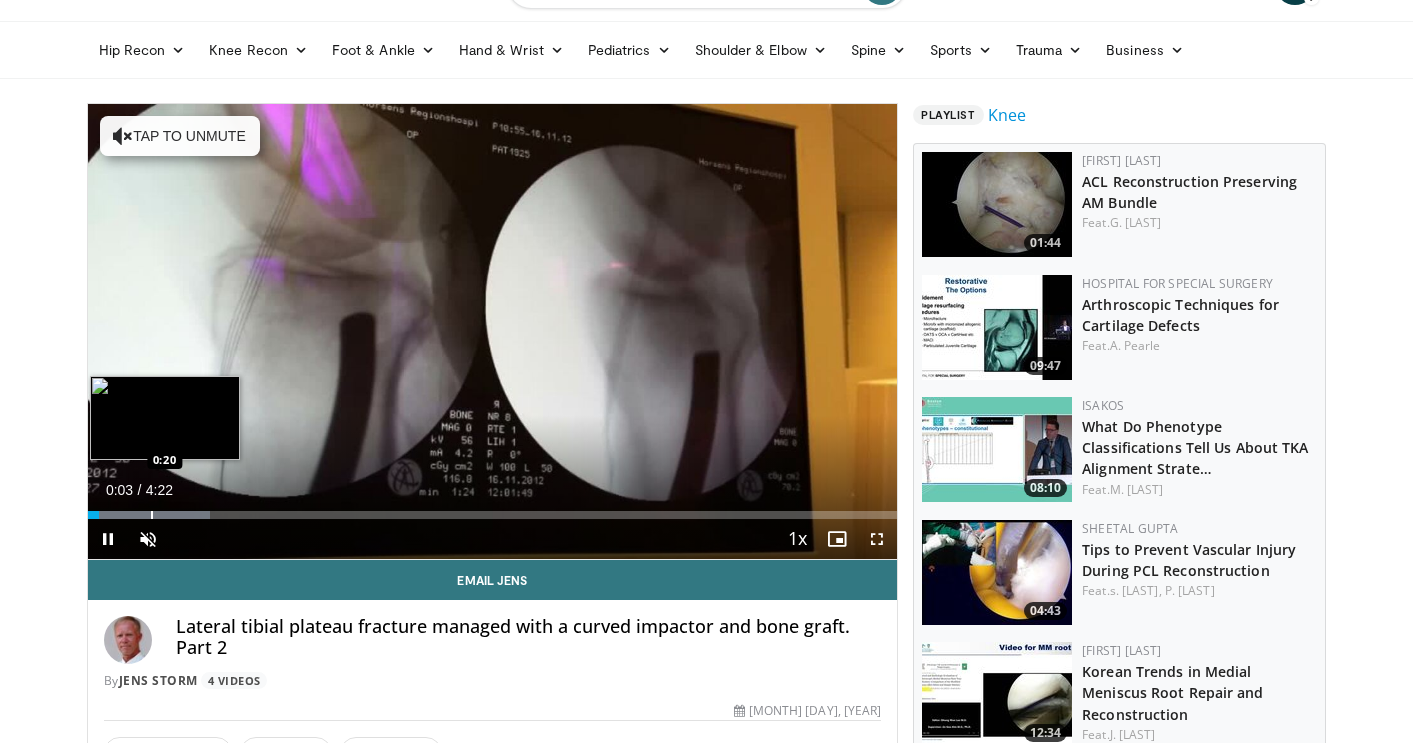 click at bounding box center [152, 515] 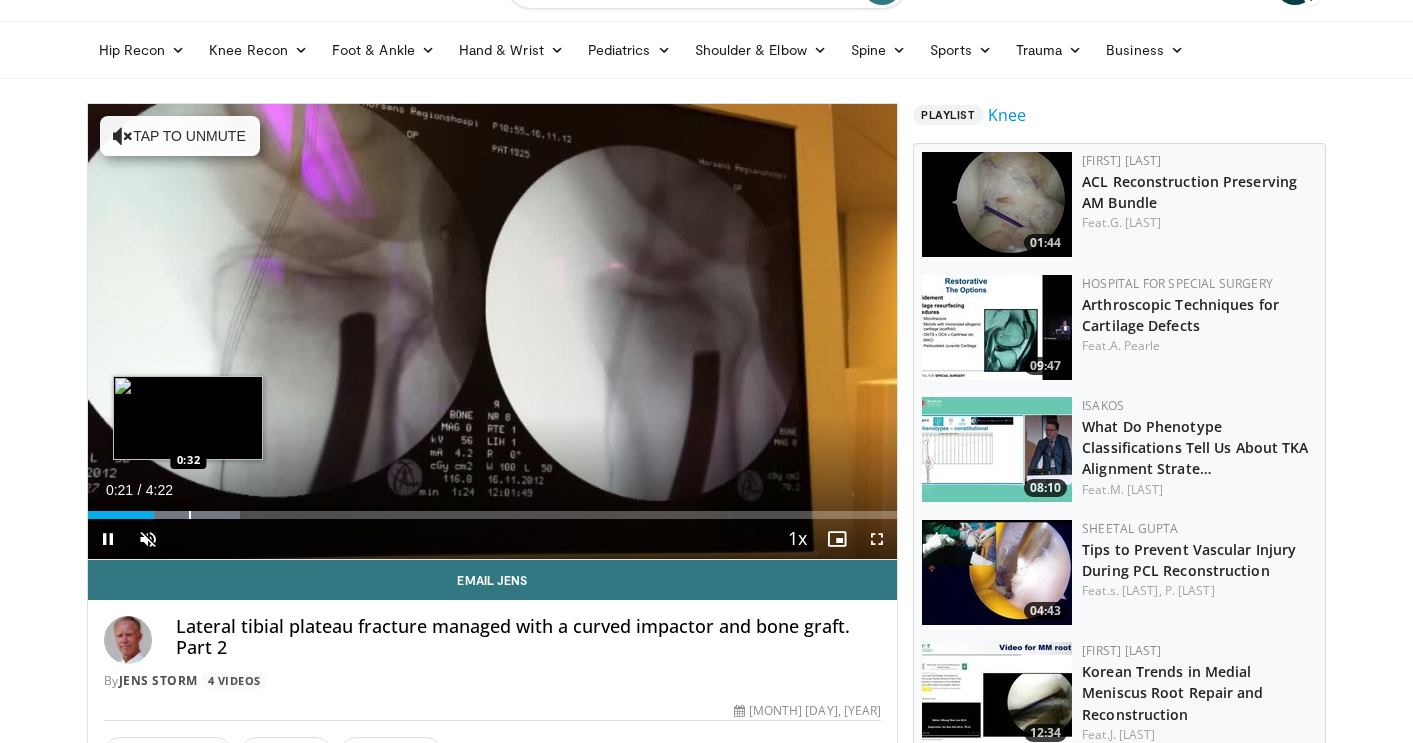 click at bounding box center (190, 515) 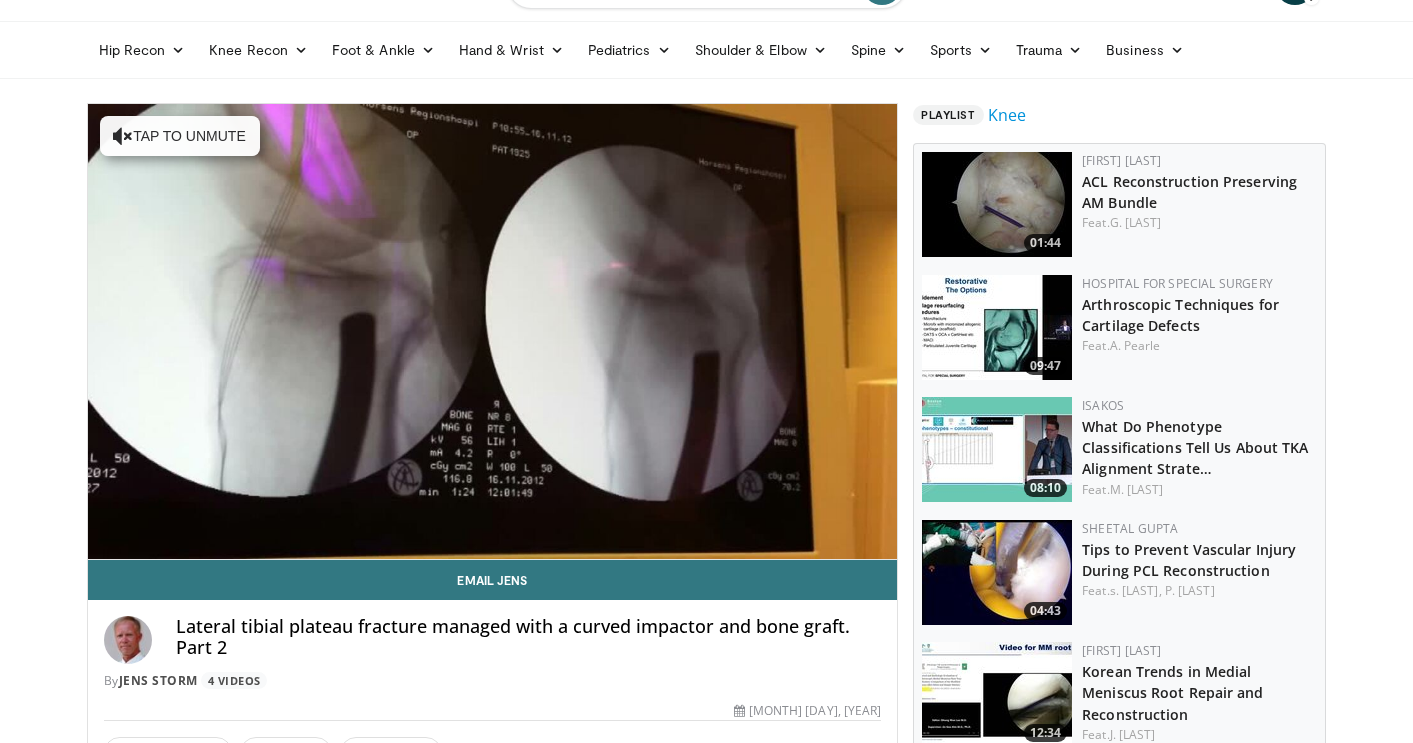 click on "10 seconds
Tap to unmute" at bounding box center [493, 331] 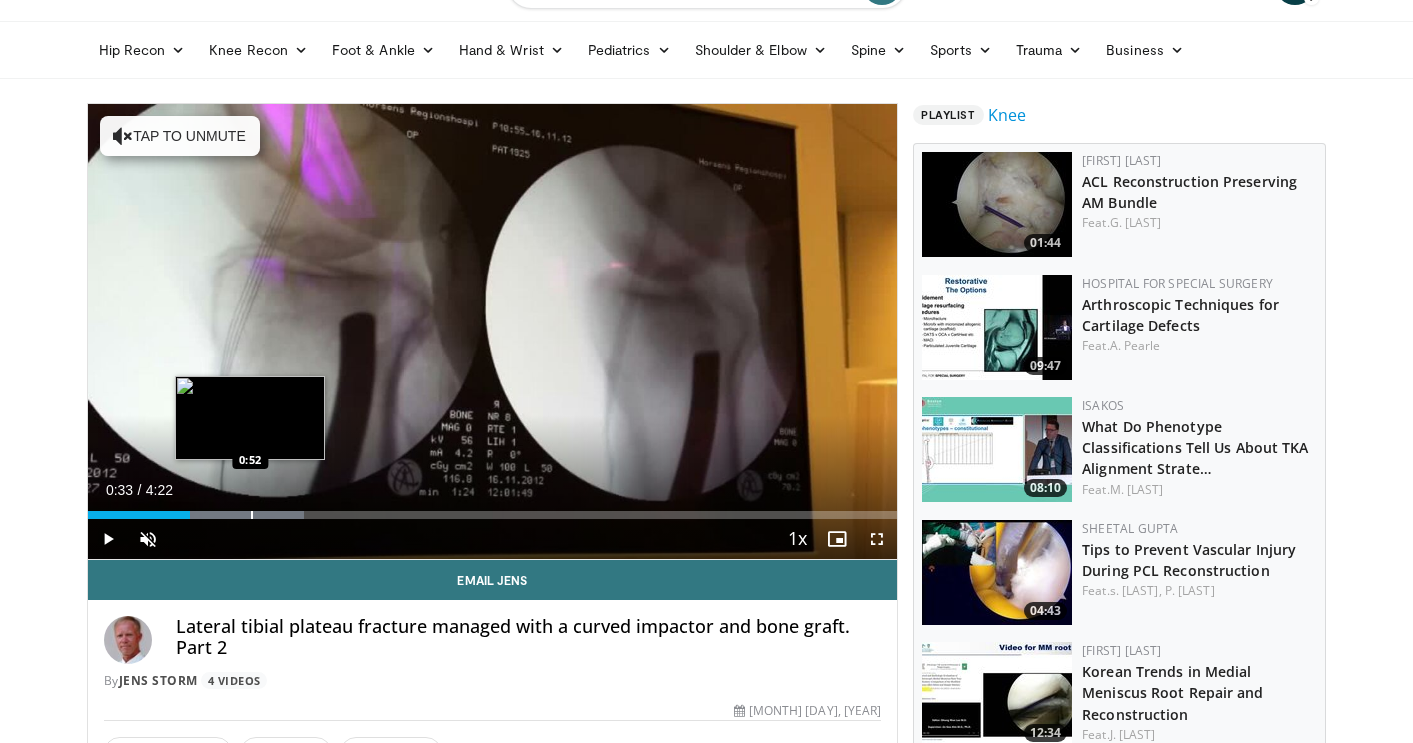 click at bounding box center (252, 515) 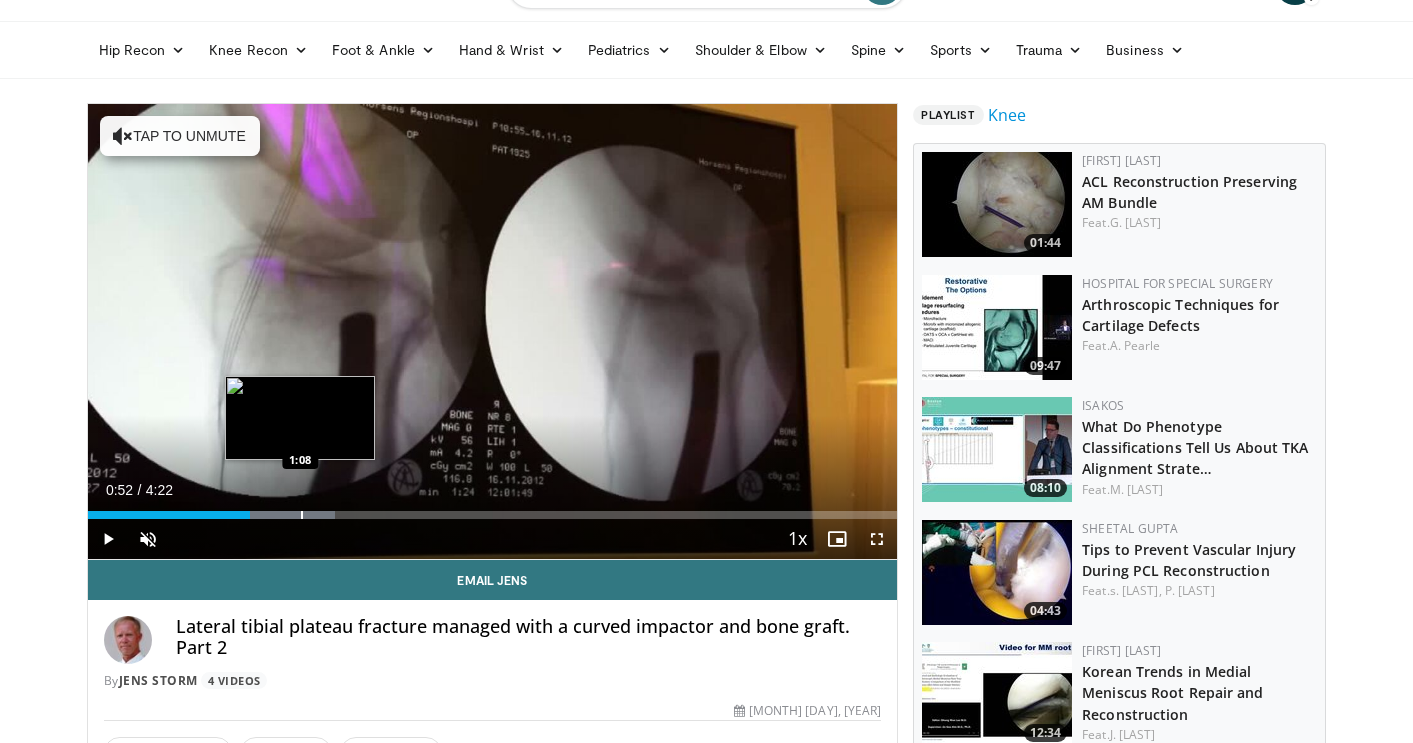 click at bounding box center [302, 515] 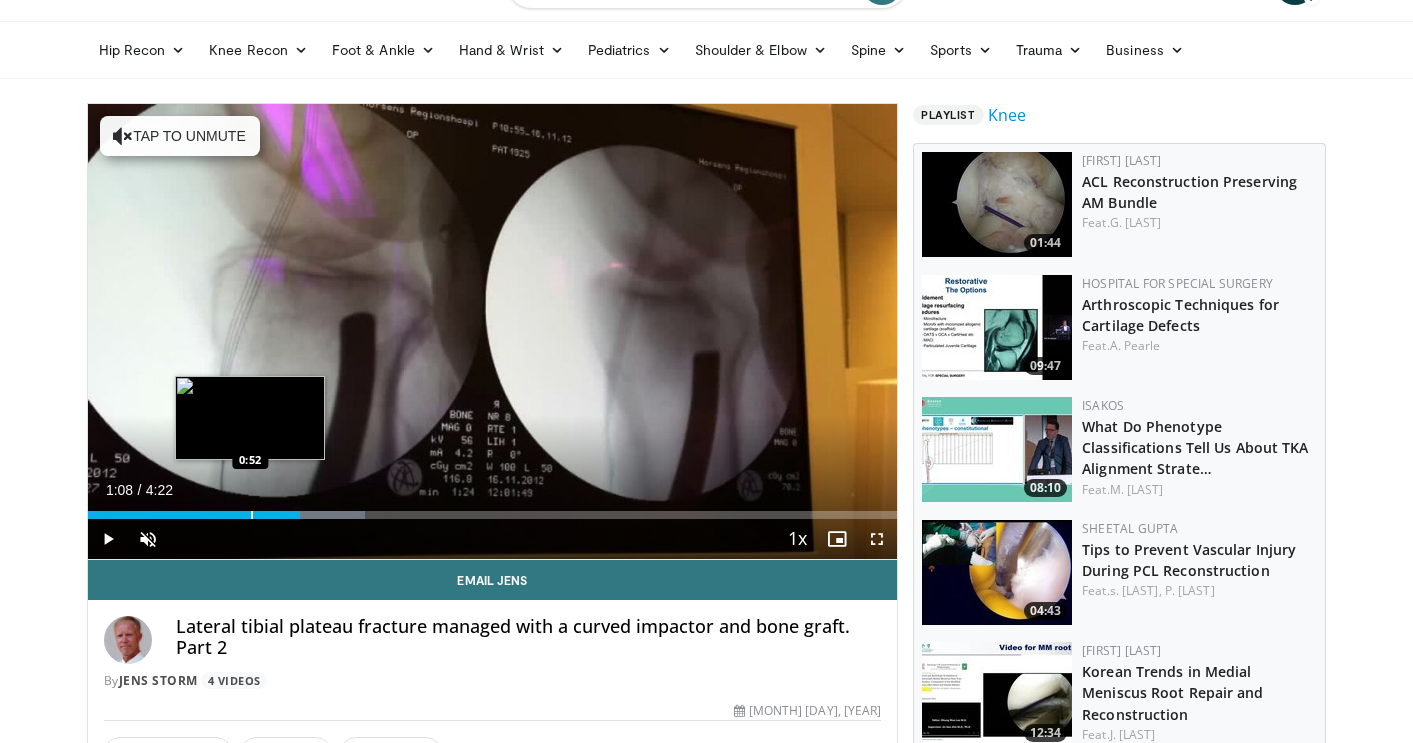 click at bounding box center (252, 515) 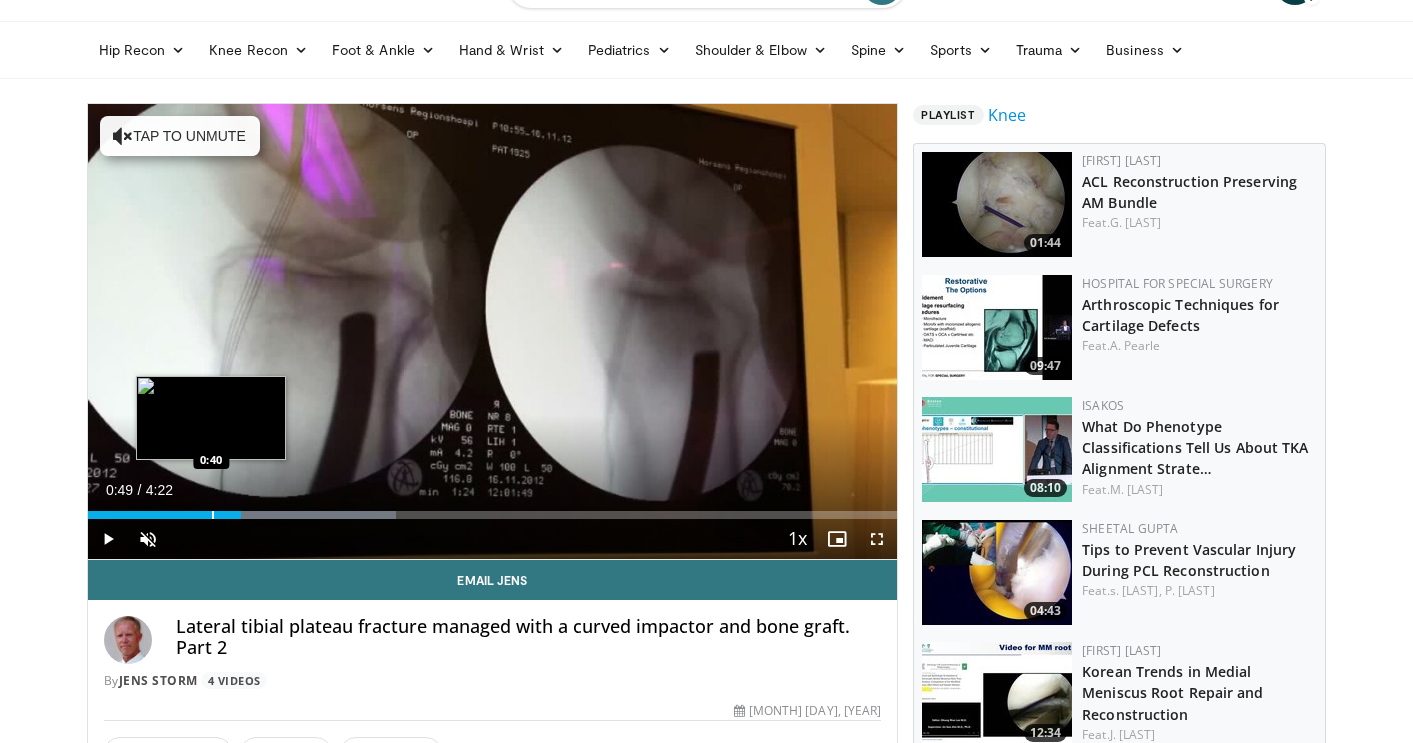 click at bounding box center (213, 515) 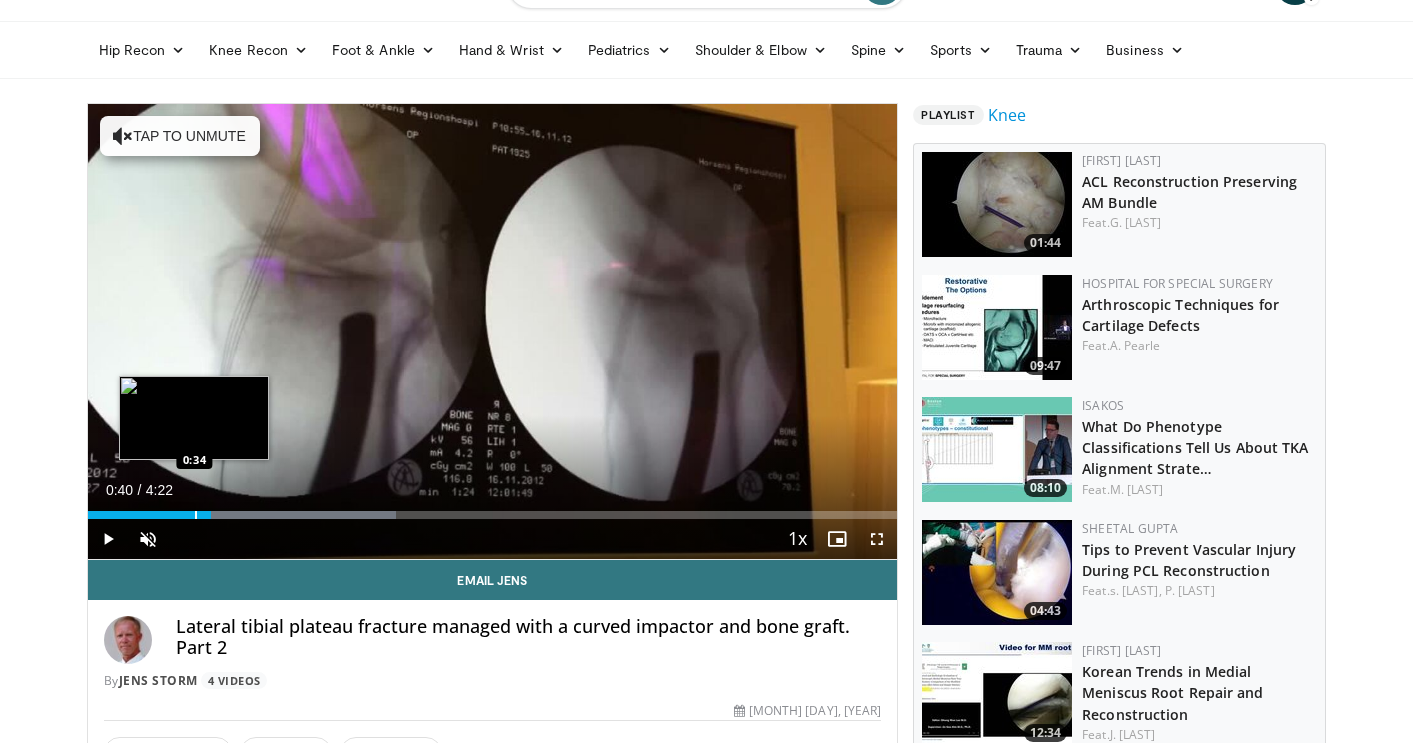 click at bounding box center (196, 515) 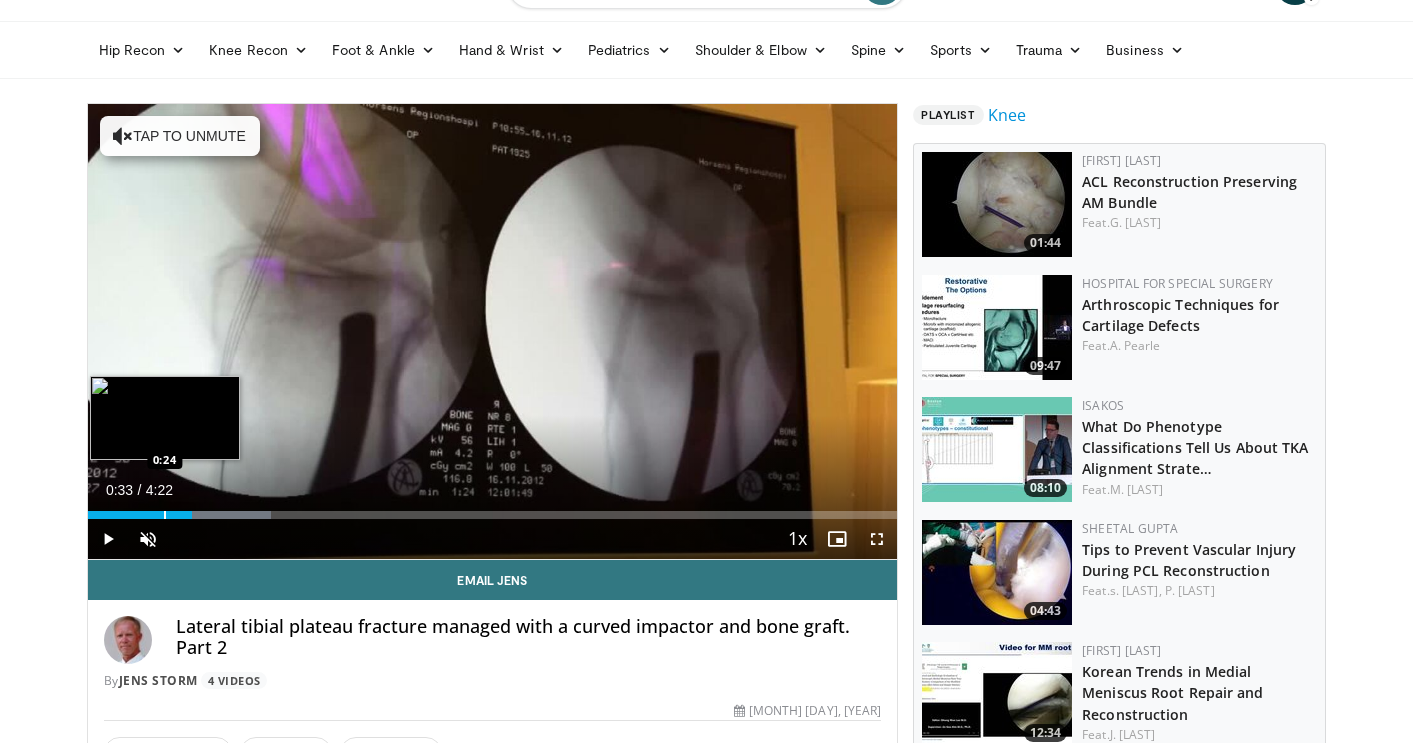 click at bounding box center (165, 515) 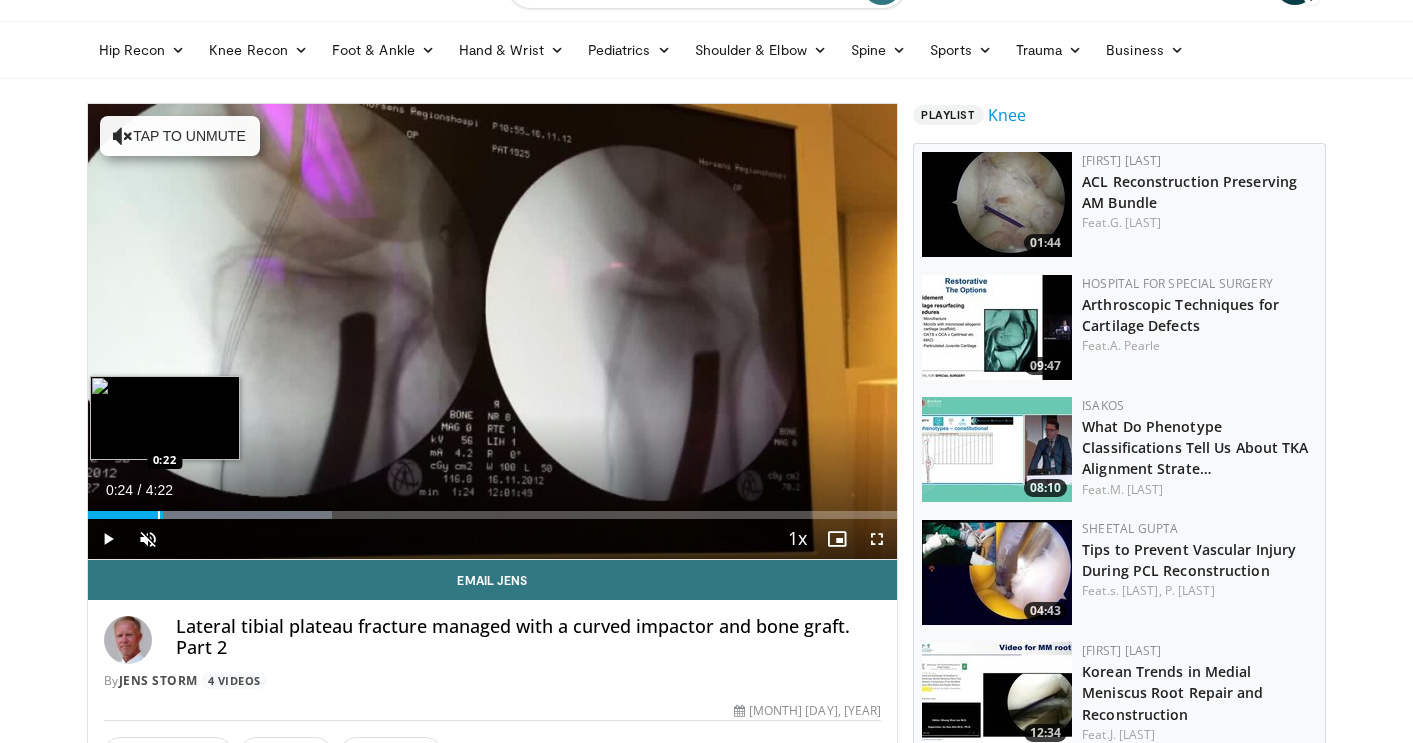 click at bounding box center (159, 515) 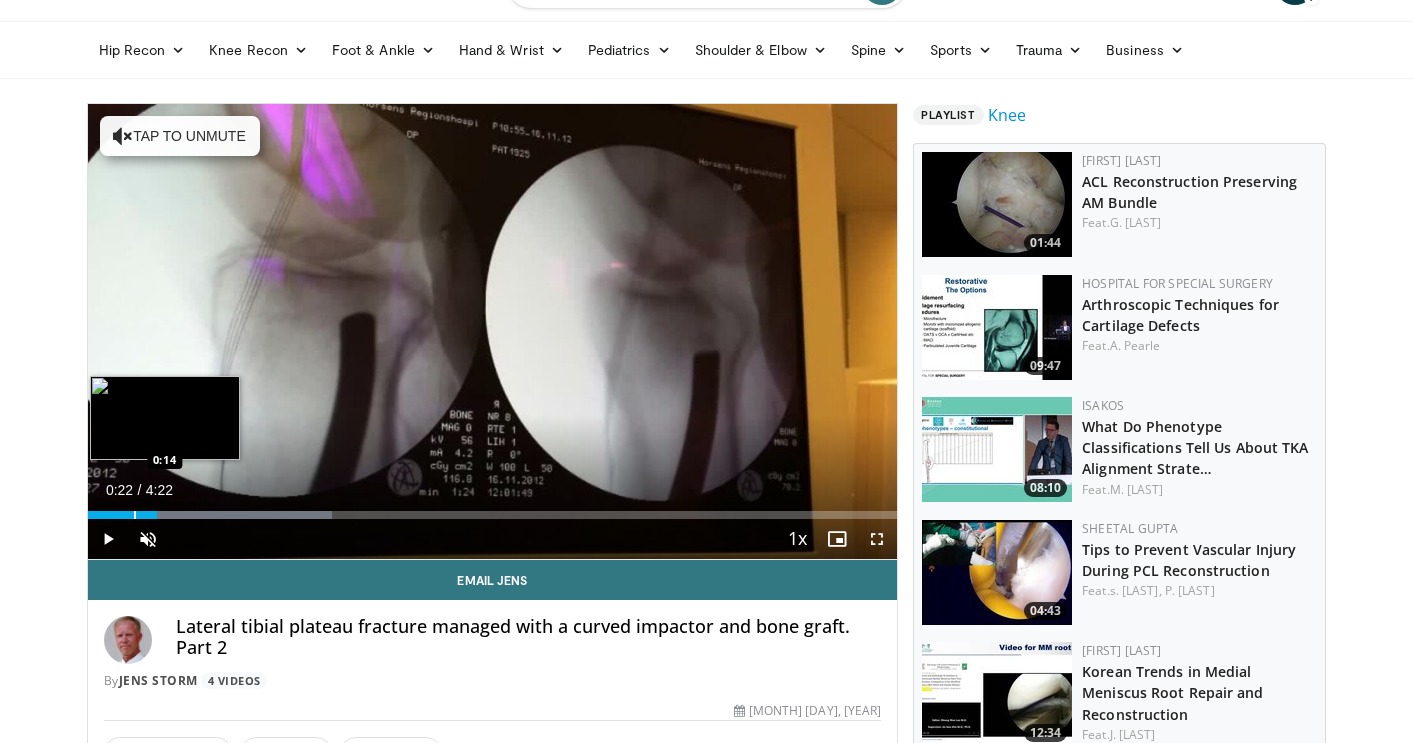 click at bounding box center (135, 515) 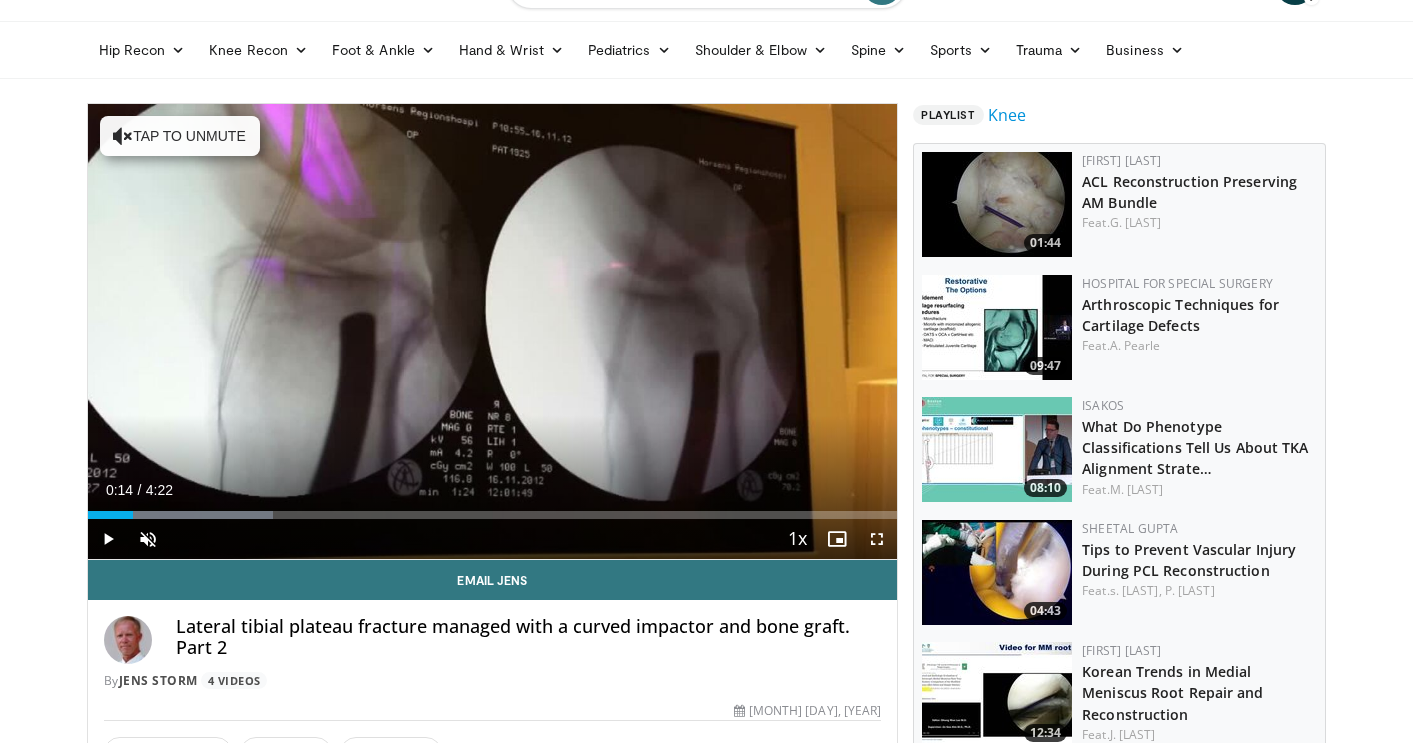 click on "10 seconds
Tap to unmute" at bounding box center [493, 331] 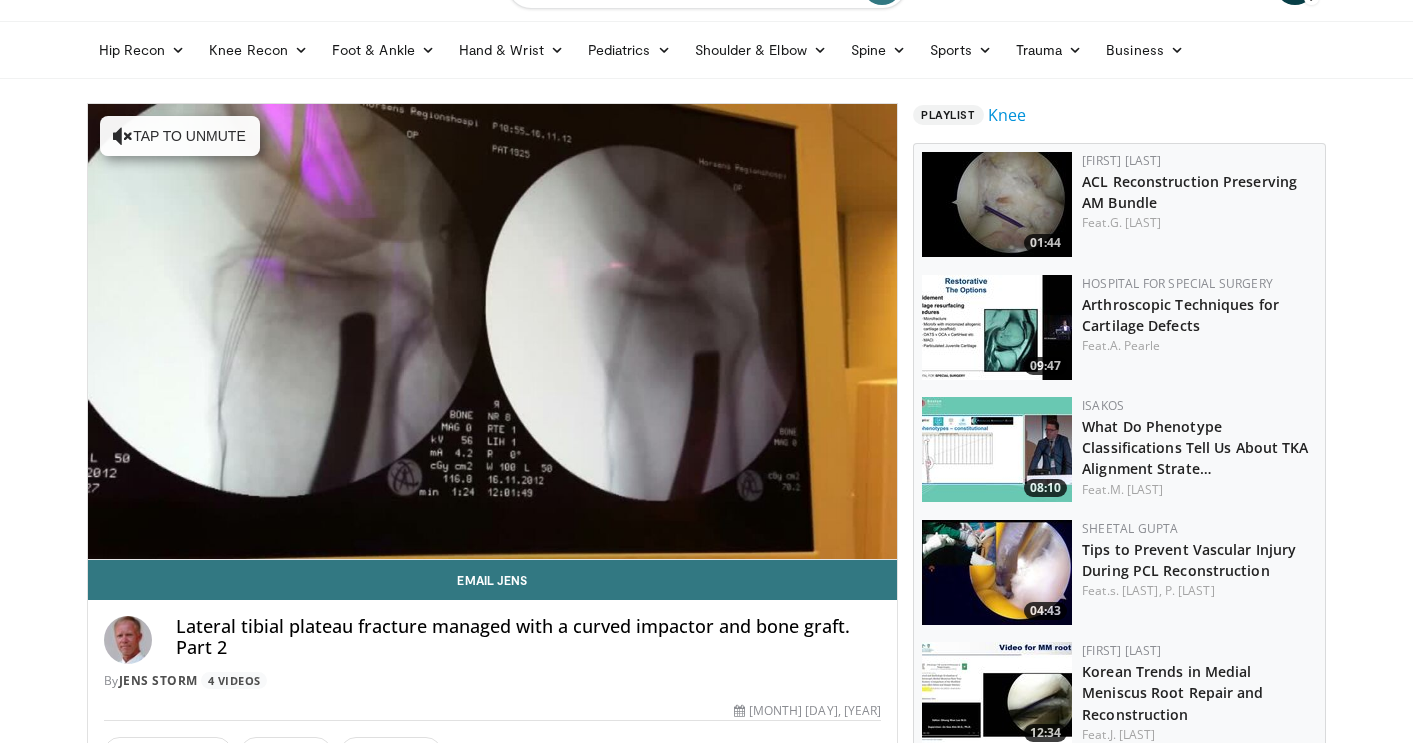 click on "10 seconds
Tap to unmute" at bounding box center (493, 331) 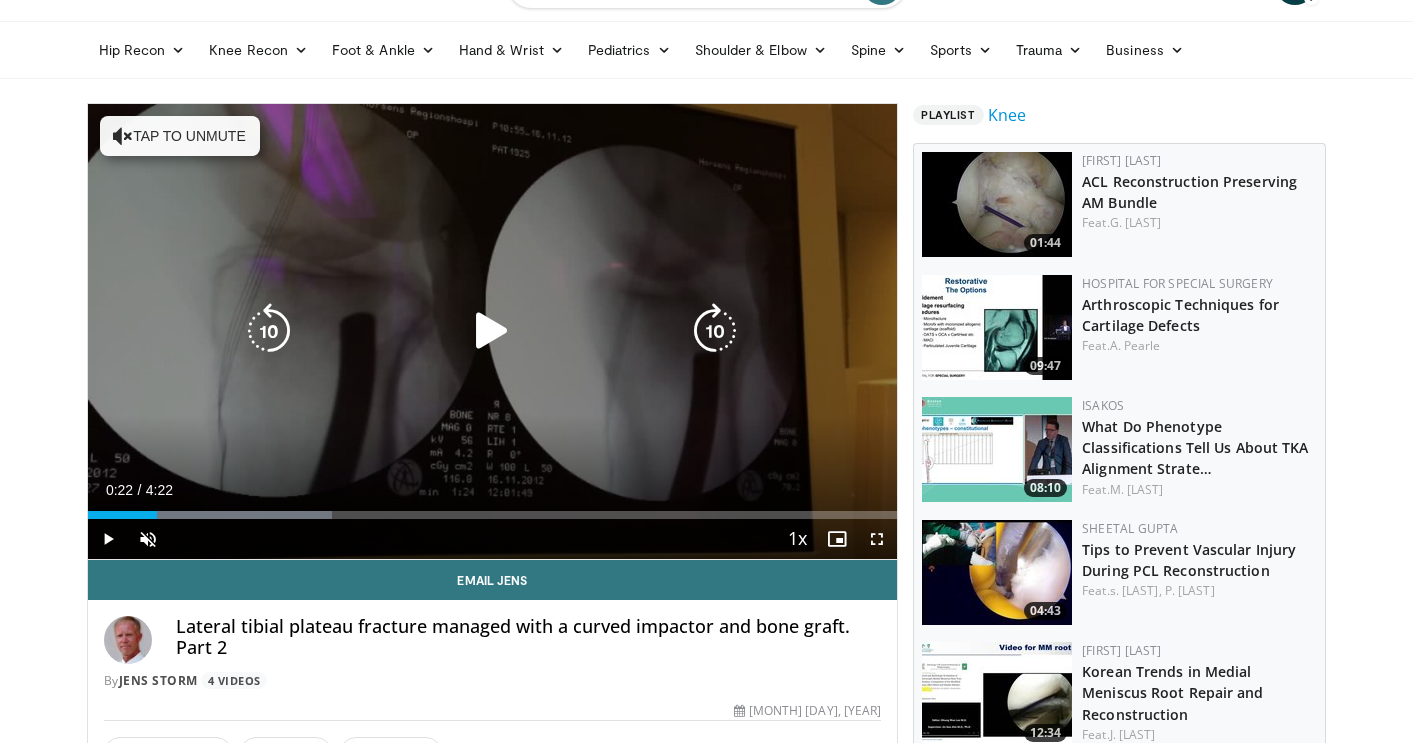 click at bounding box center [492, 331] 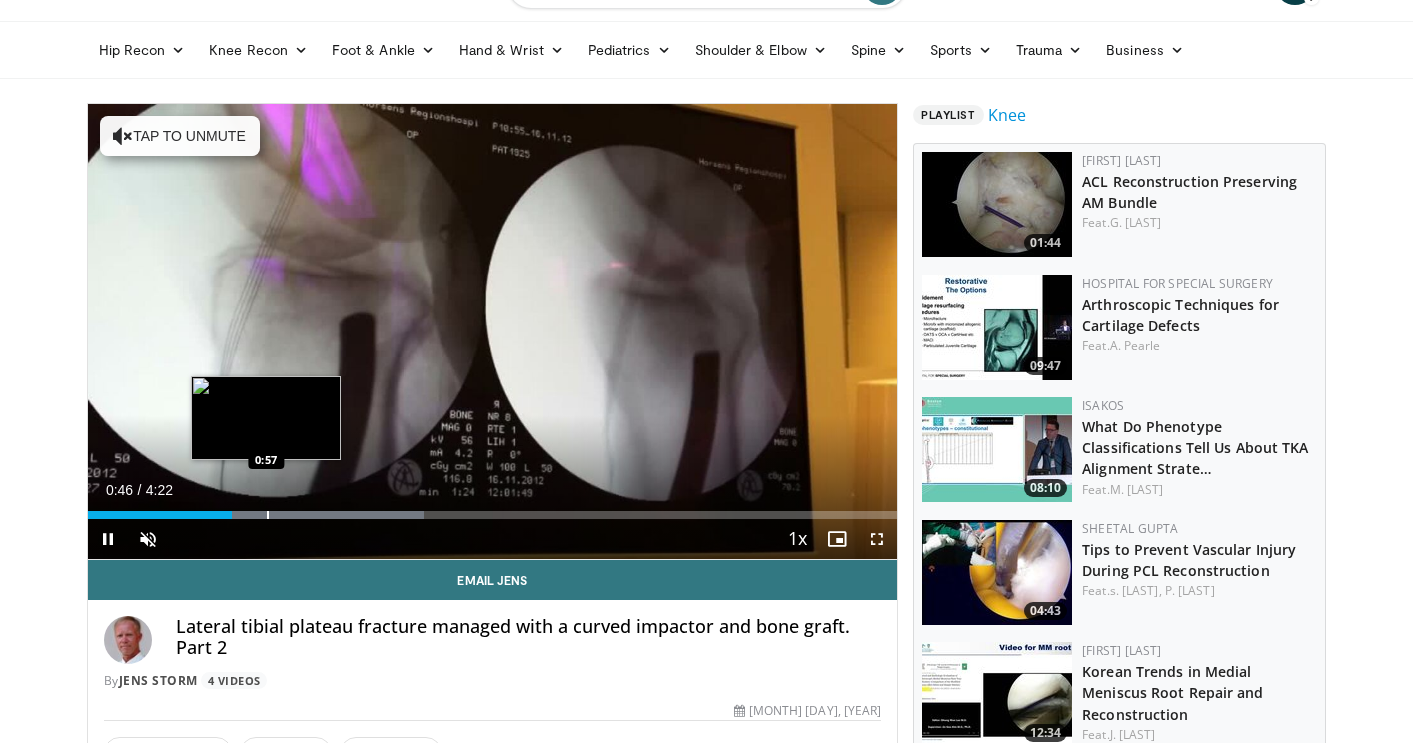click at bounding box center [268, 515] 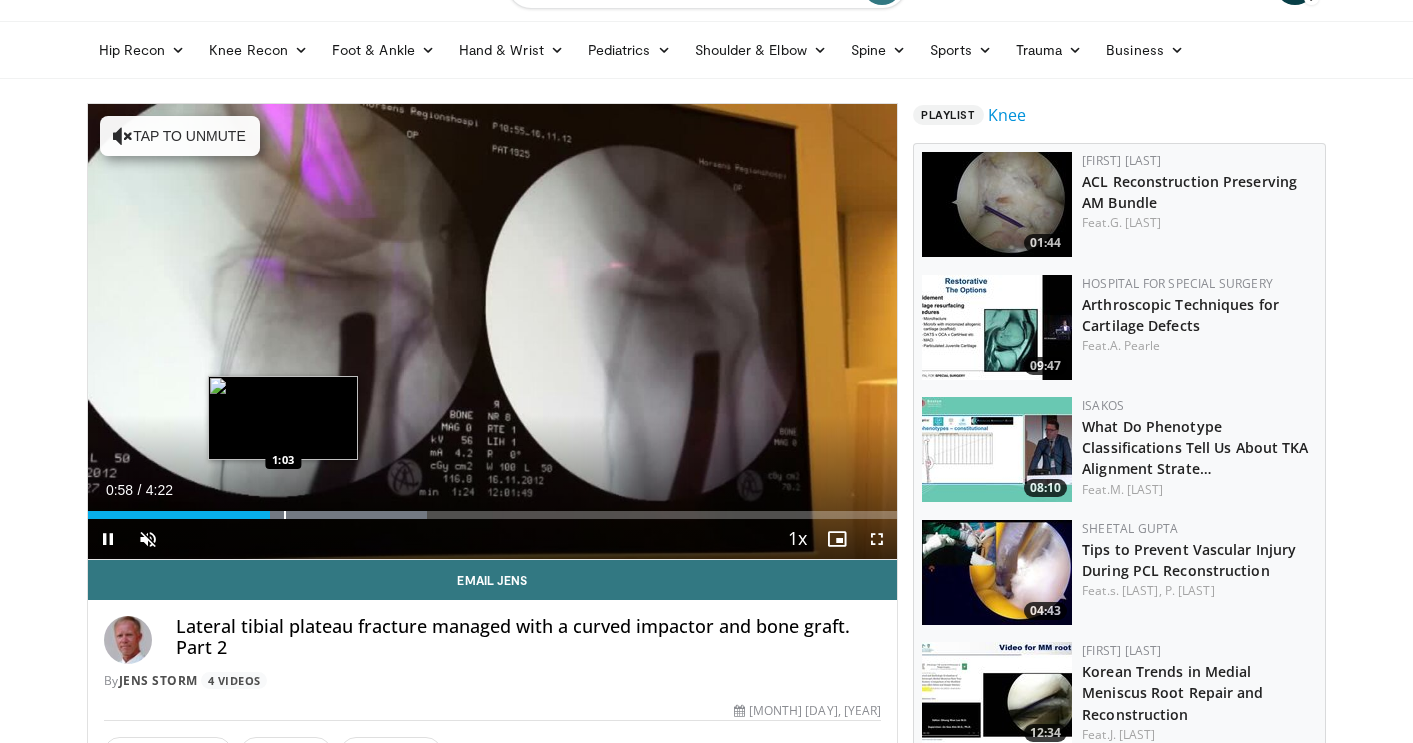 click on "10 seconds
Tap to unmute" at bounding box center (493, 331) 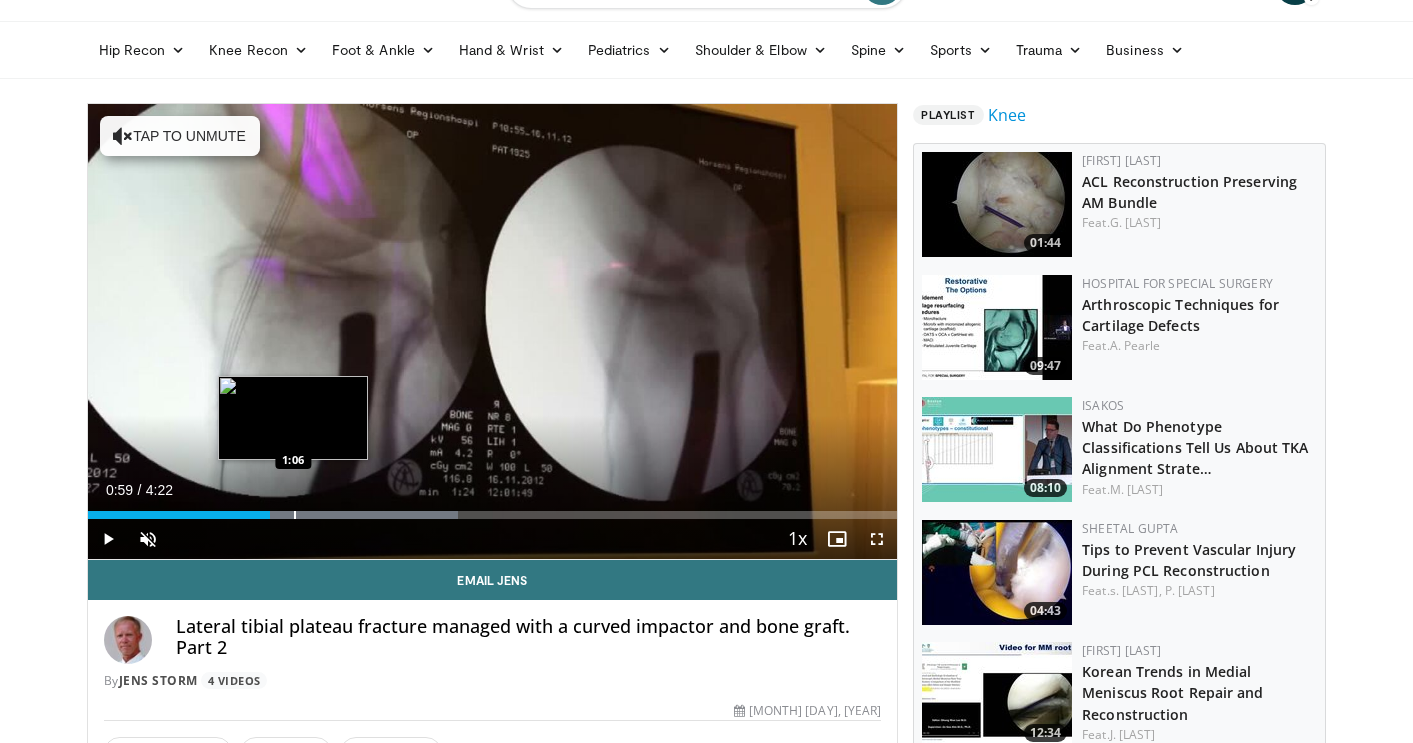click at bounding box center [295, 515] 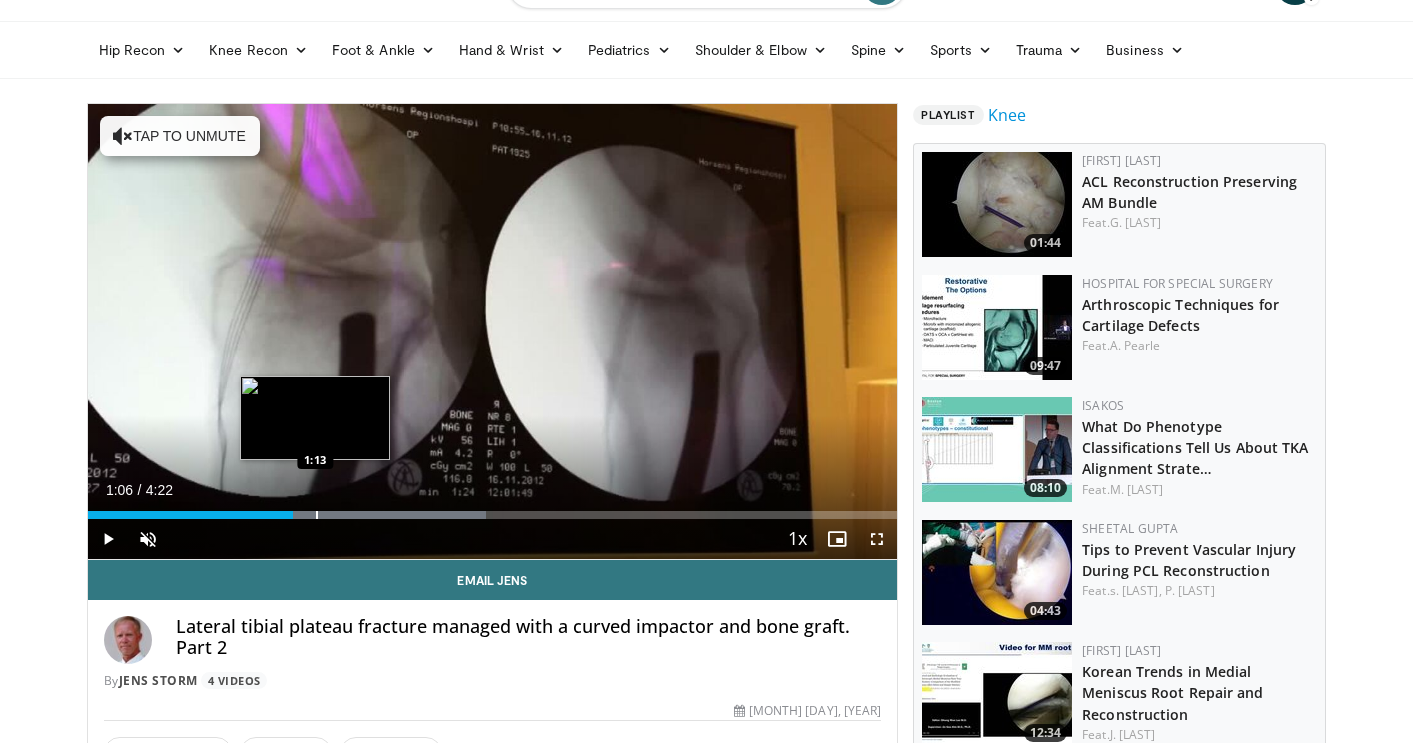 click at bounding box center (317, 515) 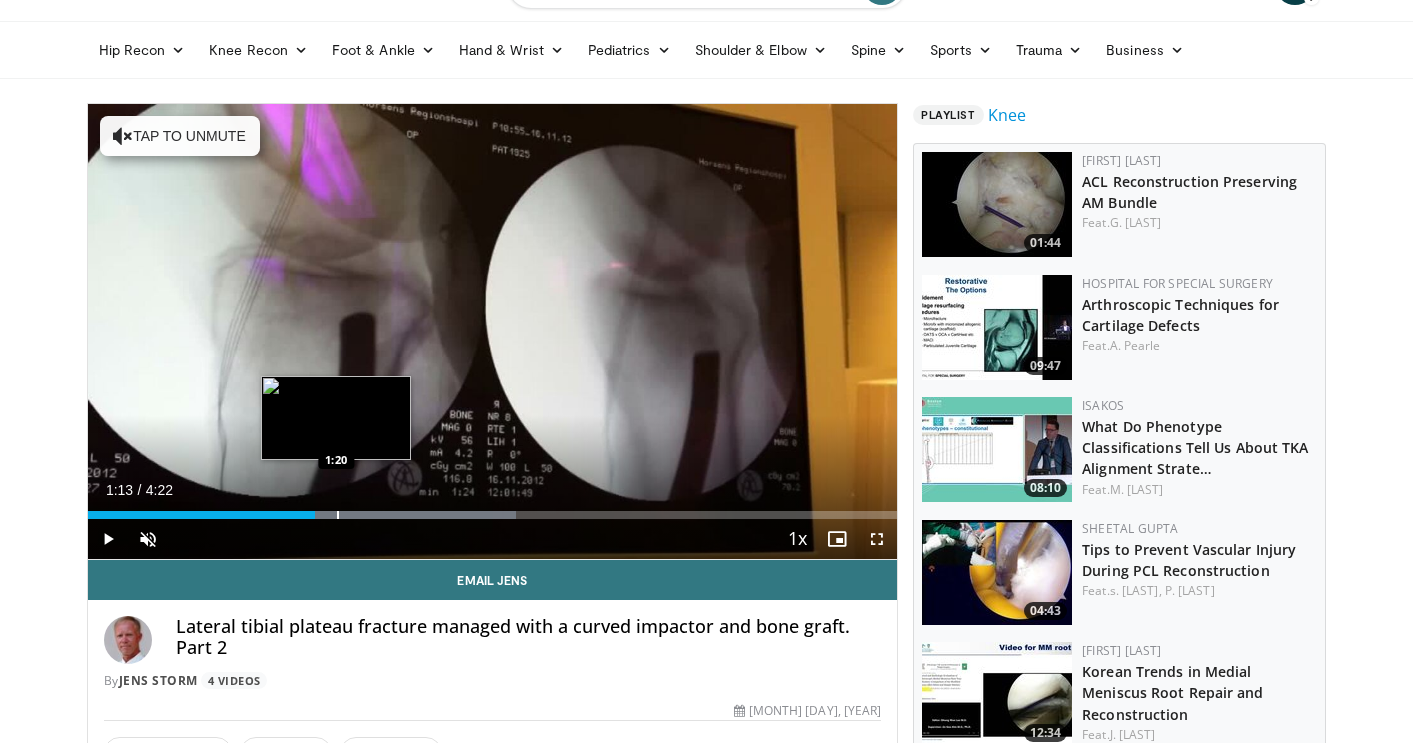 click at bounding box center (338, 515) 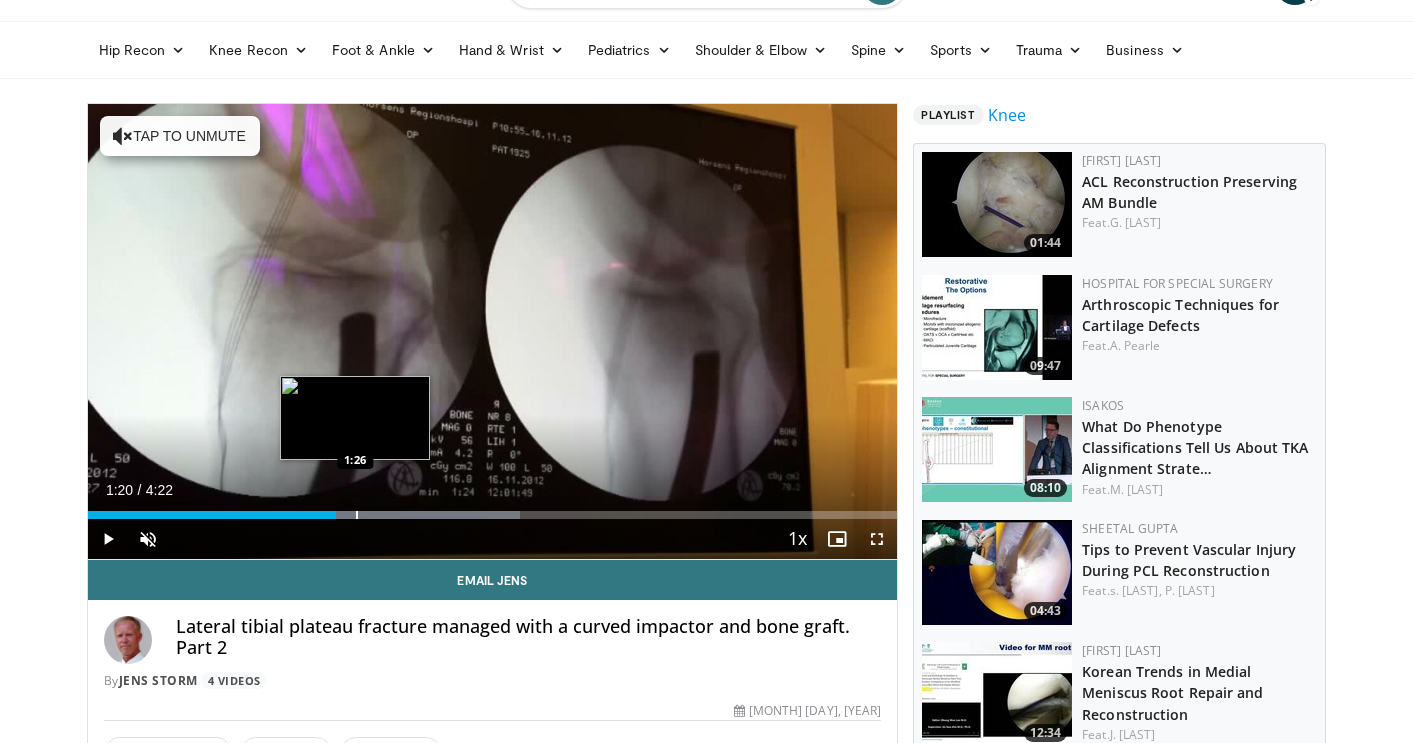 click at bounding box center [357, 515] 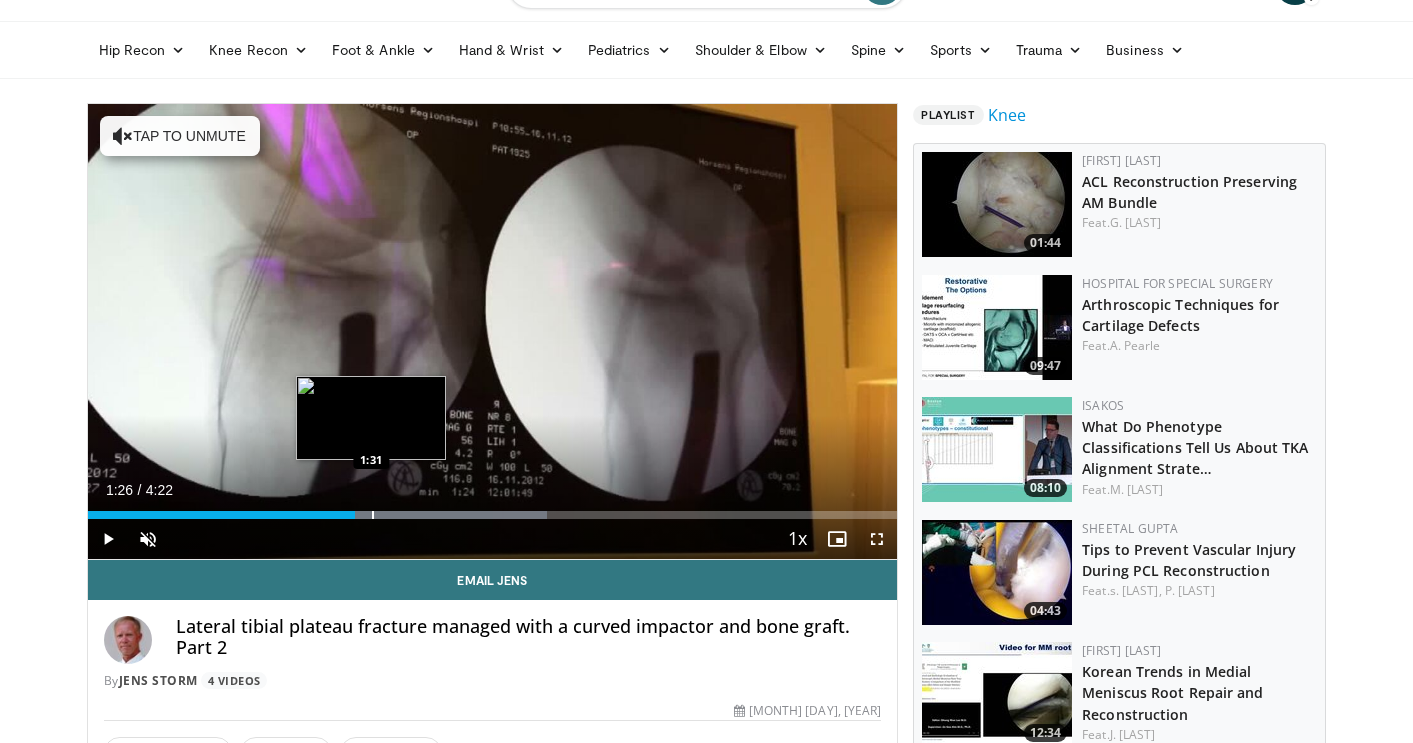 click at bounding box center (373, 515) 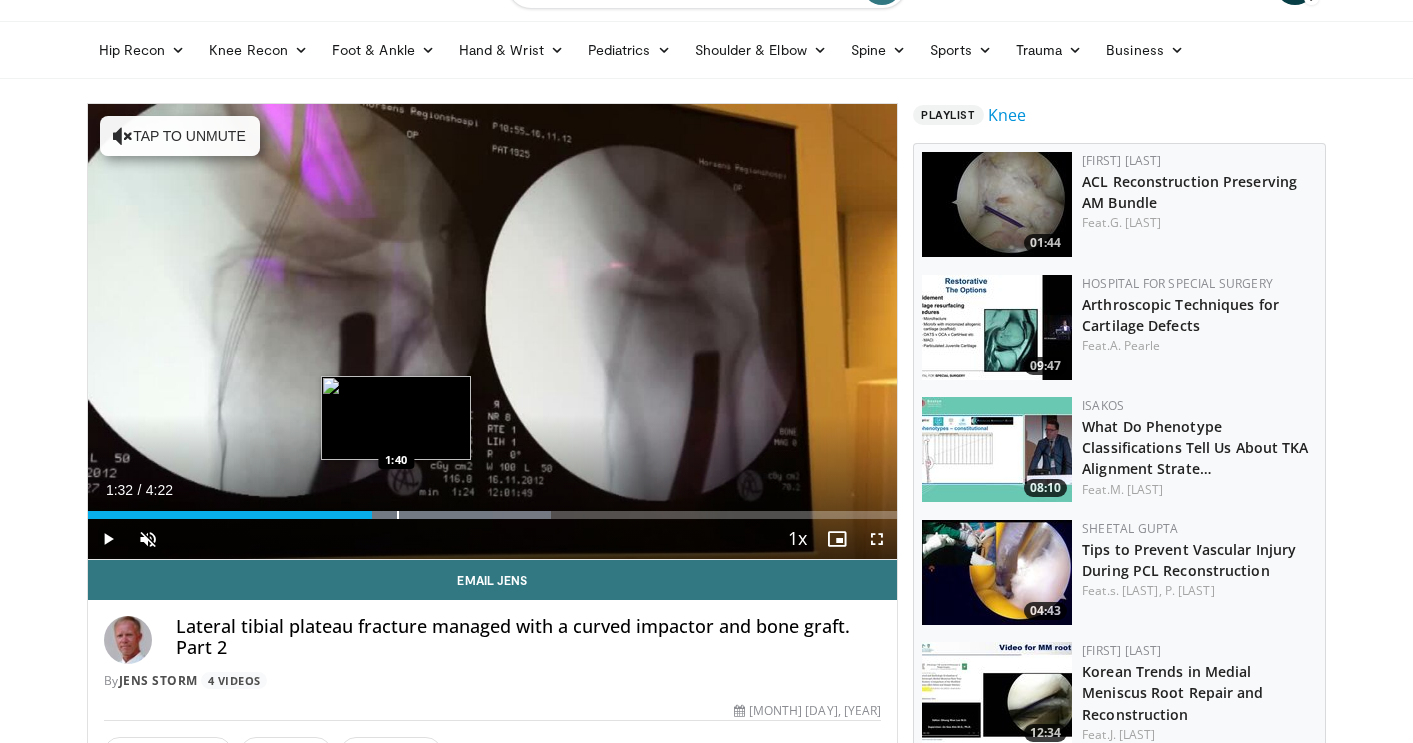 click at bounding box center [398, 515] 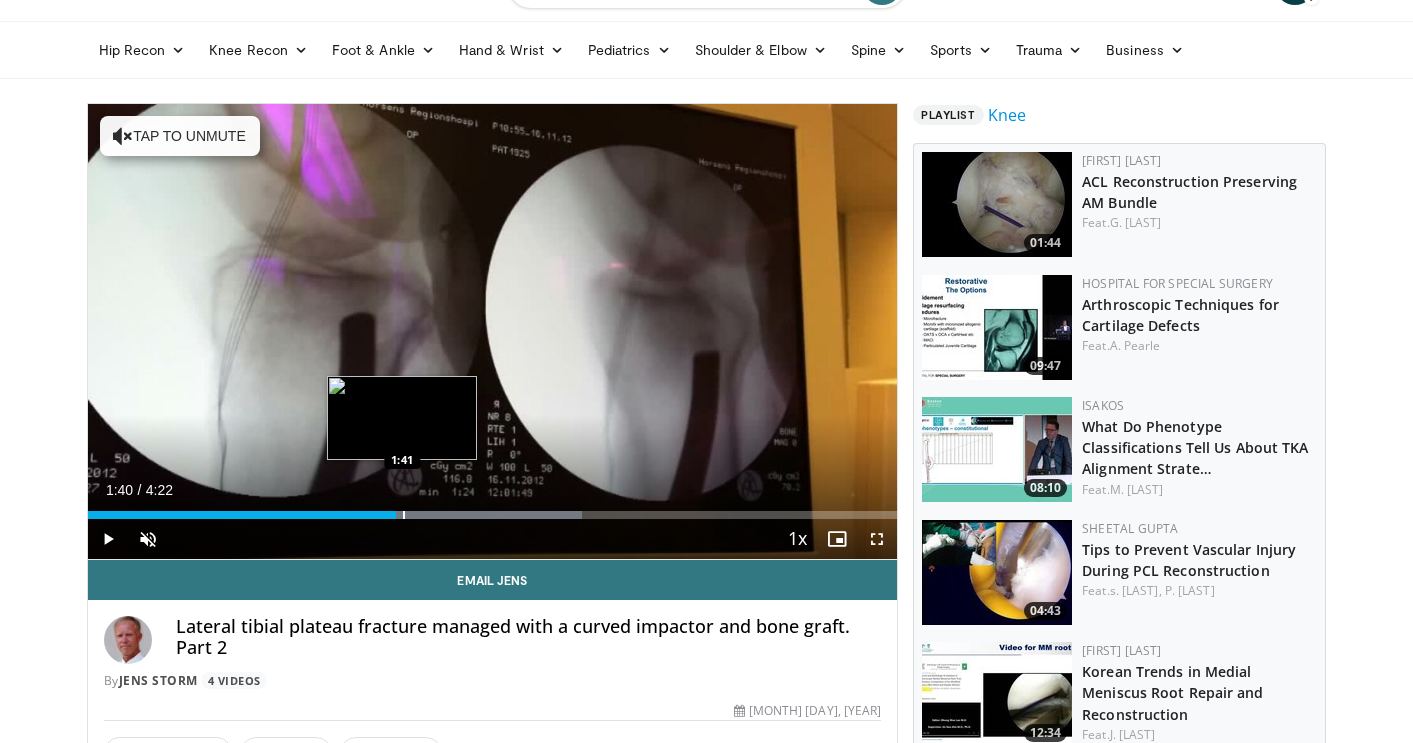 click at bounding box center [404, 515] 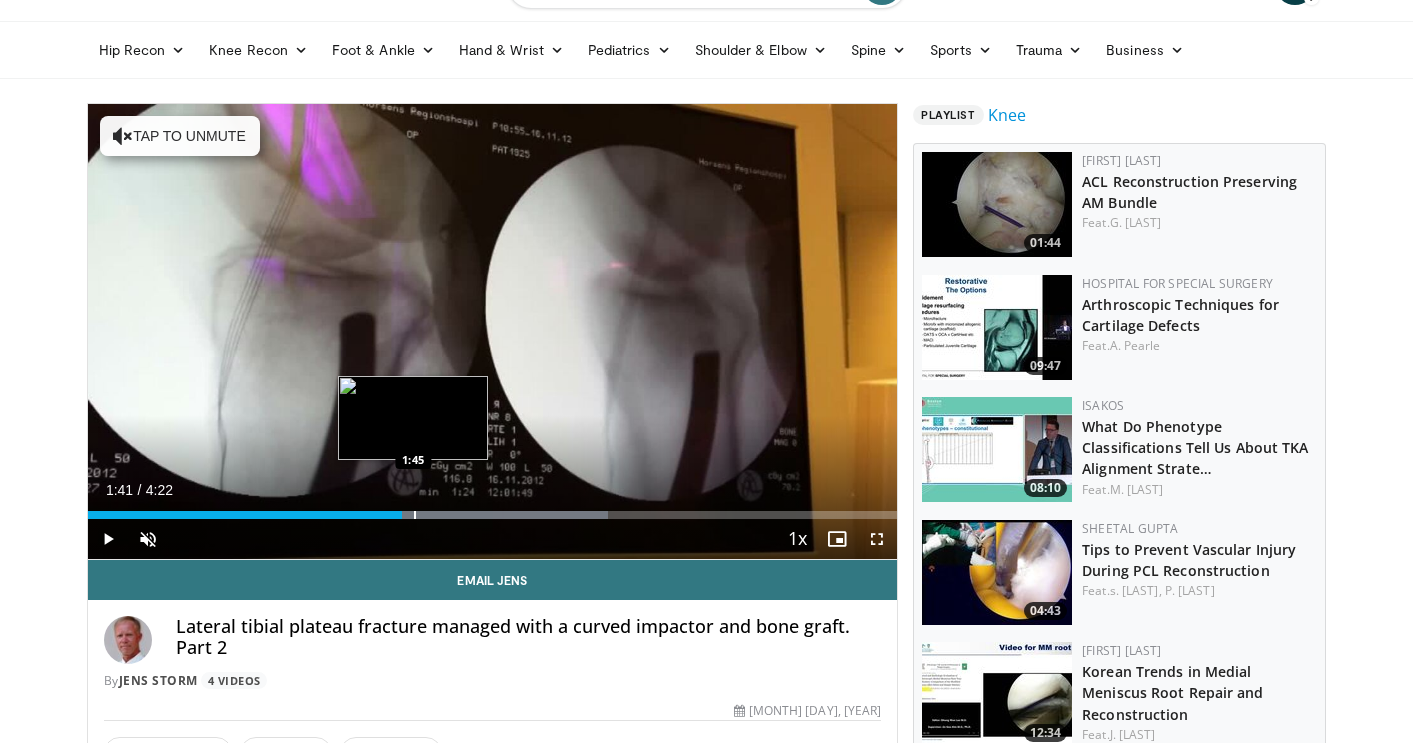 click at bounding box center (415, 515) 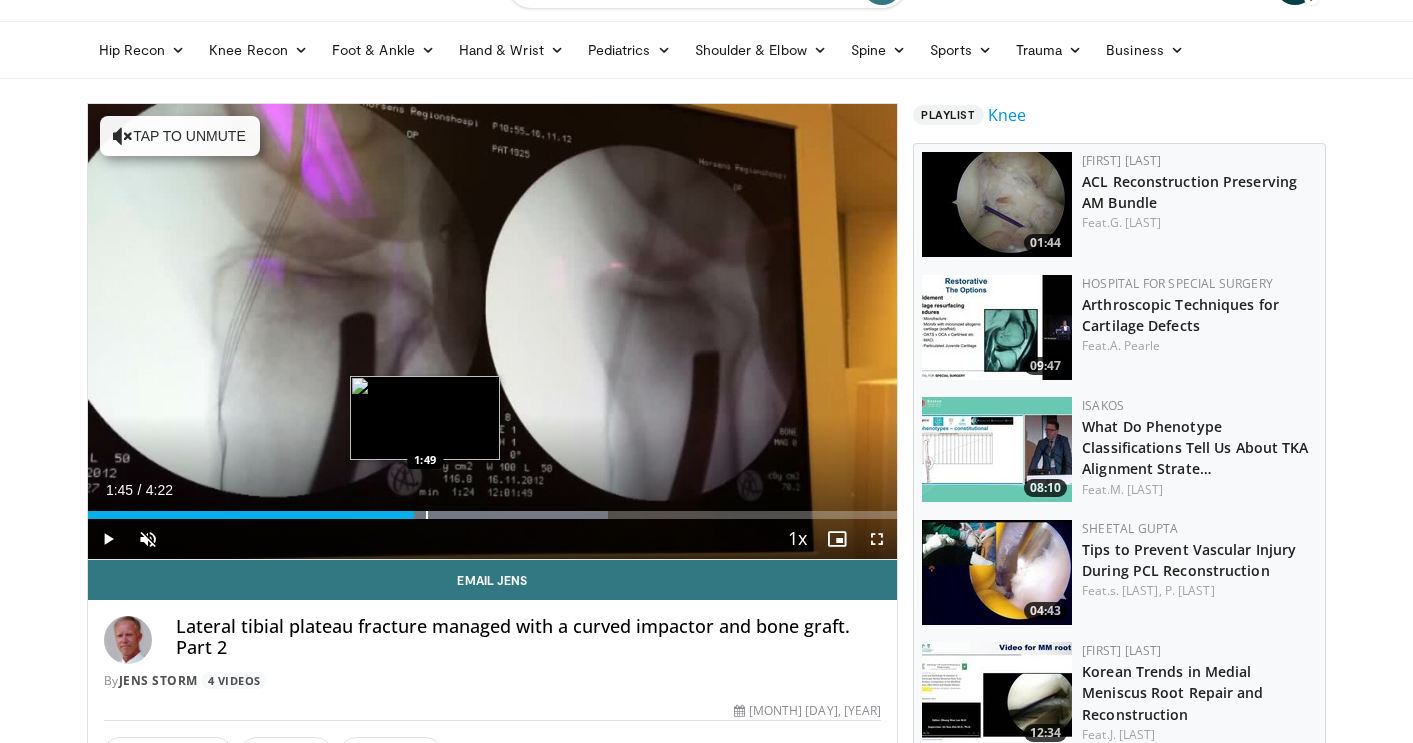 click at bounding box center [427, 515] 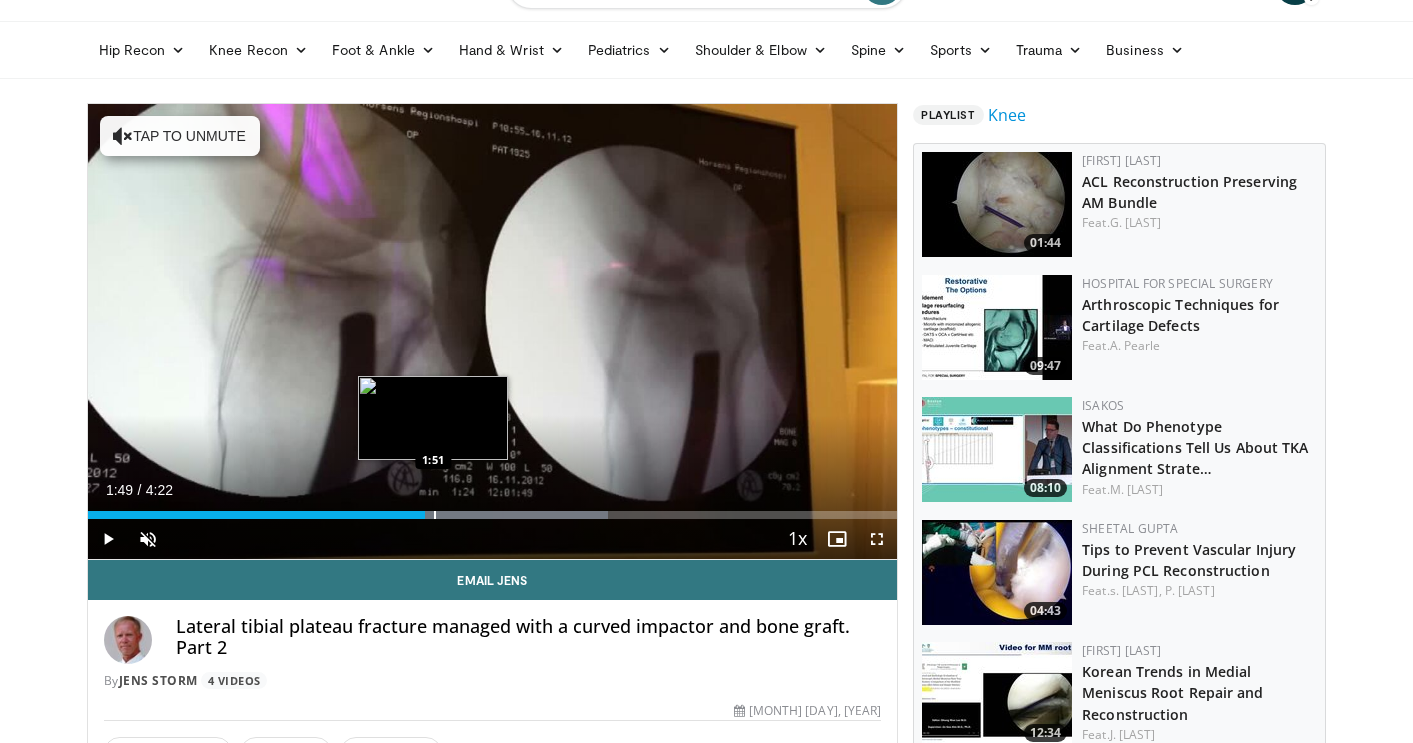 click at bounding box center [435, 515] 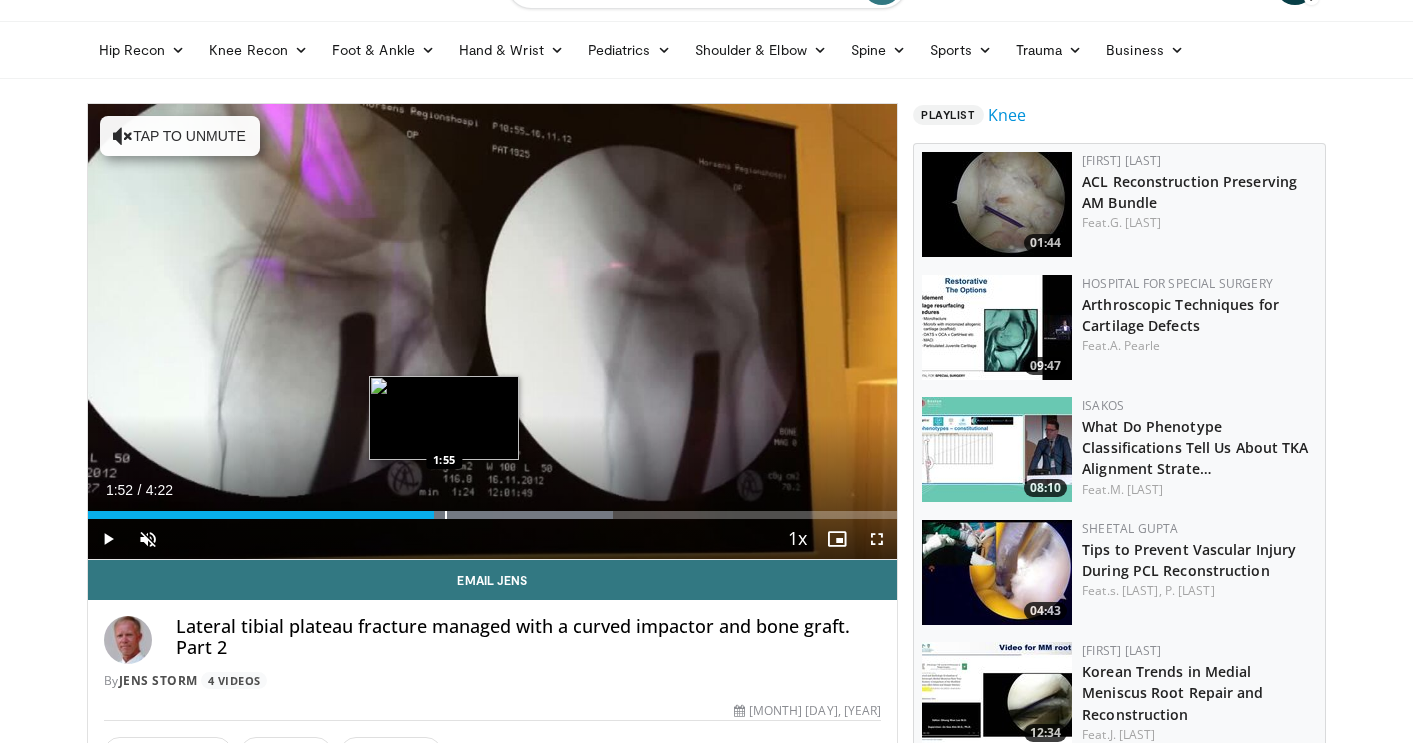 click at bounding box center [446, 515] 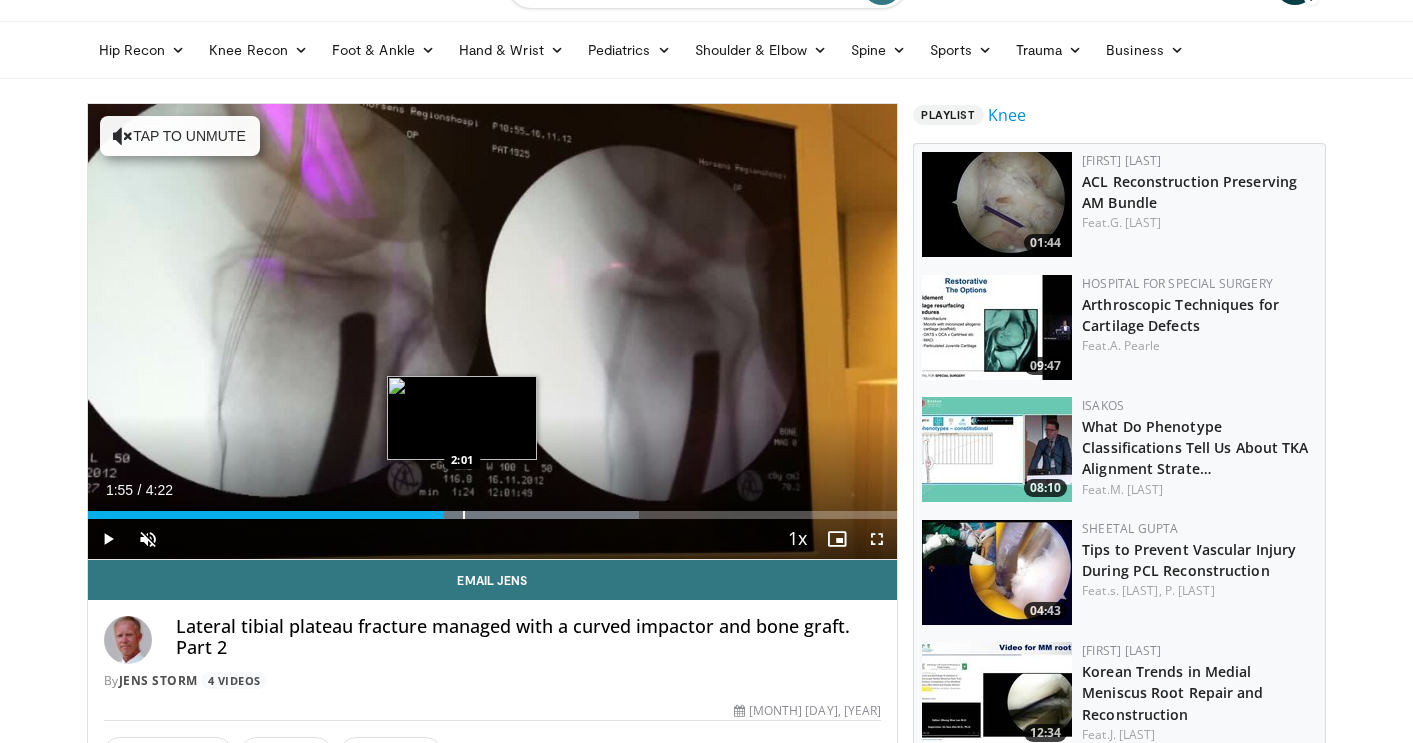 click at bounding box center (464, 515) 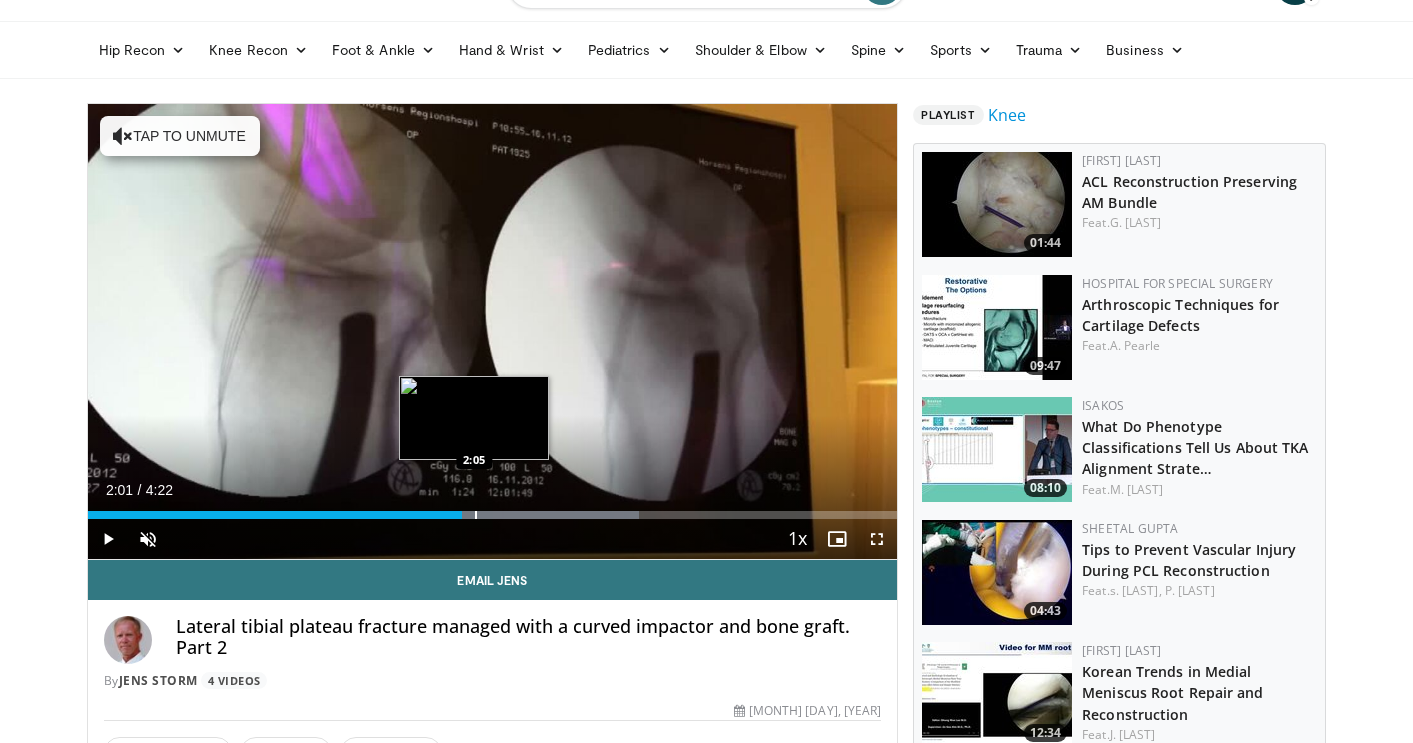 click at bounding box center (476, 515) 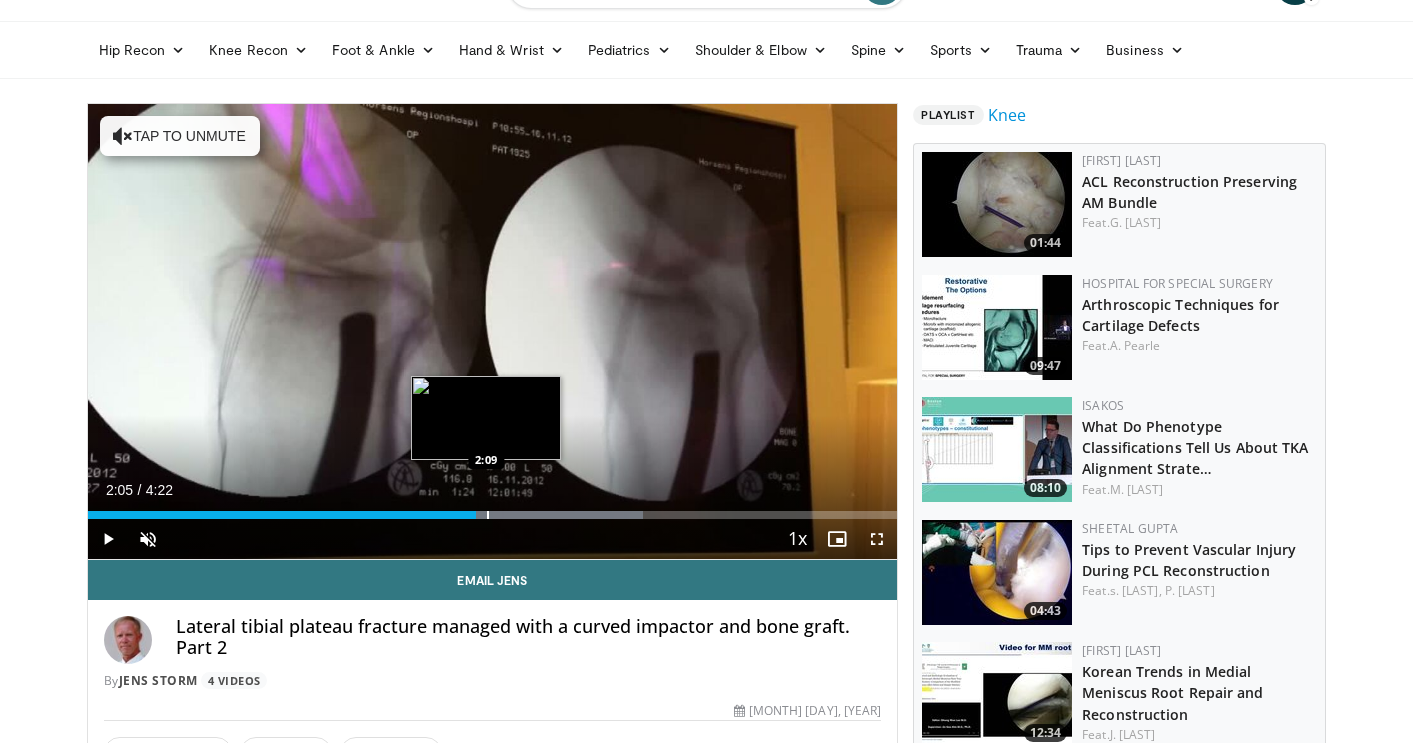 click at bounding box center [488, 515] 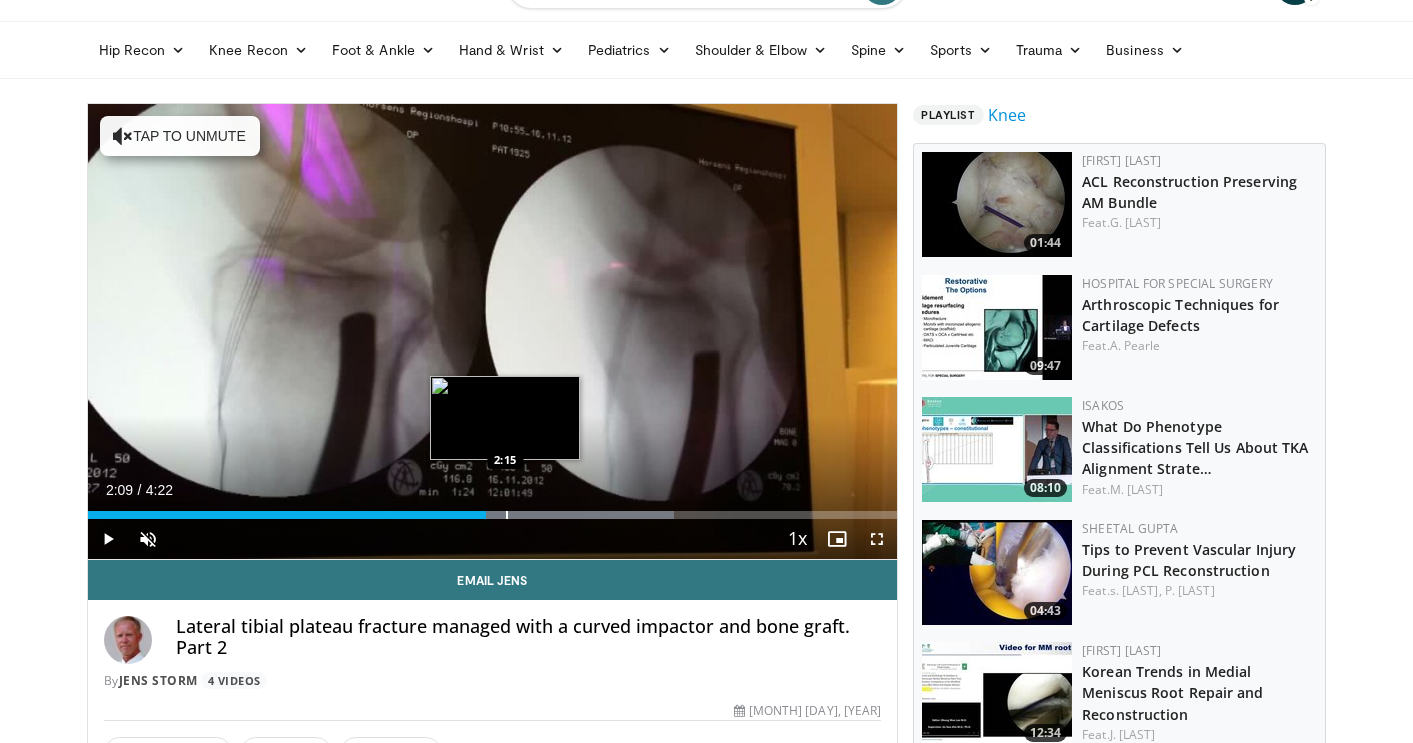 click at bounding box center (507, 515) 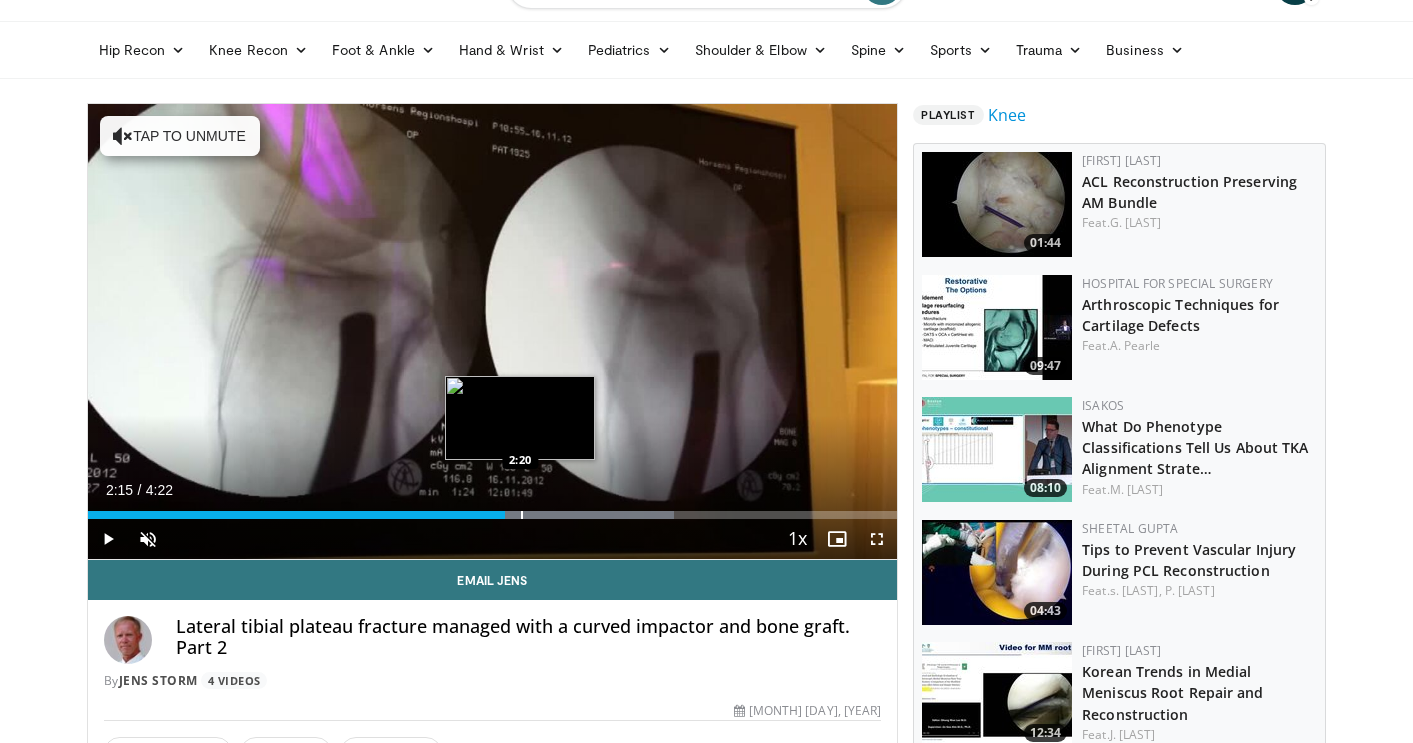 click at bounding box center (522, 515) 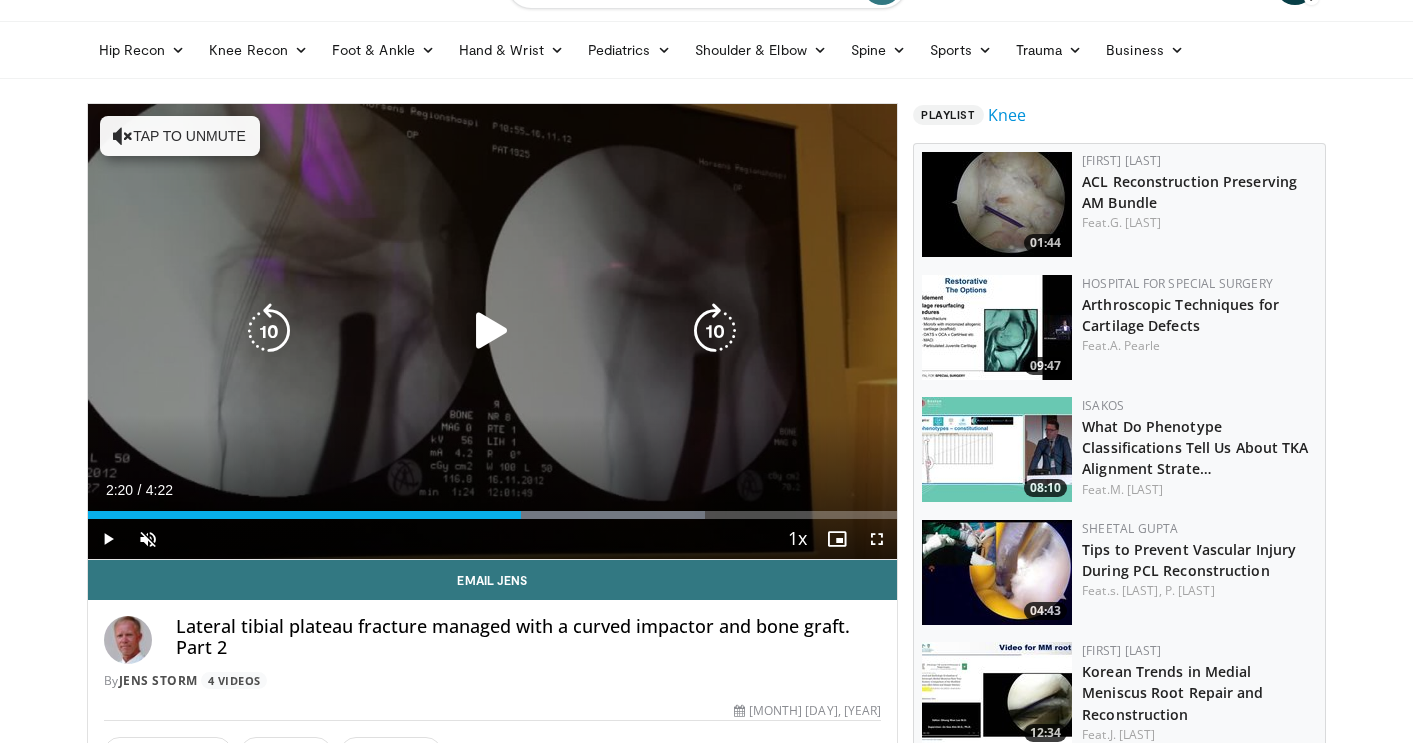 click on "10 seconds
Tap to unmute" at bounding box center [493, 331] 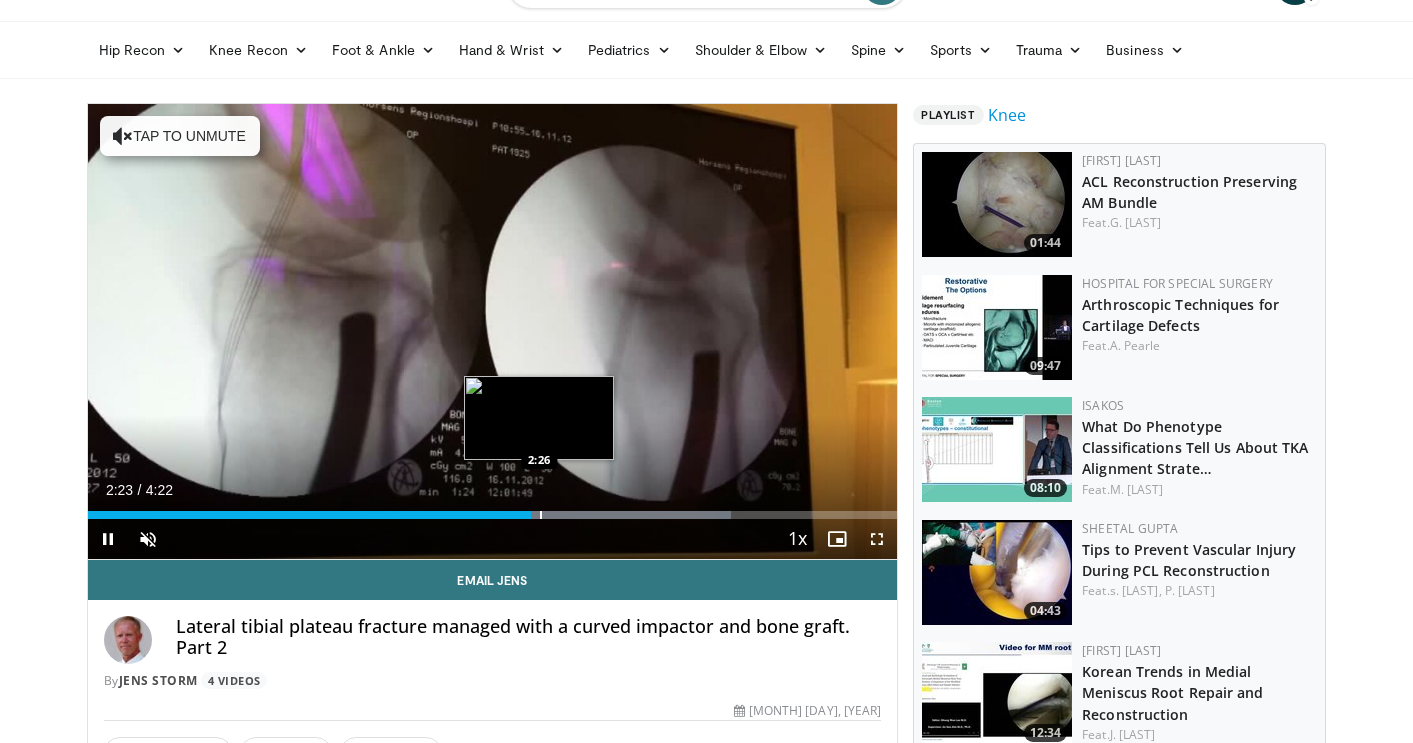 click at bounding box center [541, 515] 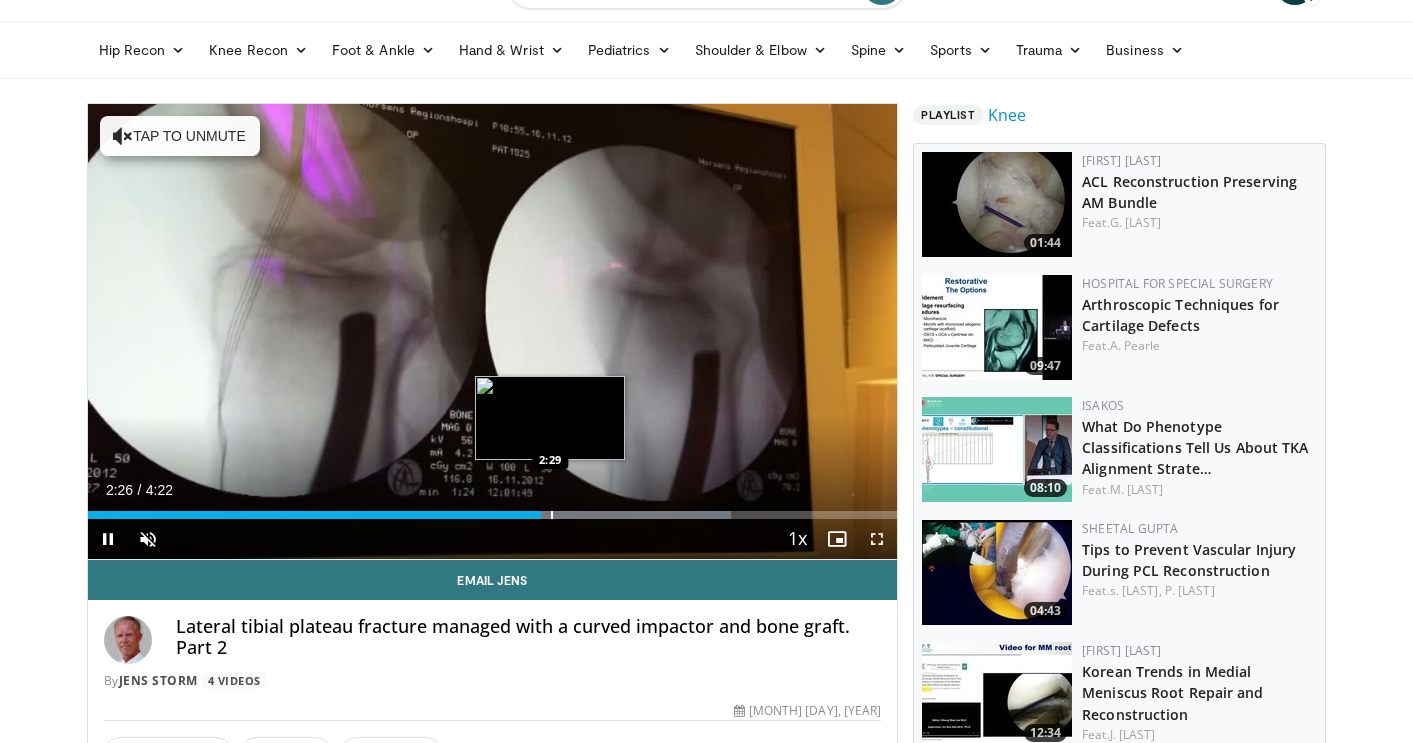 click at bounding box center (552, 515) 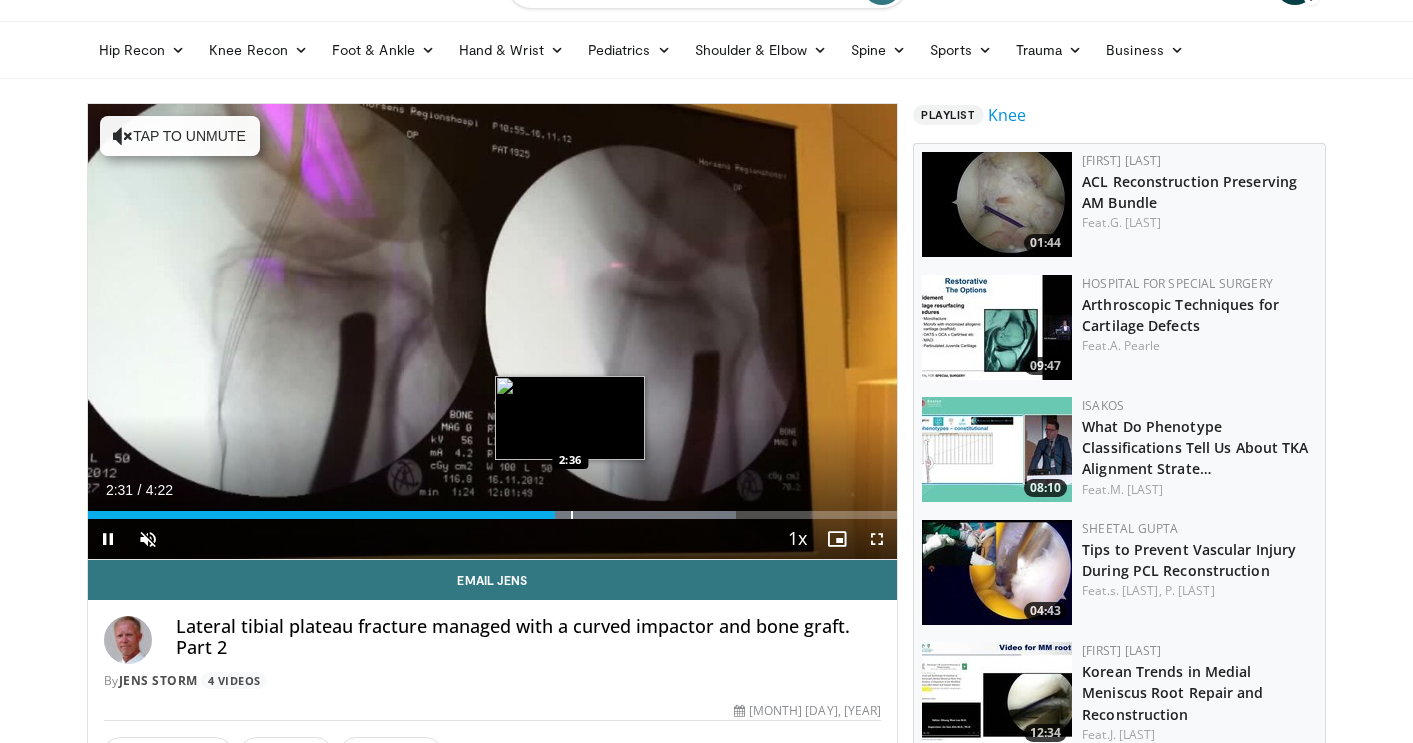 click at bounding box center [572, 515] 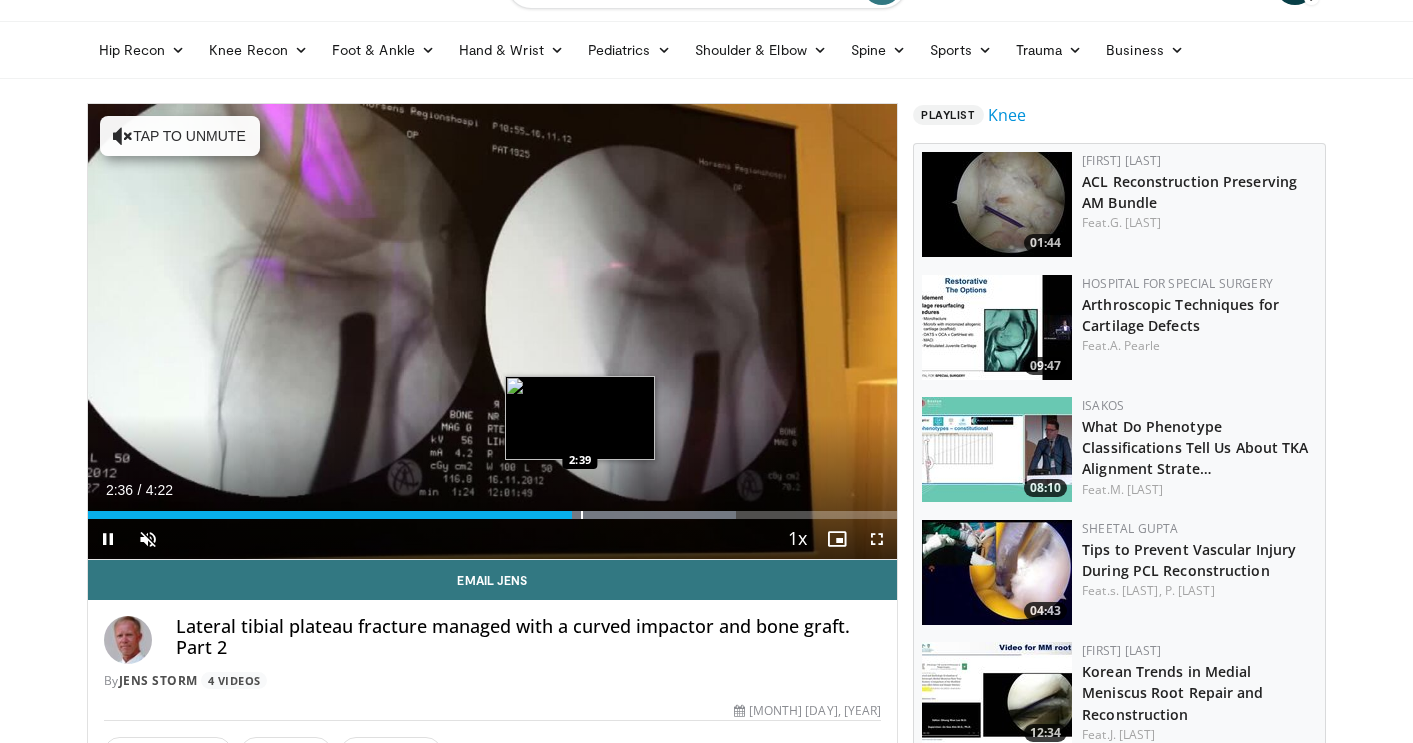 click on "10 seconds
Tap to unmute" at bounding box center [493, 331] 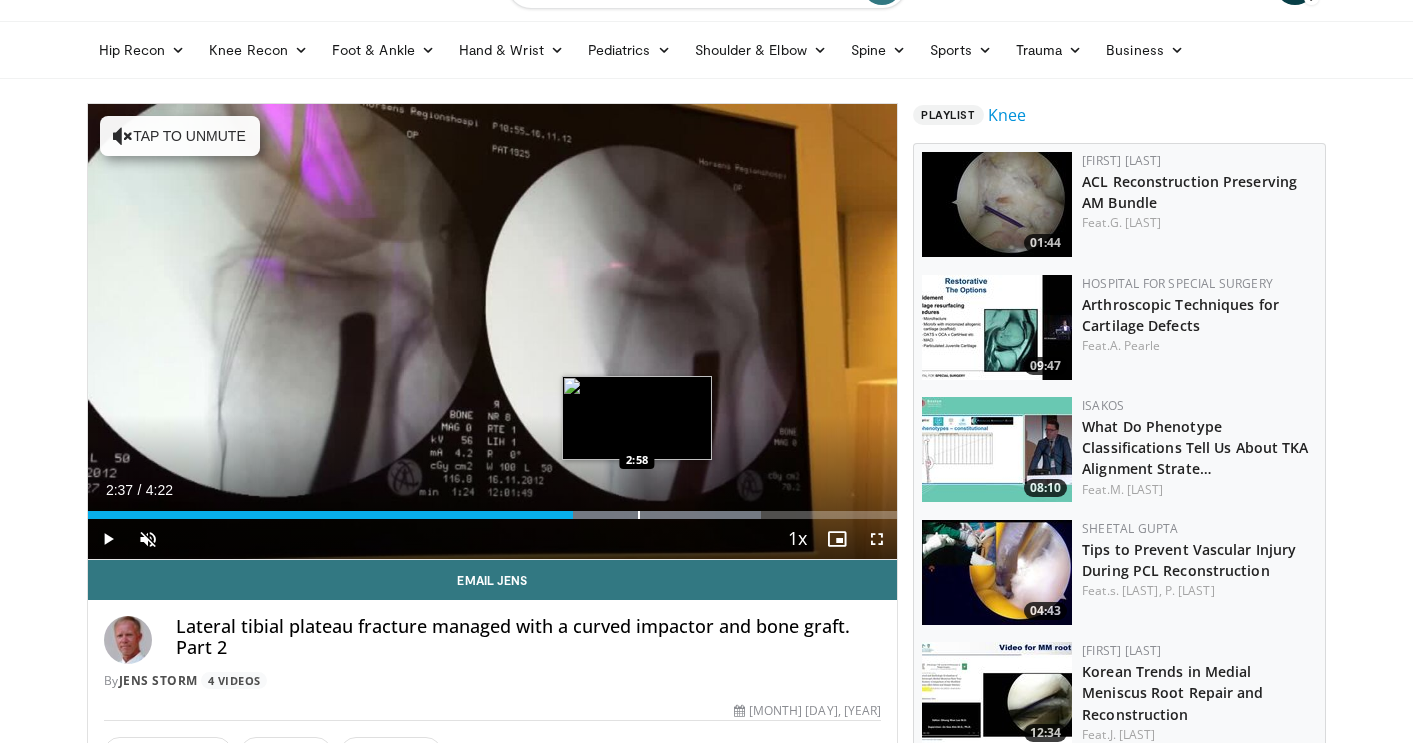 click at bounding box center (639, 515) 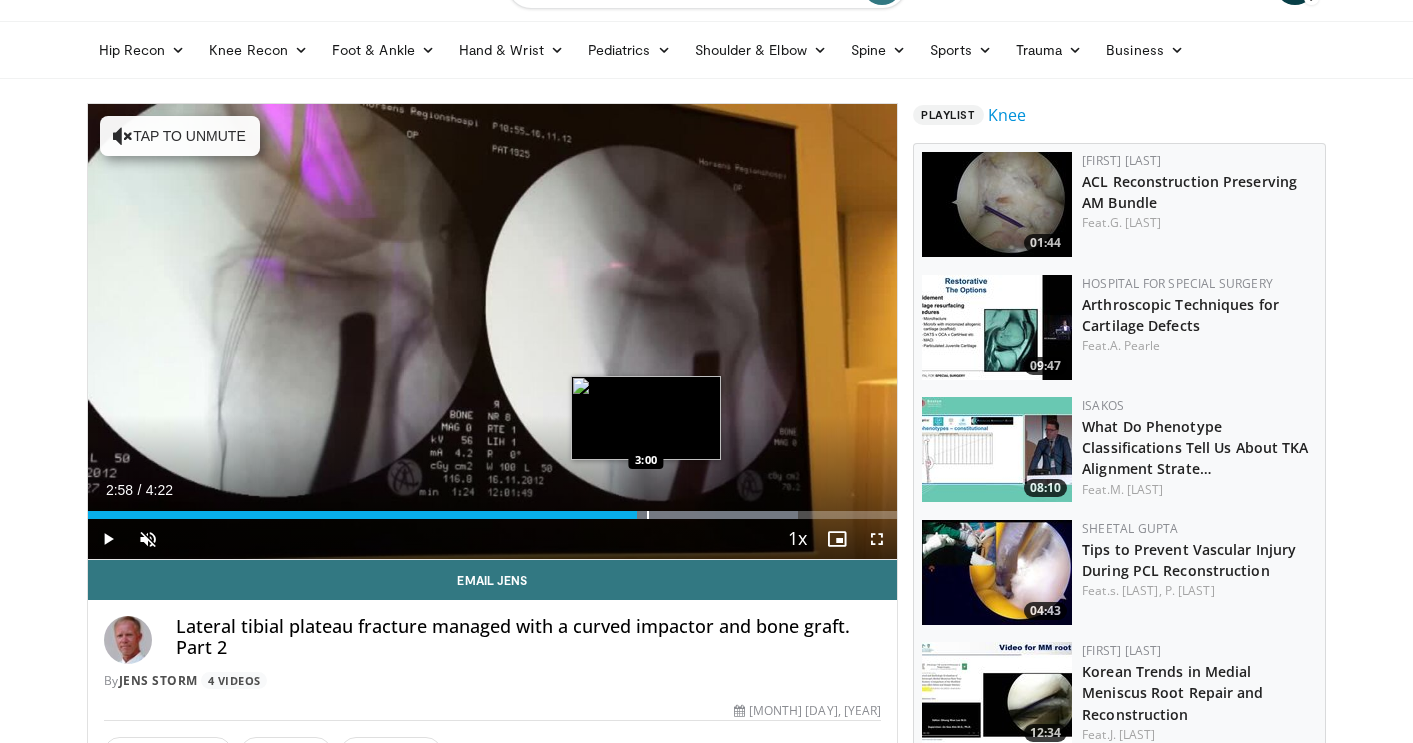 click on "Loaded :  87.73% 2:58 3:00" at bounding box center (493, 509) 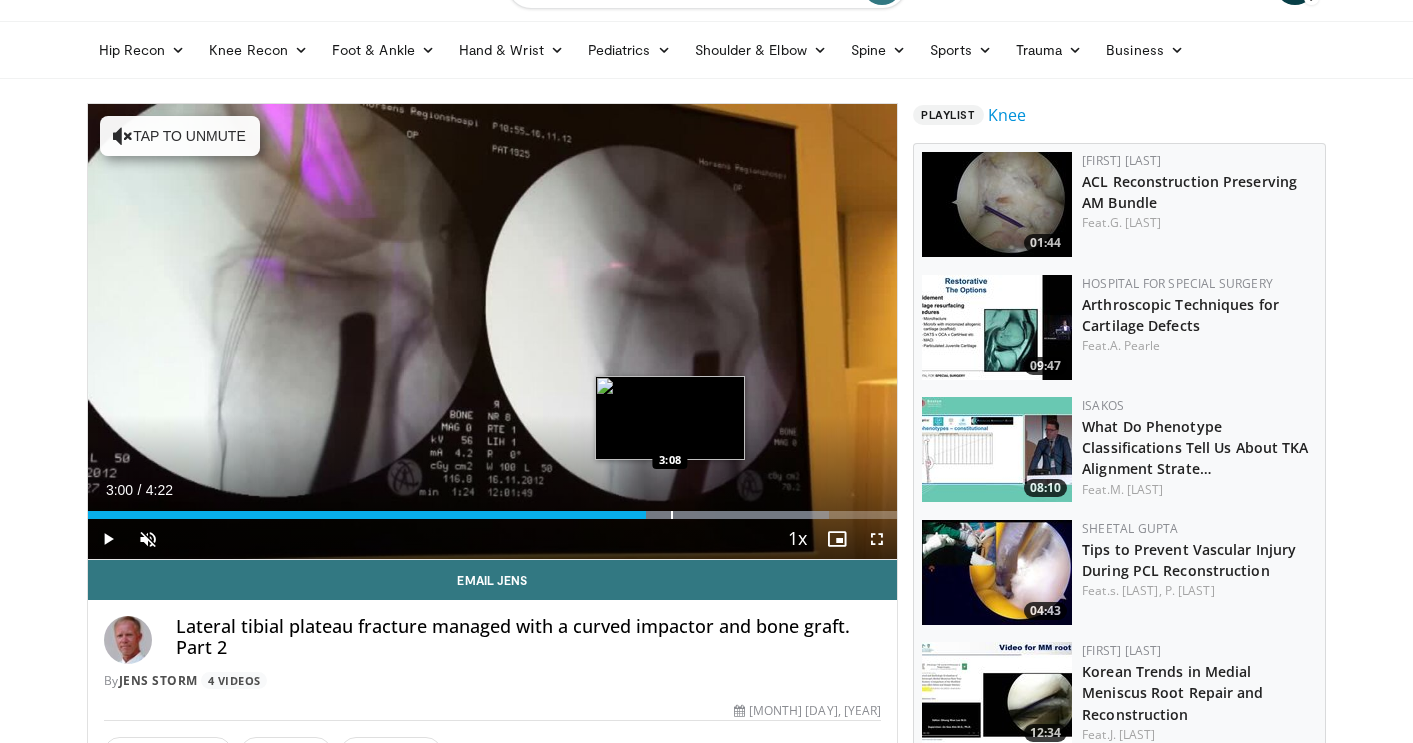 click at bounding box center (672, 515) 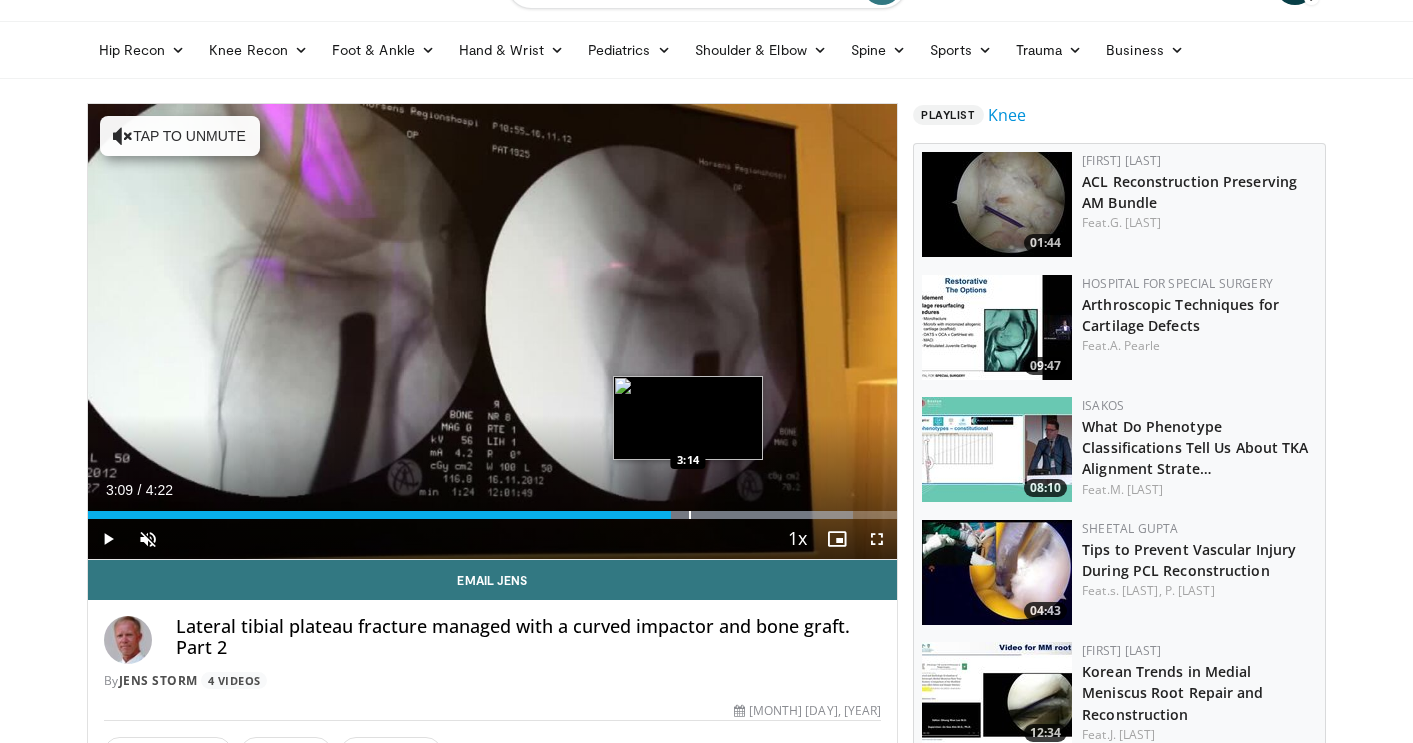 click at bounding box center (690, 515) 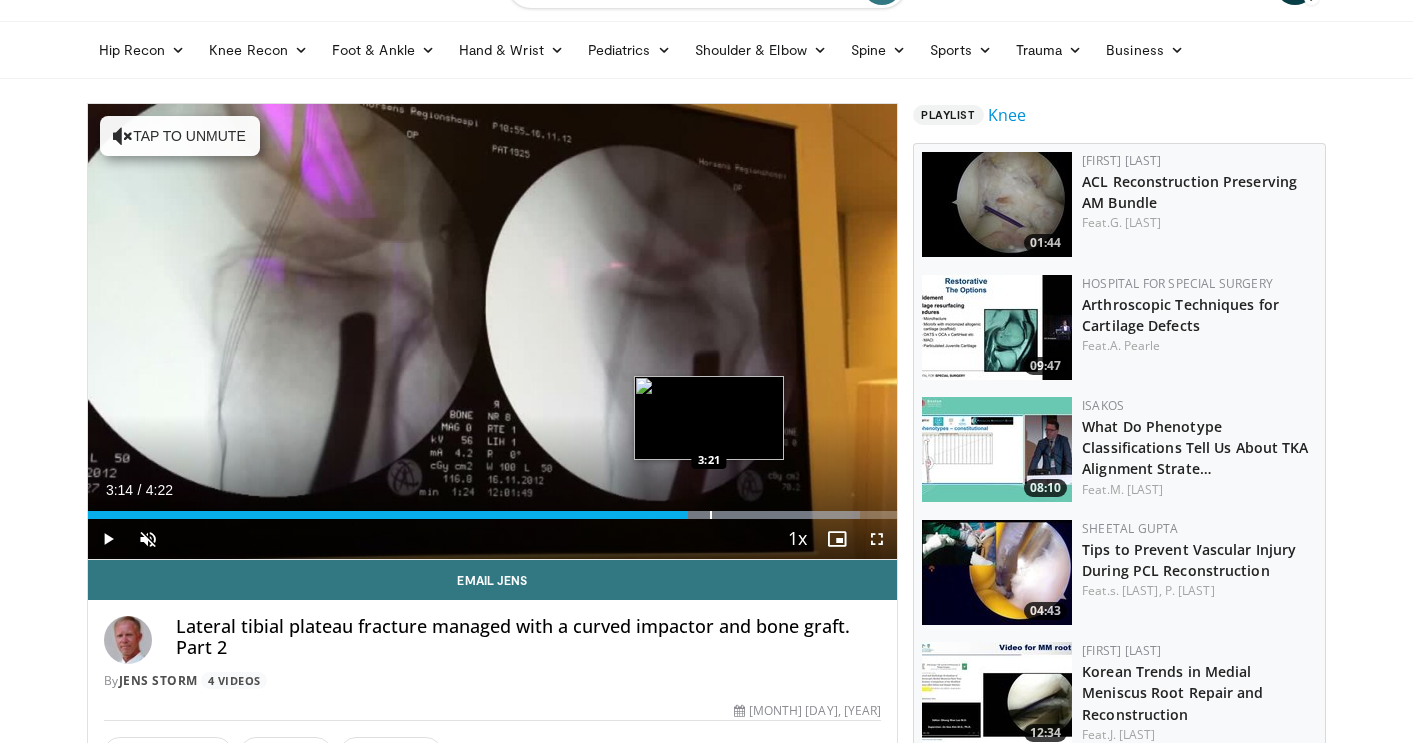 click at bounding box center [711, 515] 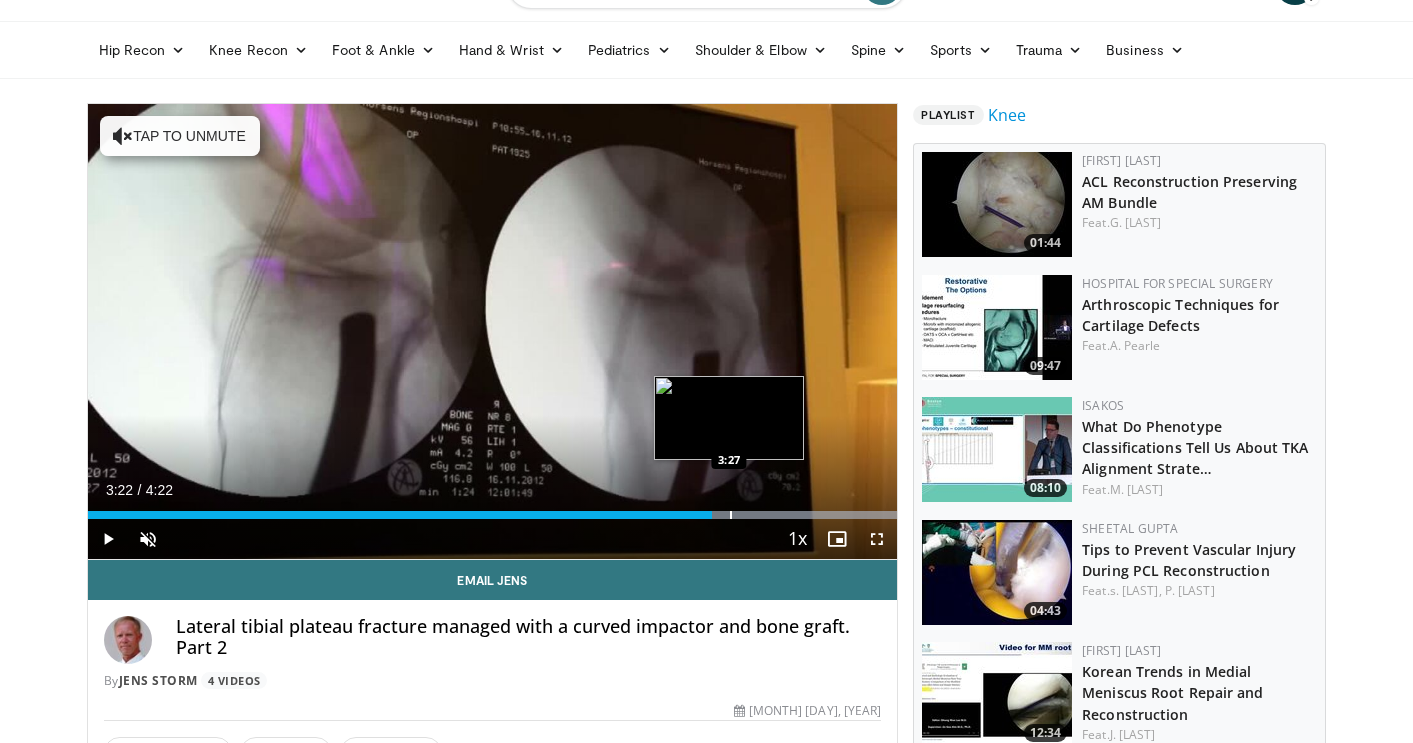 click at bounding box center [731, 515] 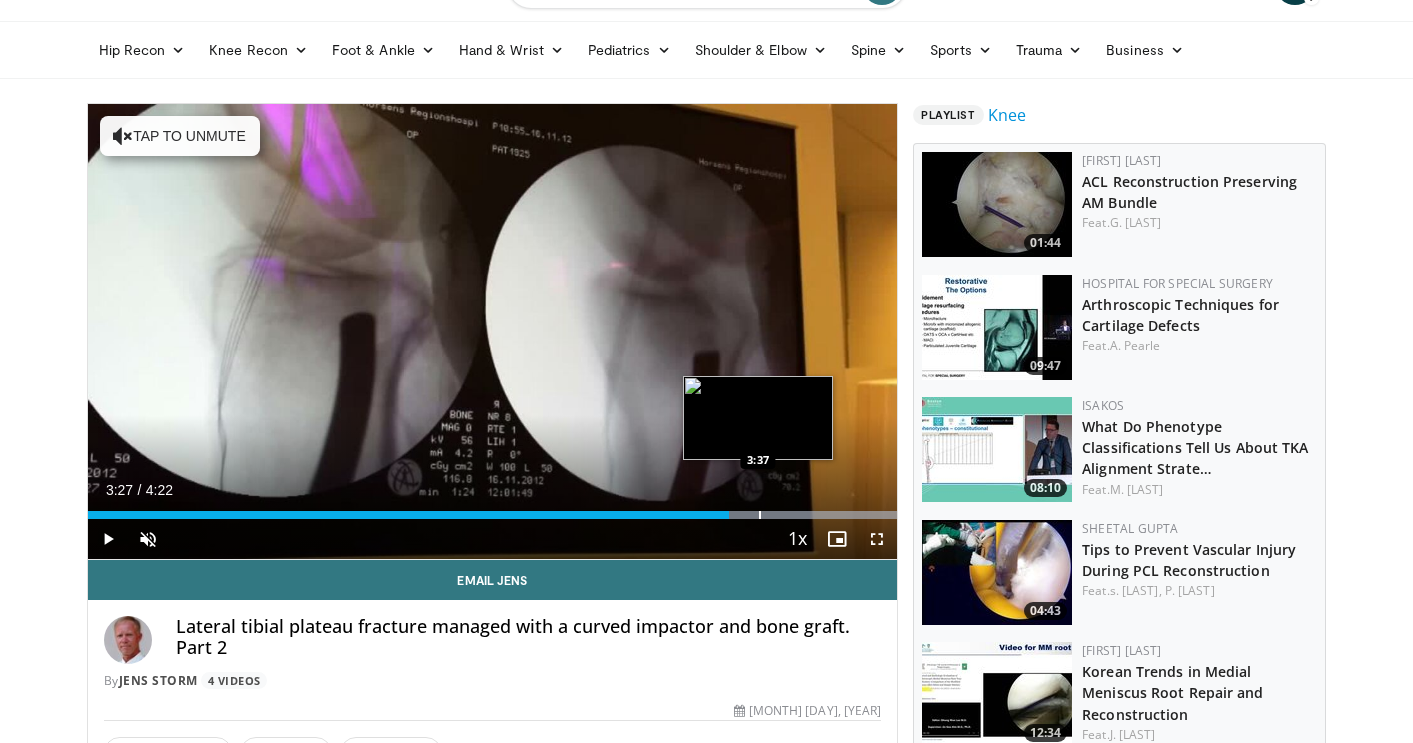 click on "Loaded :  100.00% 3:27 3:37" at bounding box center [493, 509] 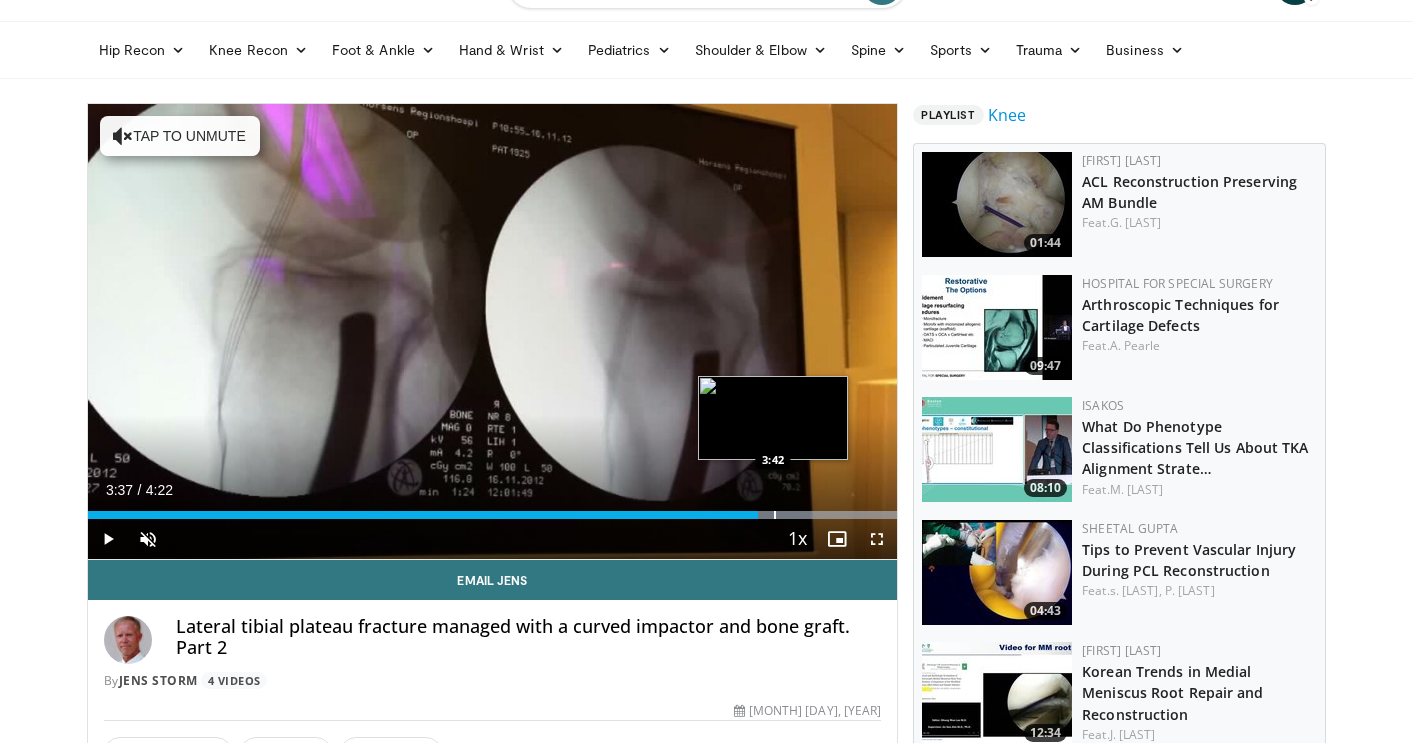 click on "Loaded :  100.00% 3:37 3:42" at bounding box center (493, 509) 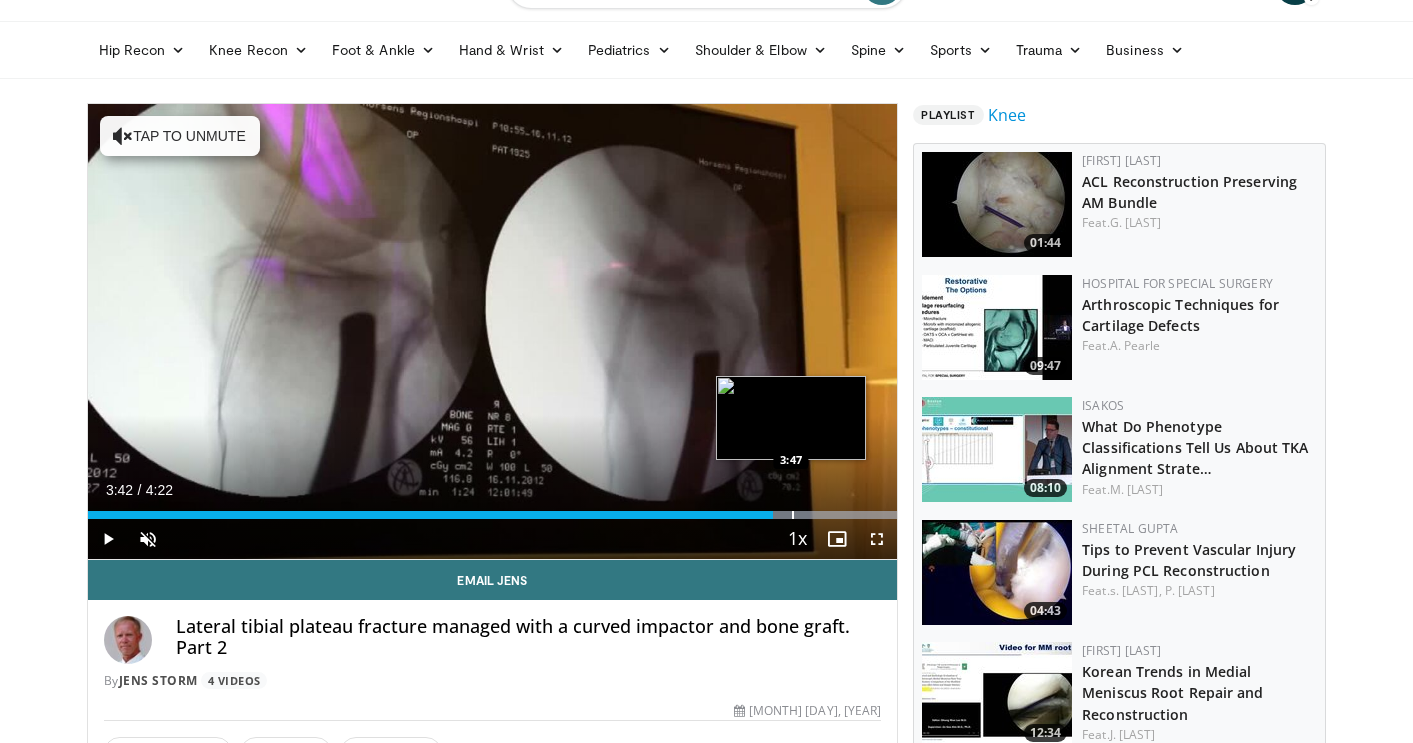 click on "Loaded :  100.00% 3:42 3:47" at bounding box center [493, 509] 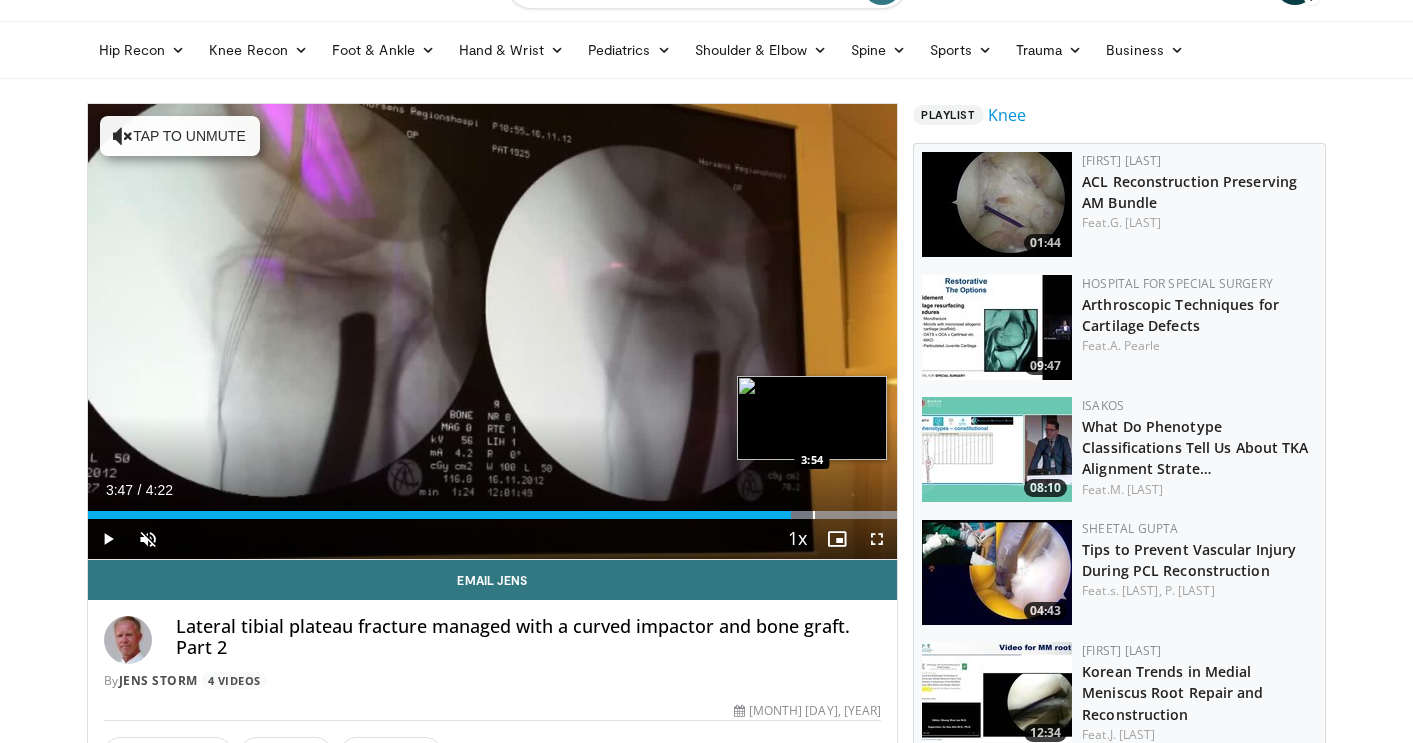 click on "Loaded :  100.00% 3:47 3:54" at bounding box center (493, 509) 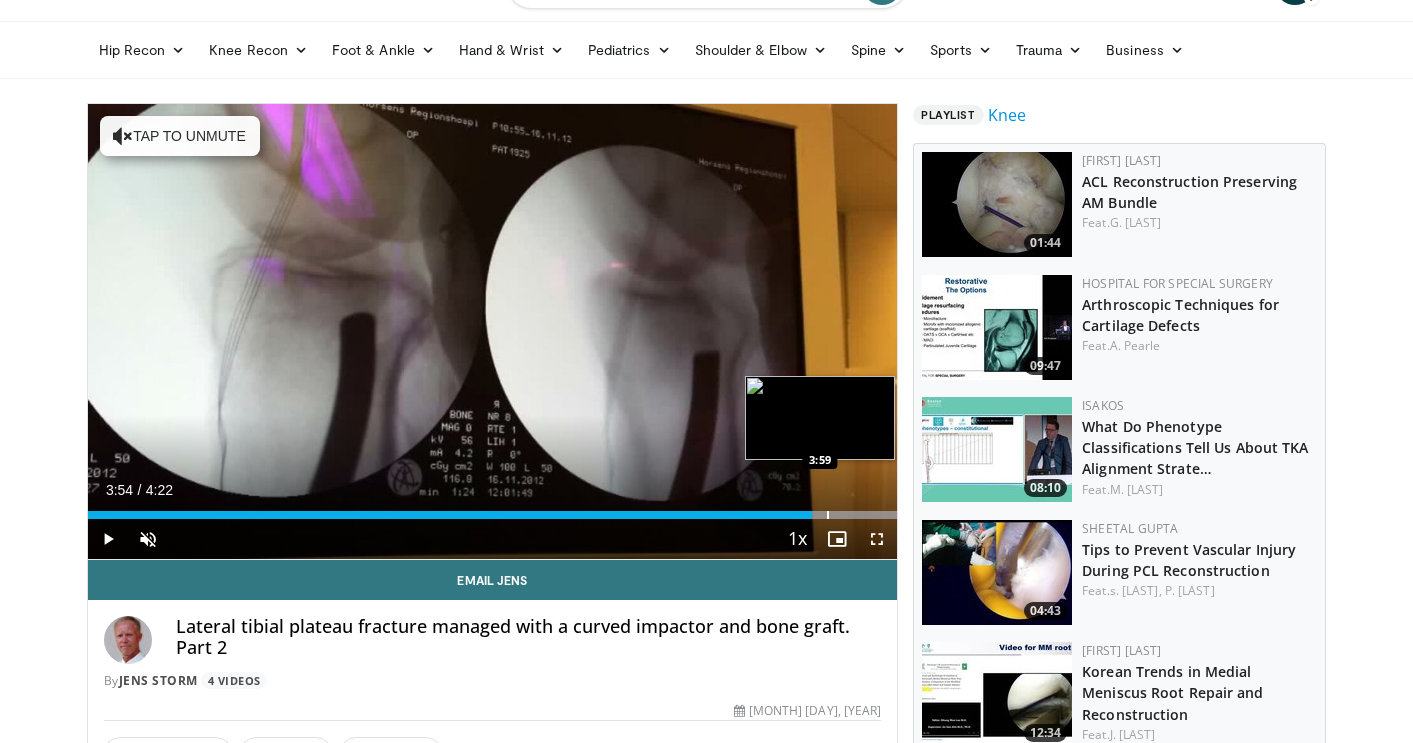 click on "Loaded :  100.00% 3:54 3:59" at bounding box center (493, 509) 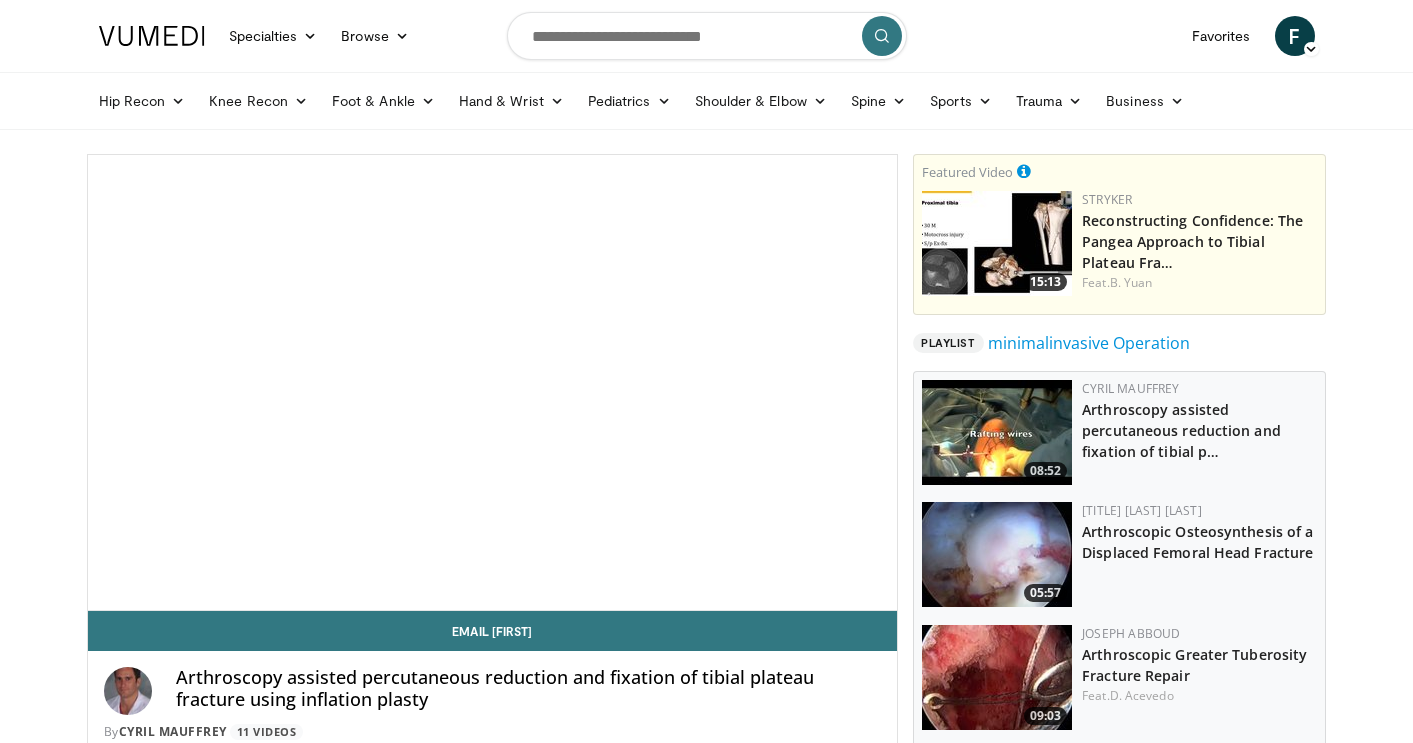 scroll, scrollTop: 0, scrollLeft: 0, axis: both 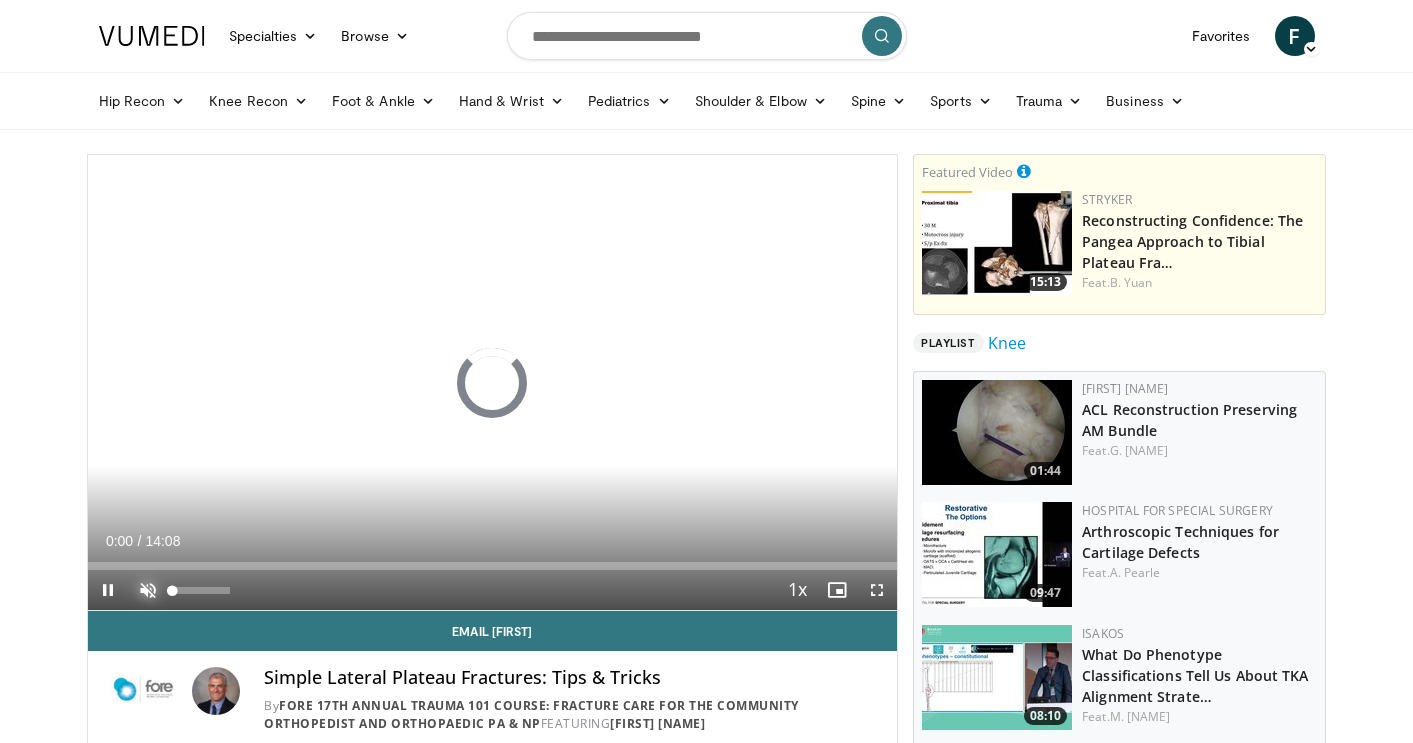 click at bounding box center (148, 590) 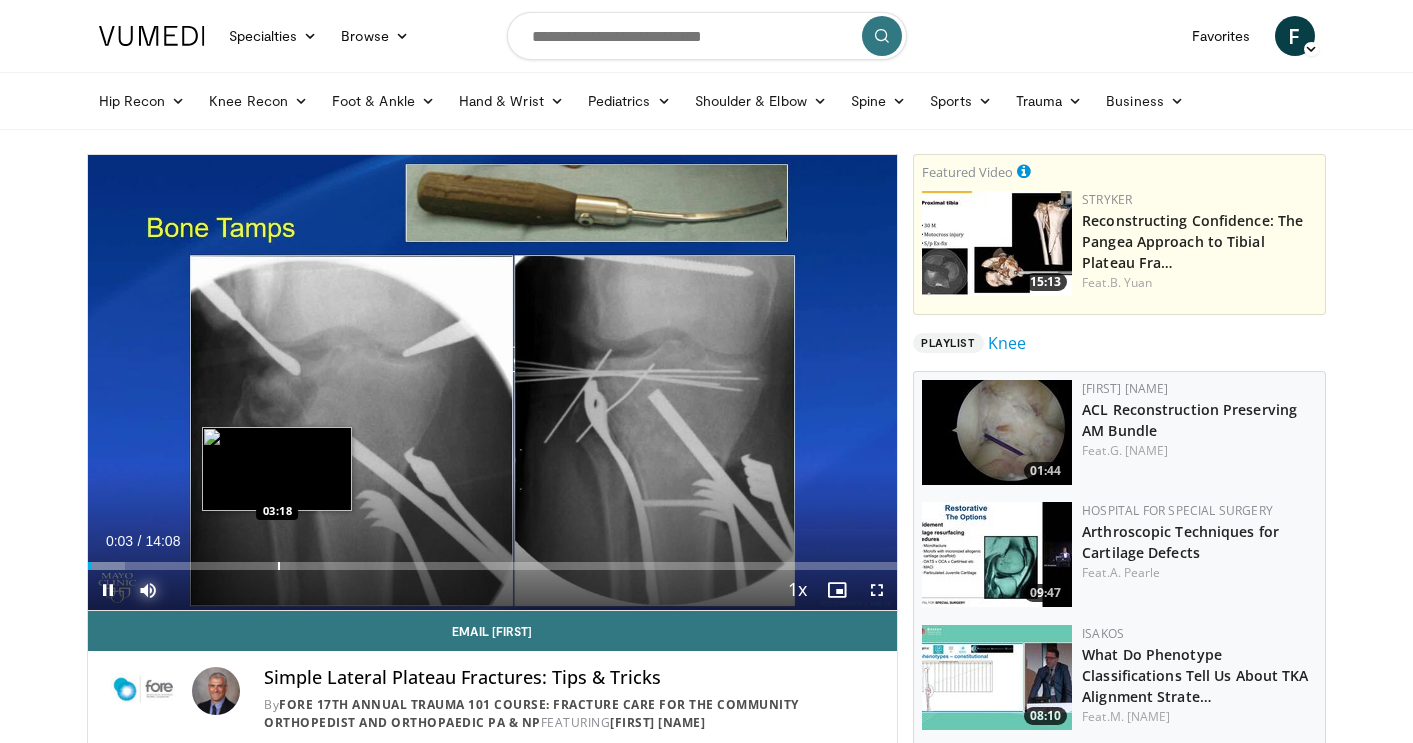 click at bounding box center (279, 566) 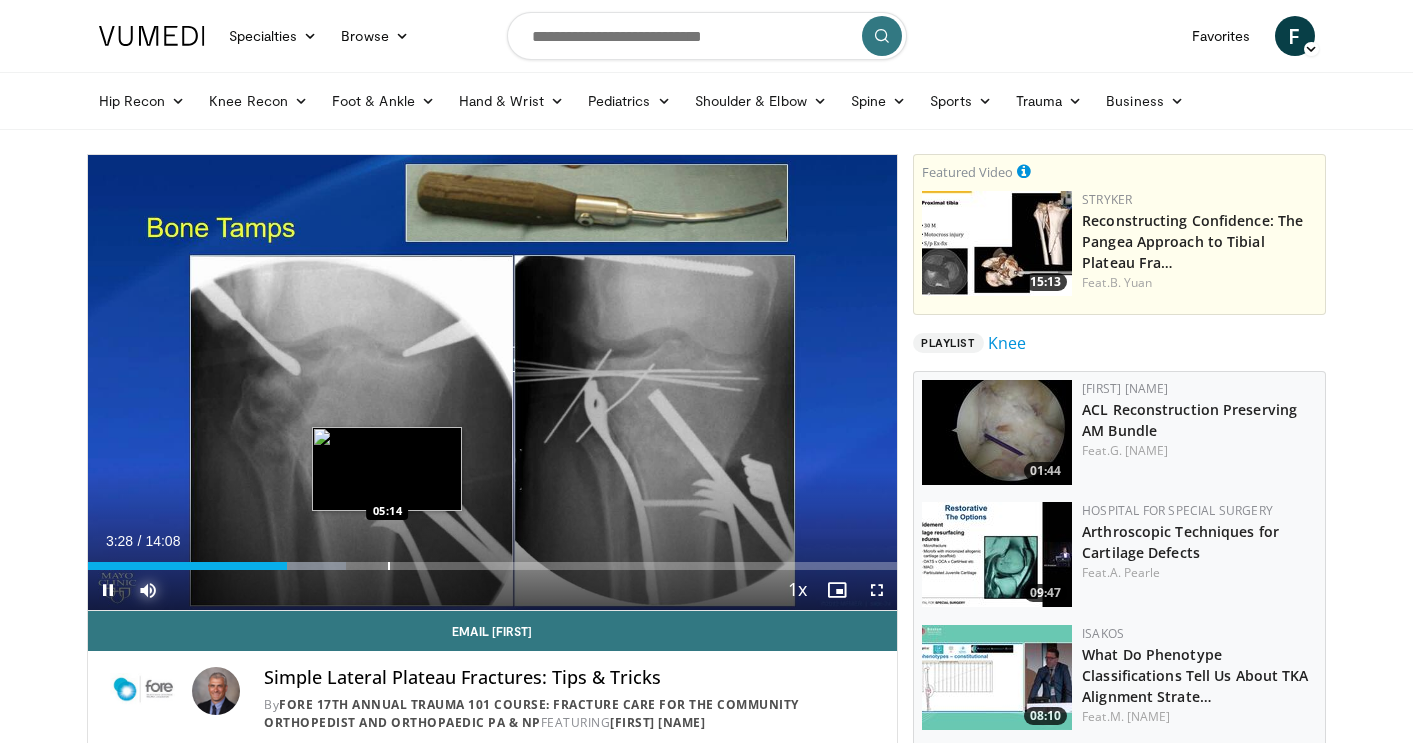 click at bounding box center [389, 566] 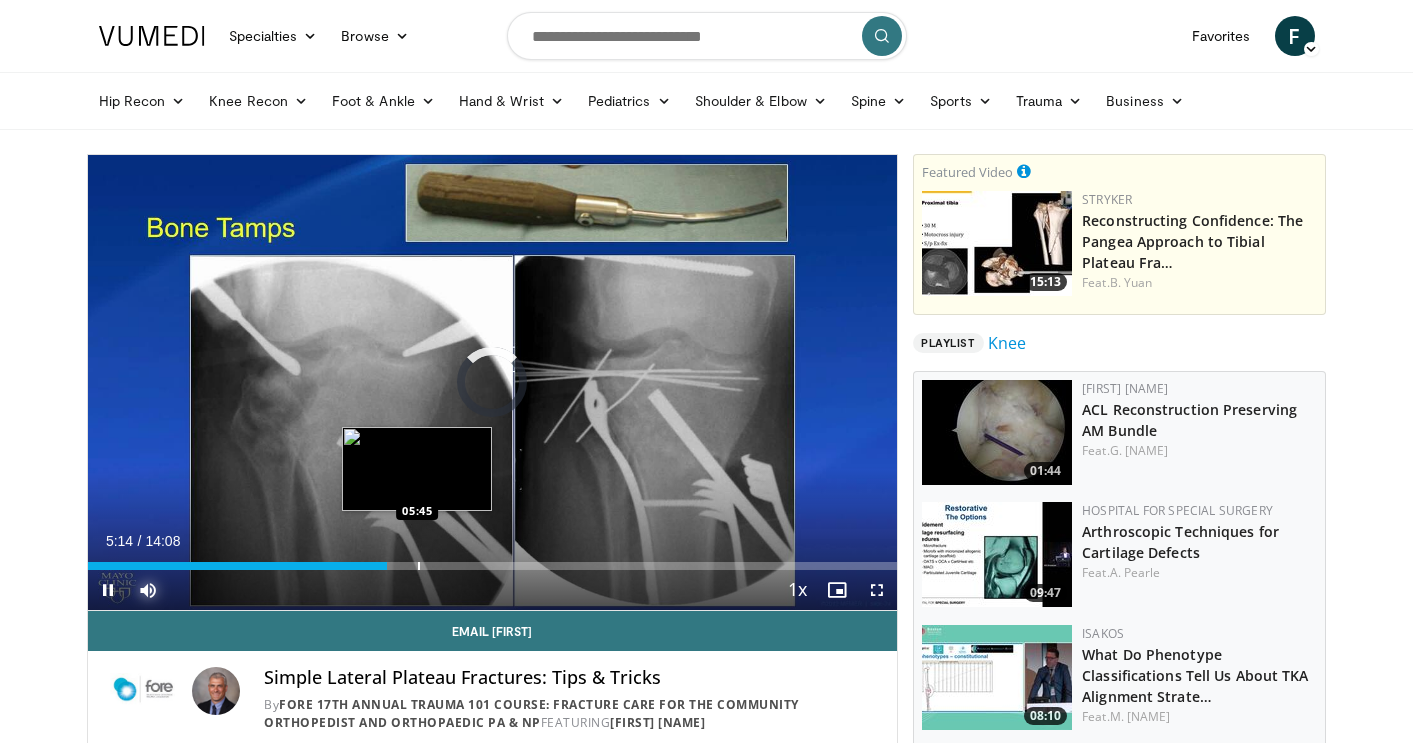 click at bounding box center [419, 566] 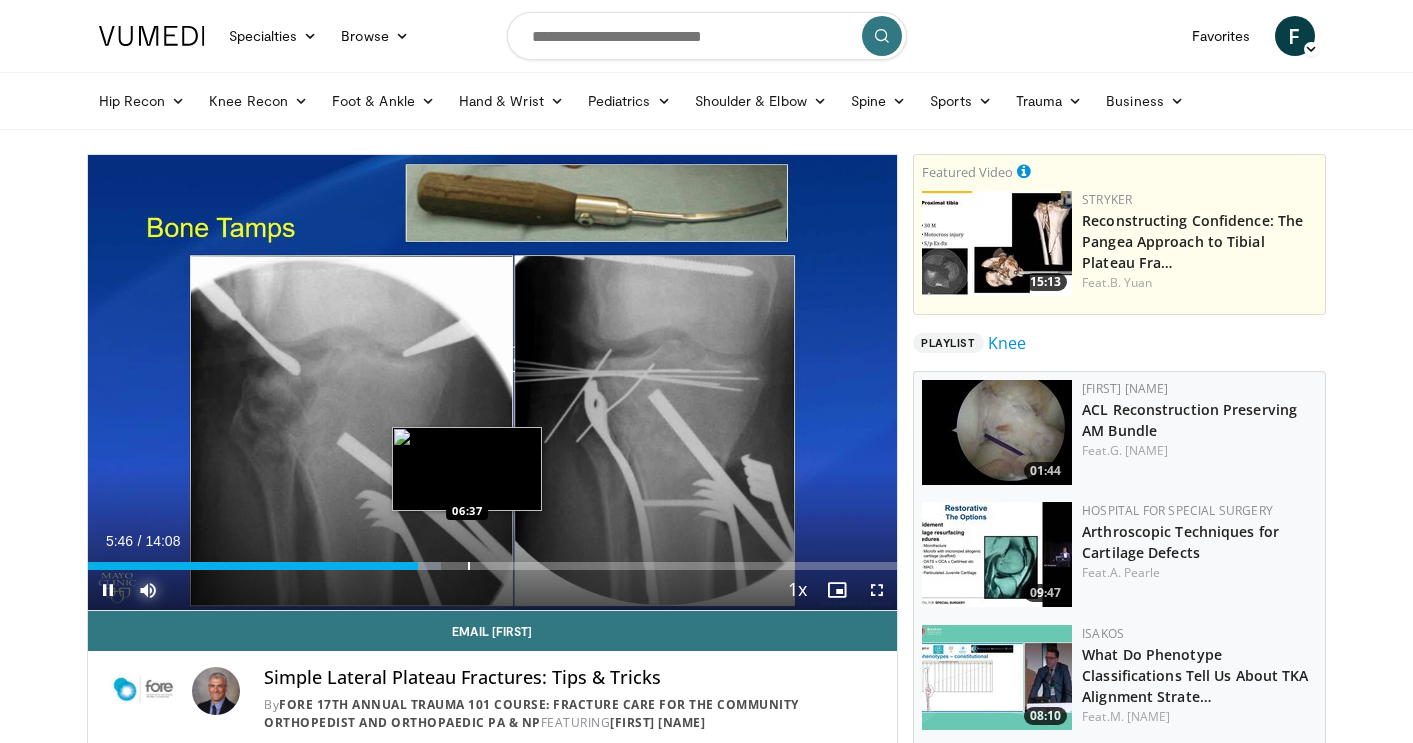 click on "Loaded :  43.67% 05:46 06:37" at bounding box center [493, 560] 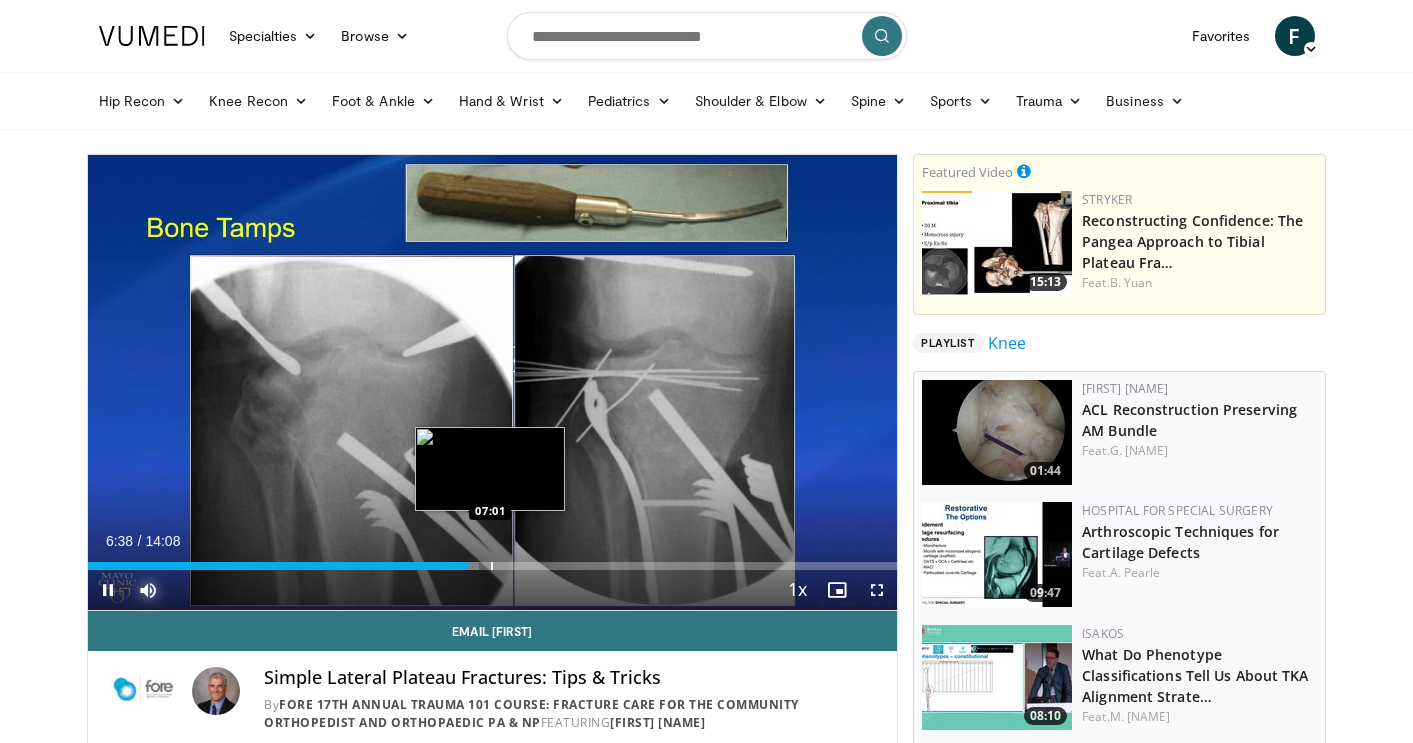 click on "Loaded :  48.39% 06:38 07:01" at bounding box center (493, 560) 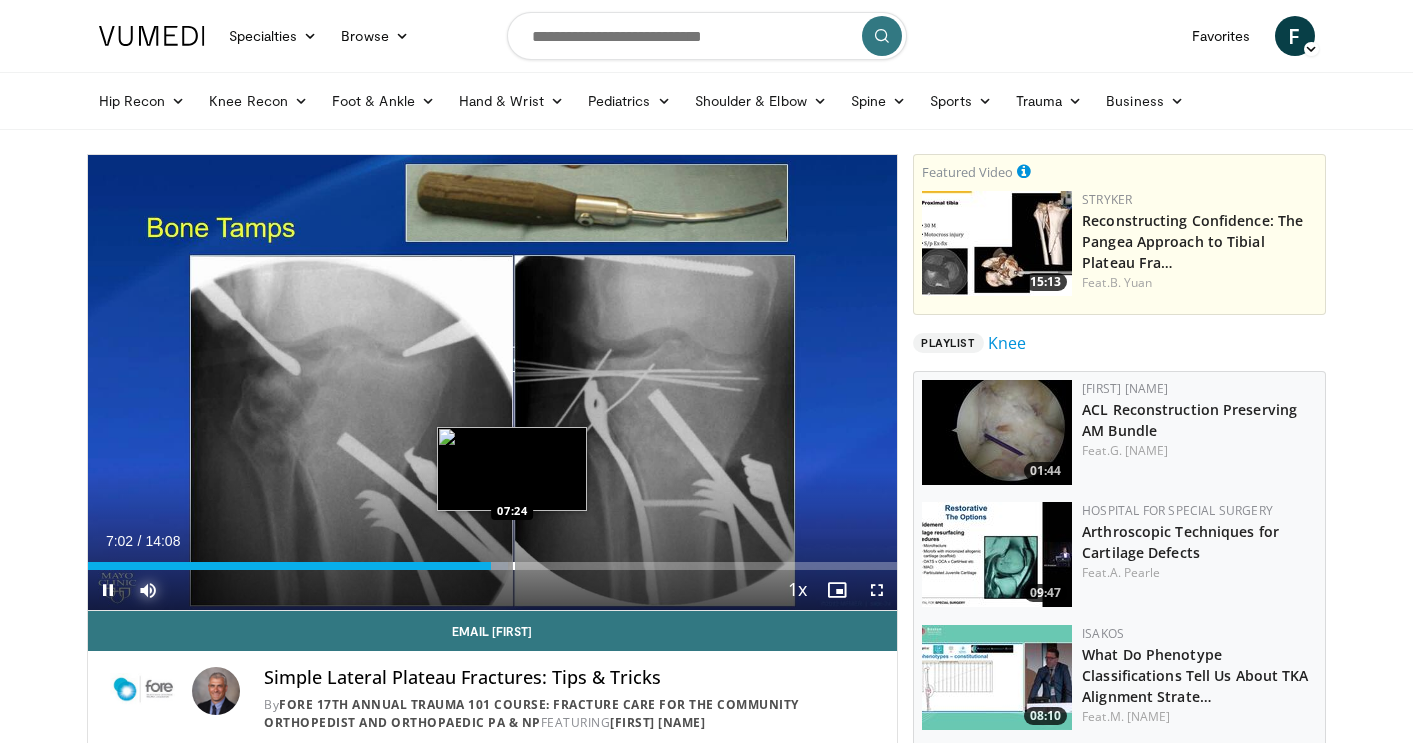 click on "Loaded :  51.93% 07:02 07:24" at bounding box center [493, 560] 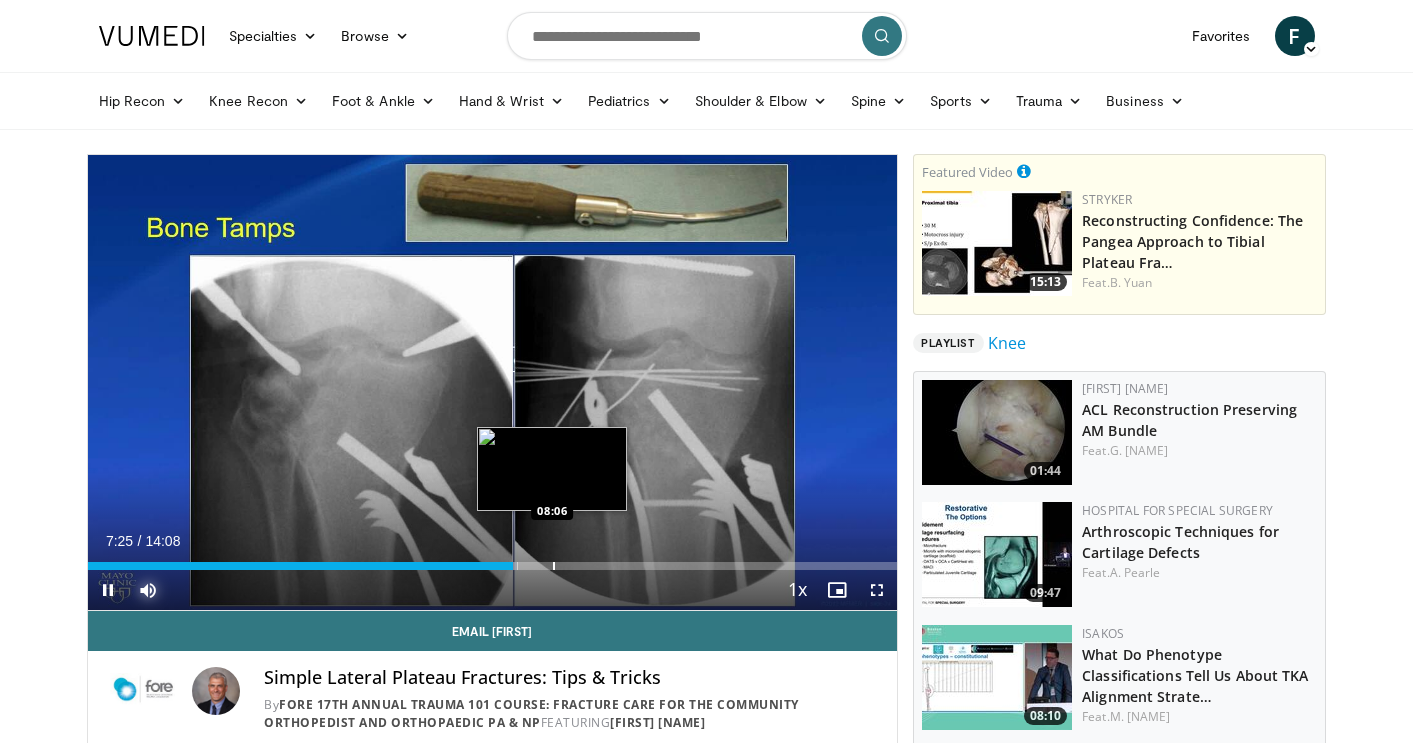click at bounding box center (554, 566) 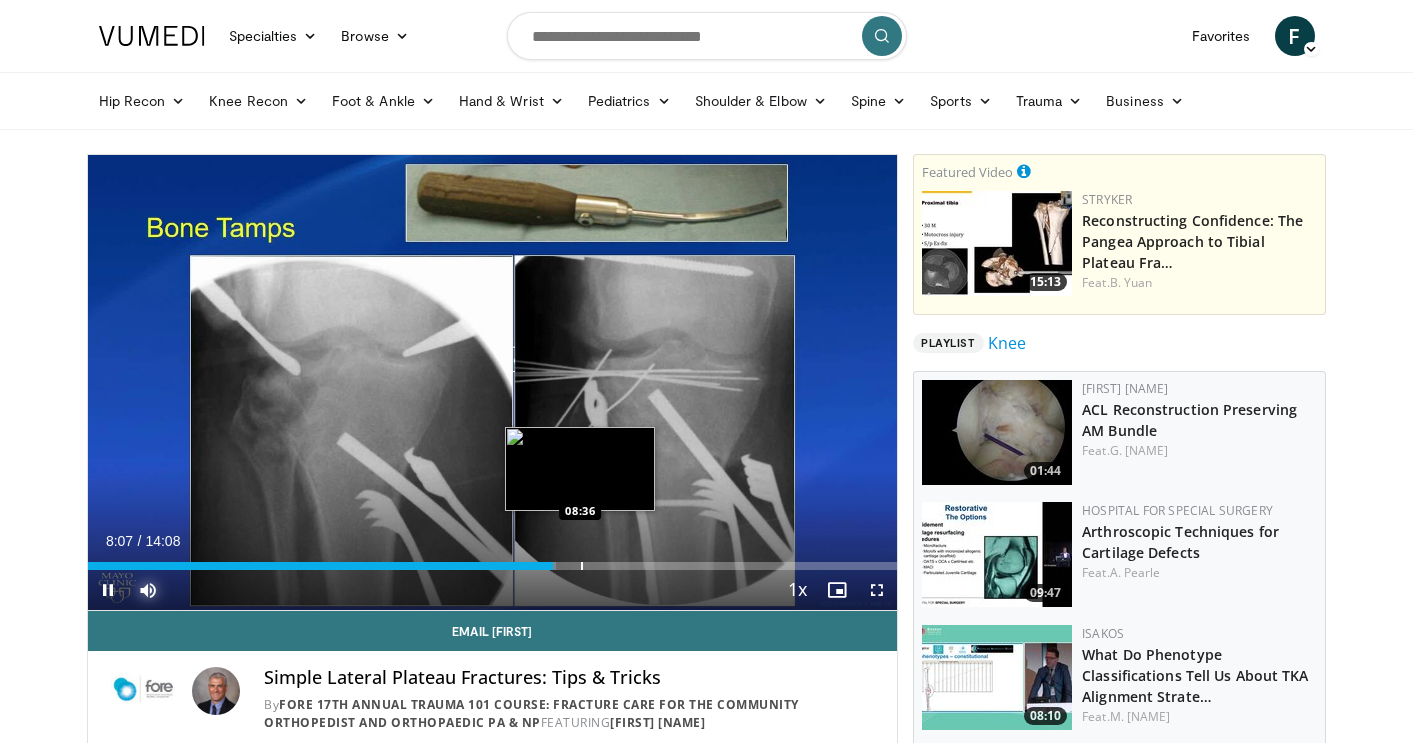 click at bounding box center (582, 566) 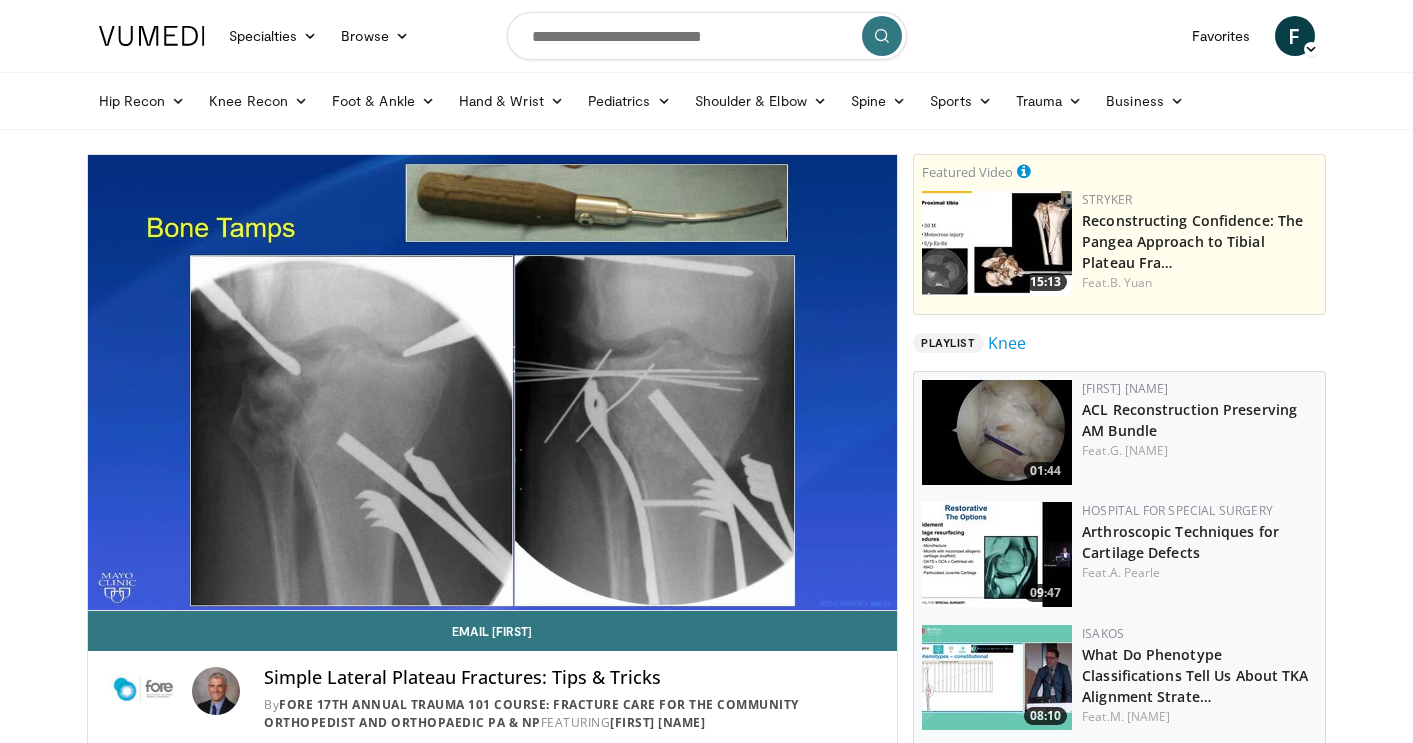 click on "10 seconds
Tap to unmute" at bounding box center [493, 382] 